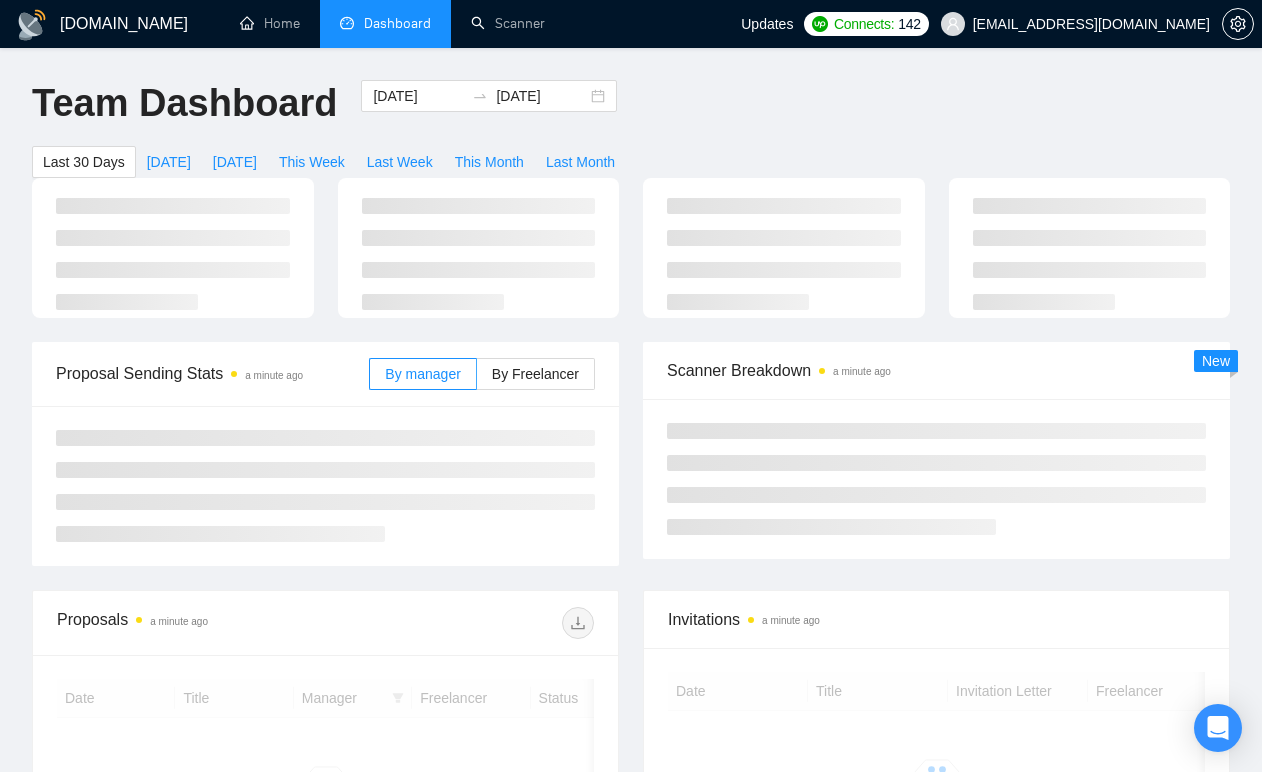 scroll, scrollTop: 0, scrollLeft: 0, axis: both 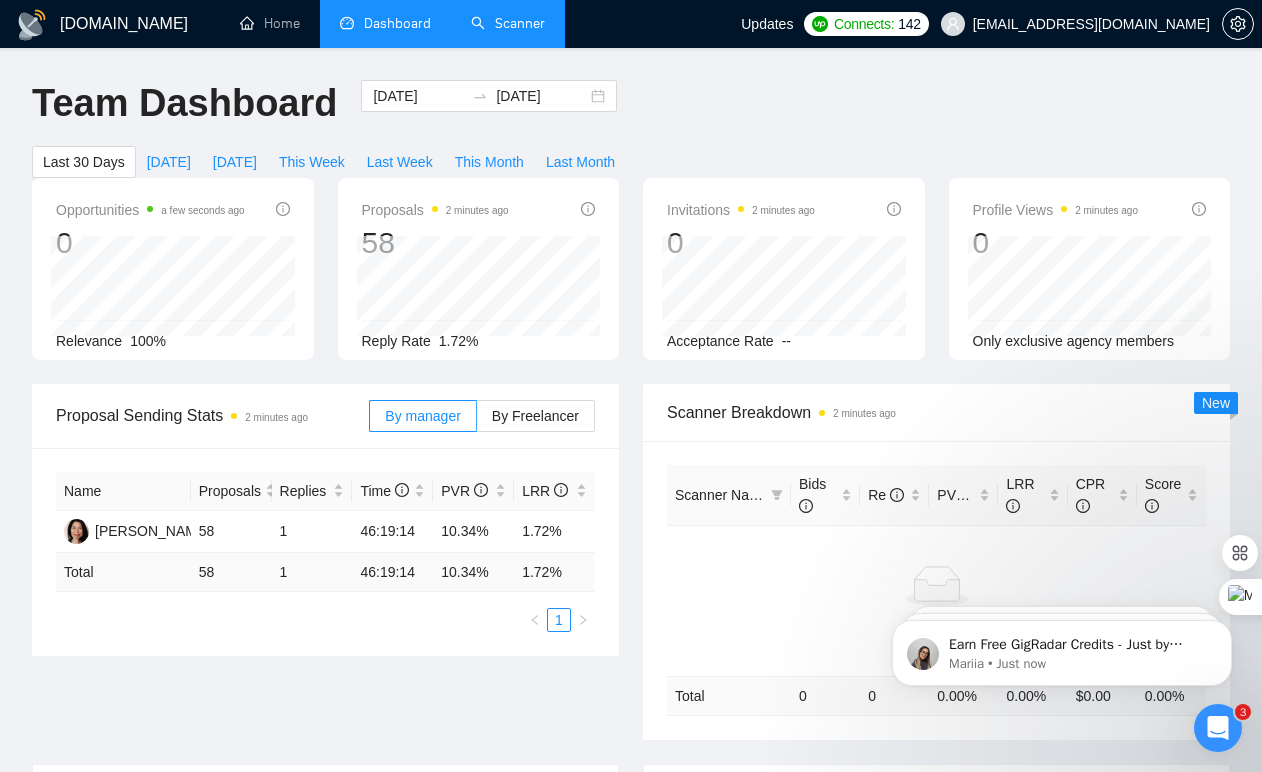 click on "Scanner" at bounding box center (508, 23) 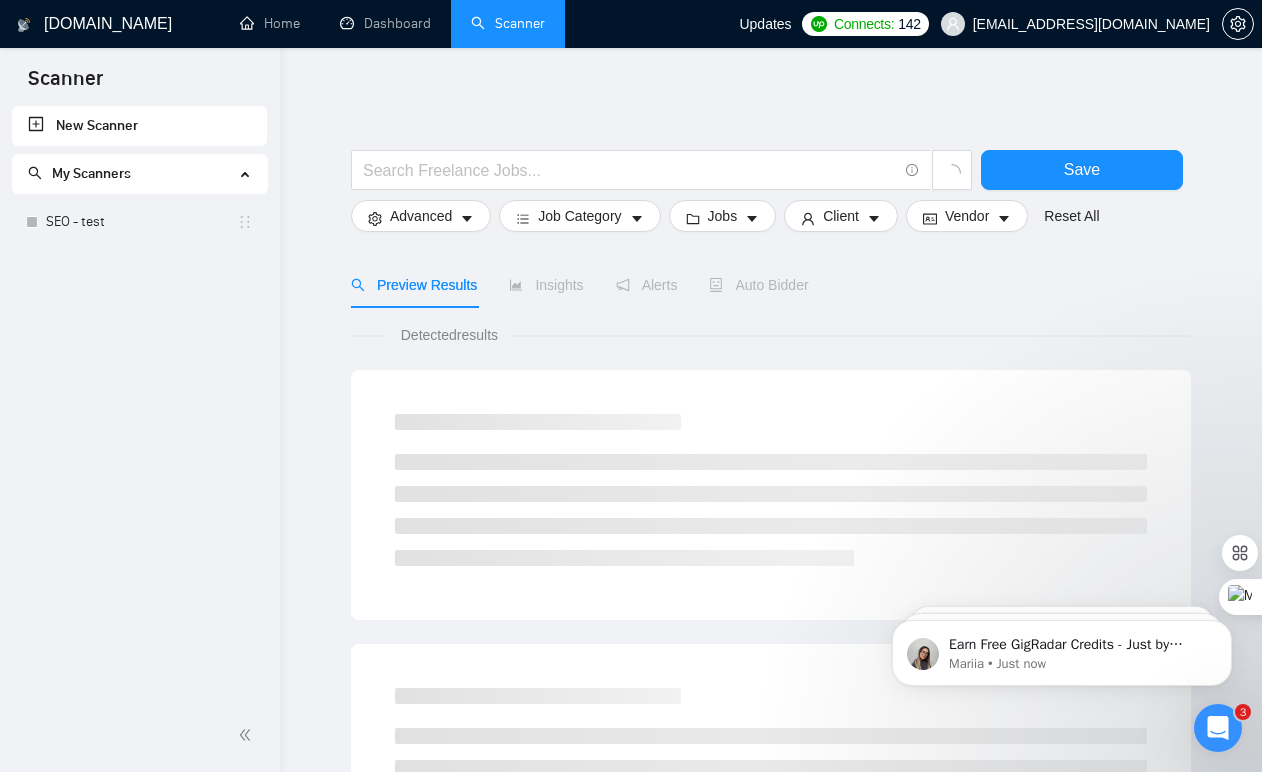 click on "New Scanner" at bounding box center [139, 126] 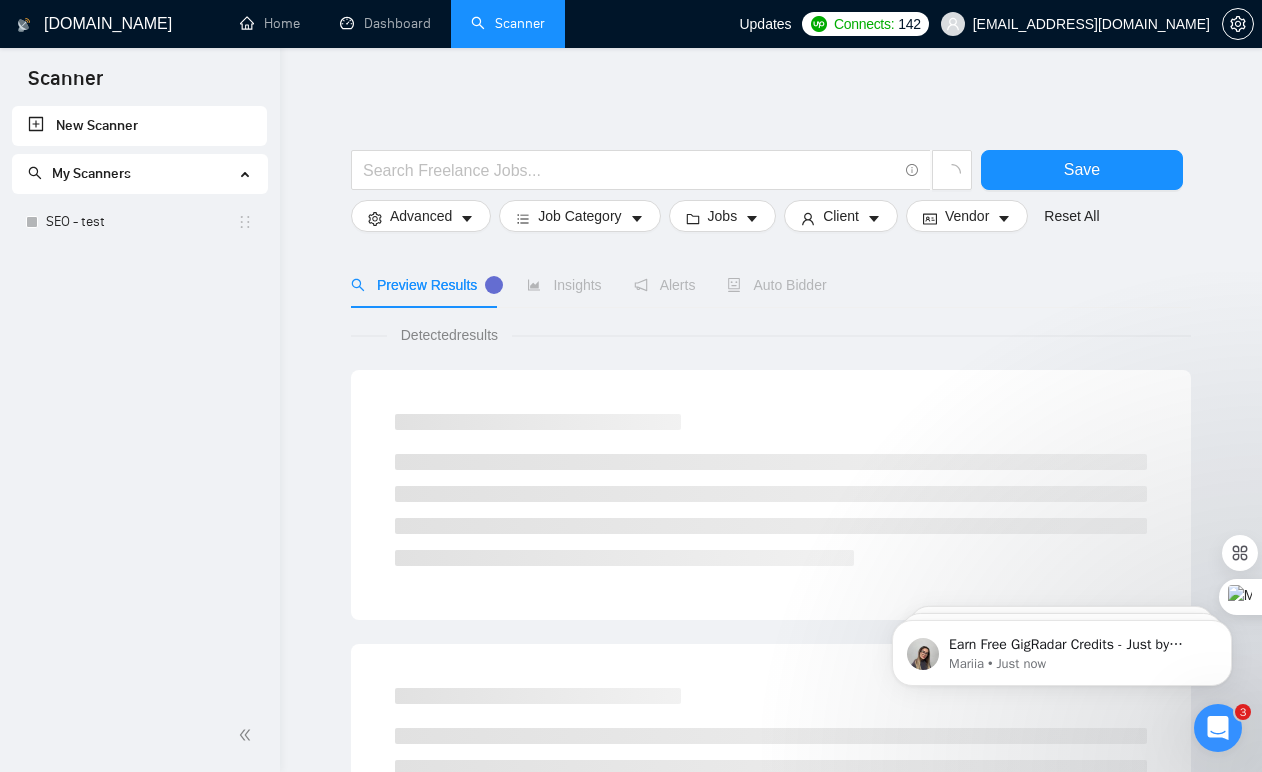 click on "New Scanner" at bounding box center [139, 126] 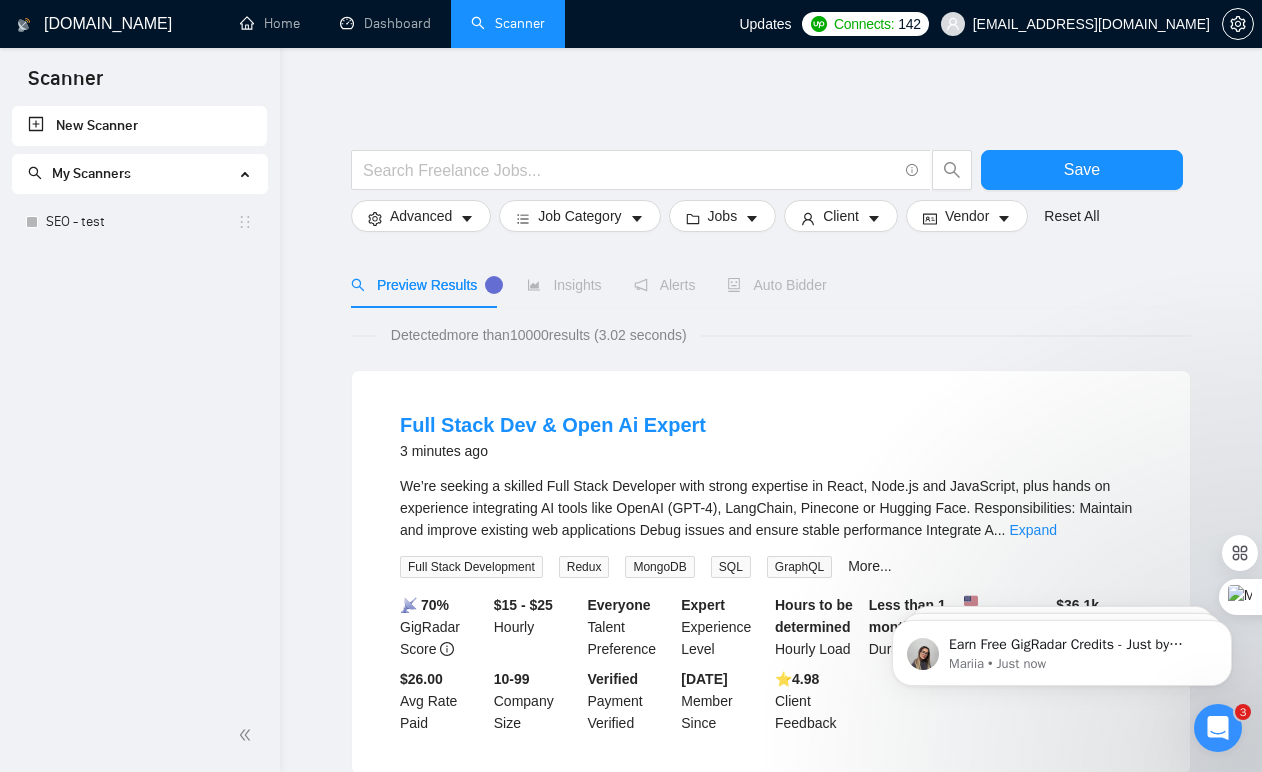 click on "New Scanner" at bounding box center (139, 126) 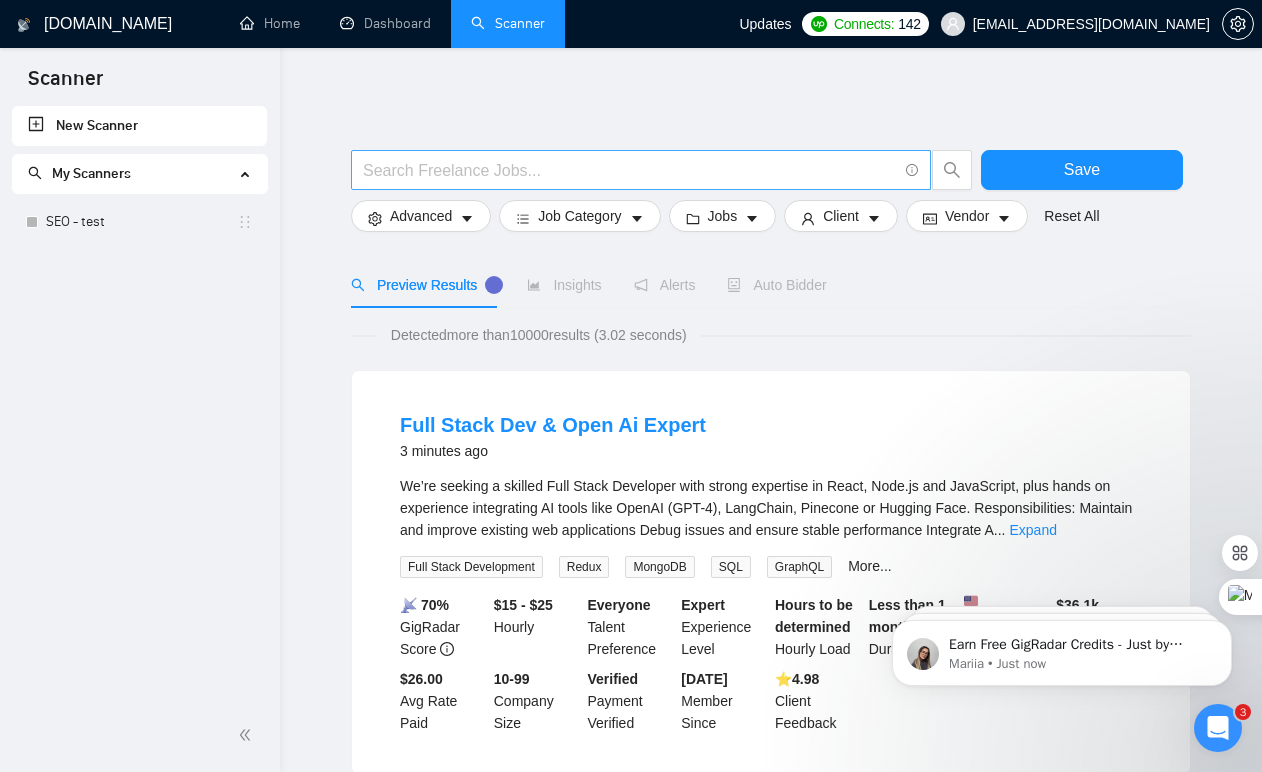 click at bounding box center (630, 170) 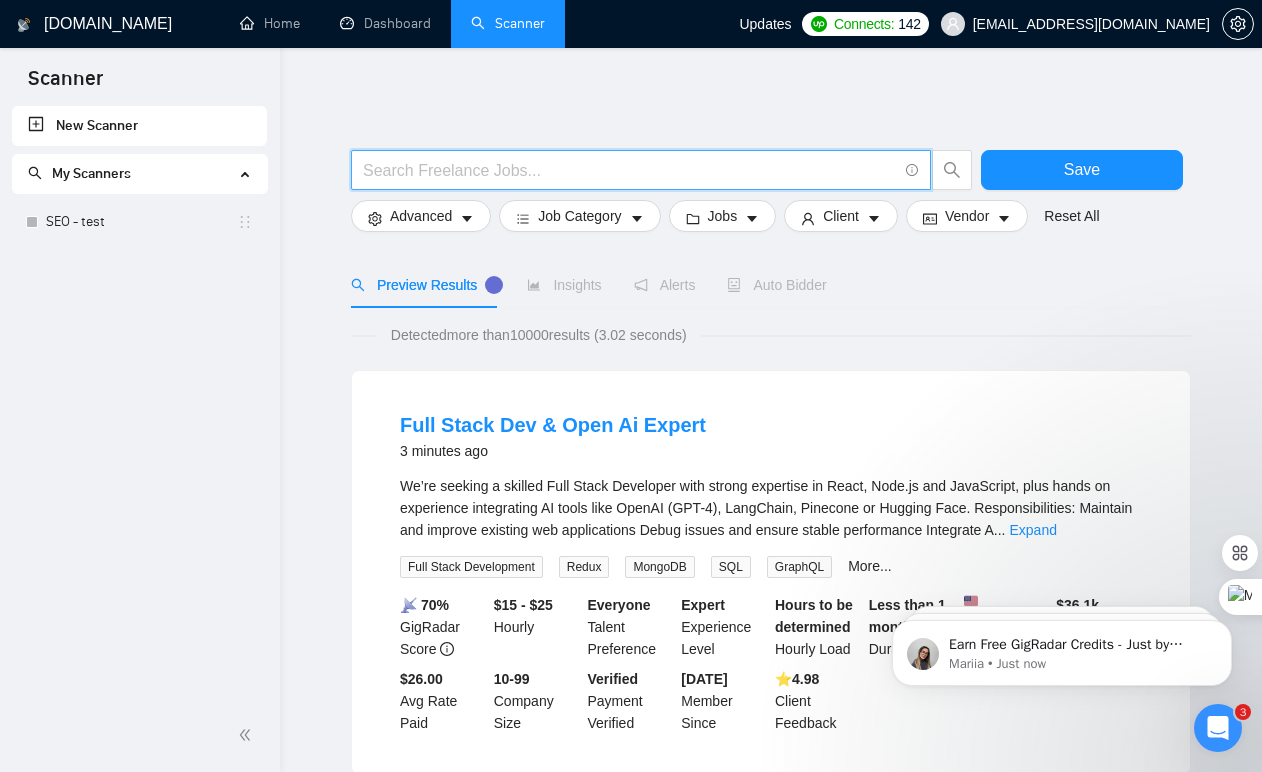 drag, startPoint x: 143, startPoint y: 124, endPoint x: 142, endPoint y: 136, distance: 12.0415945 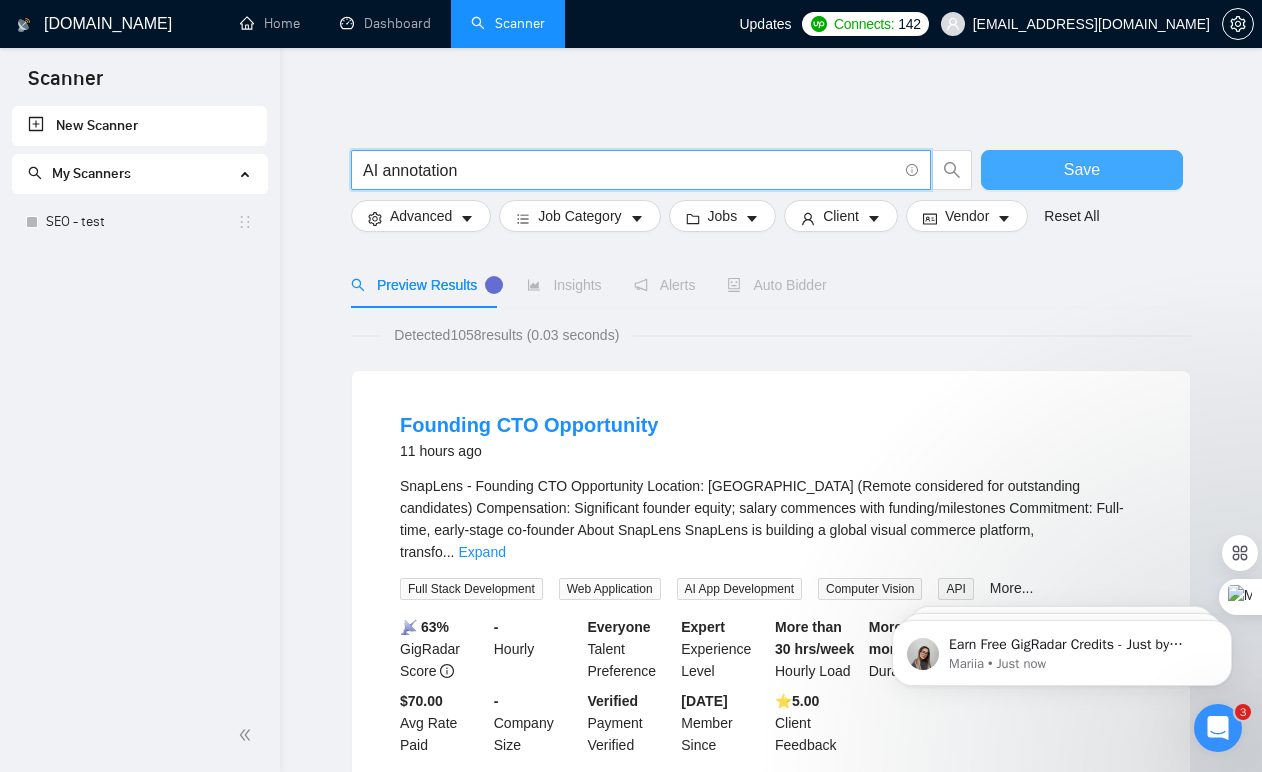 type on "AI annotation" 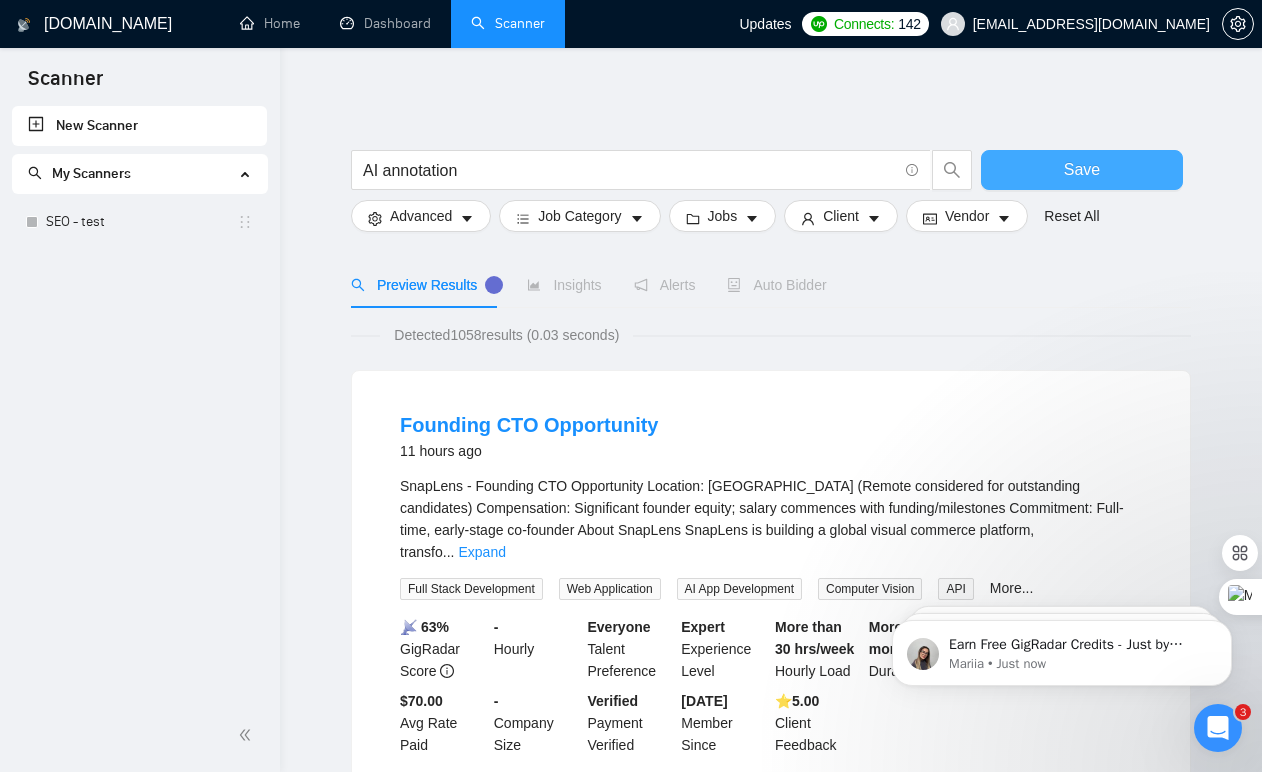 click on "Save" at bounding box center (1082, 170) 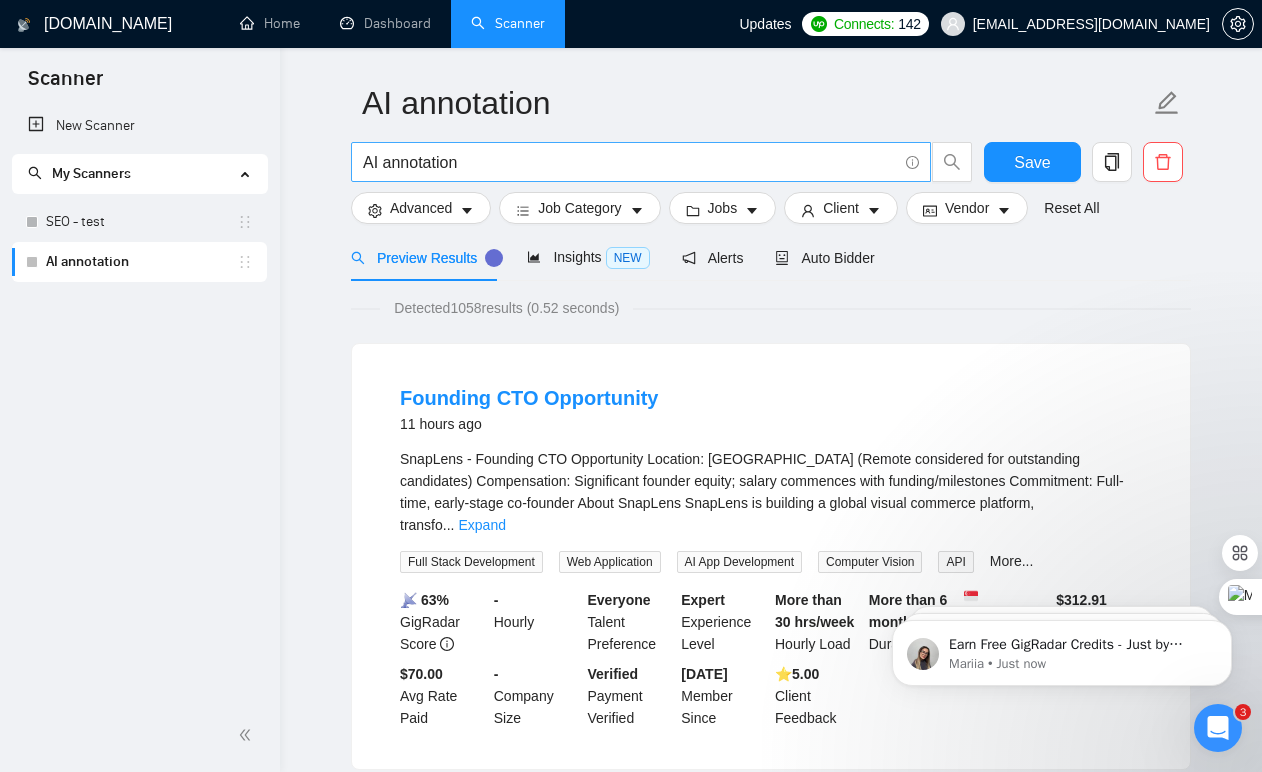 scroll, scrollTop: 58, scrollLeft: 0, axis: vertical 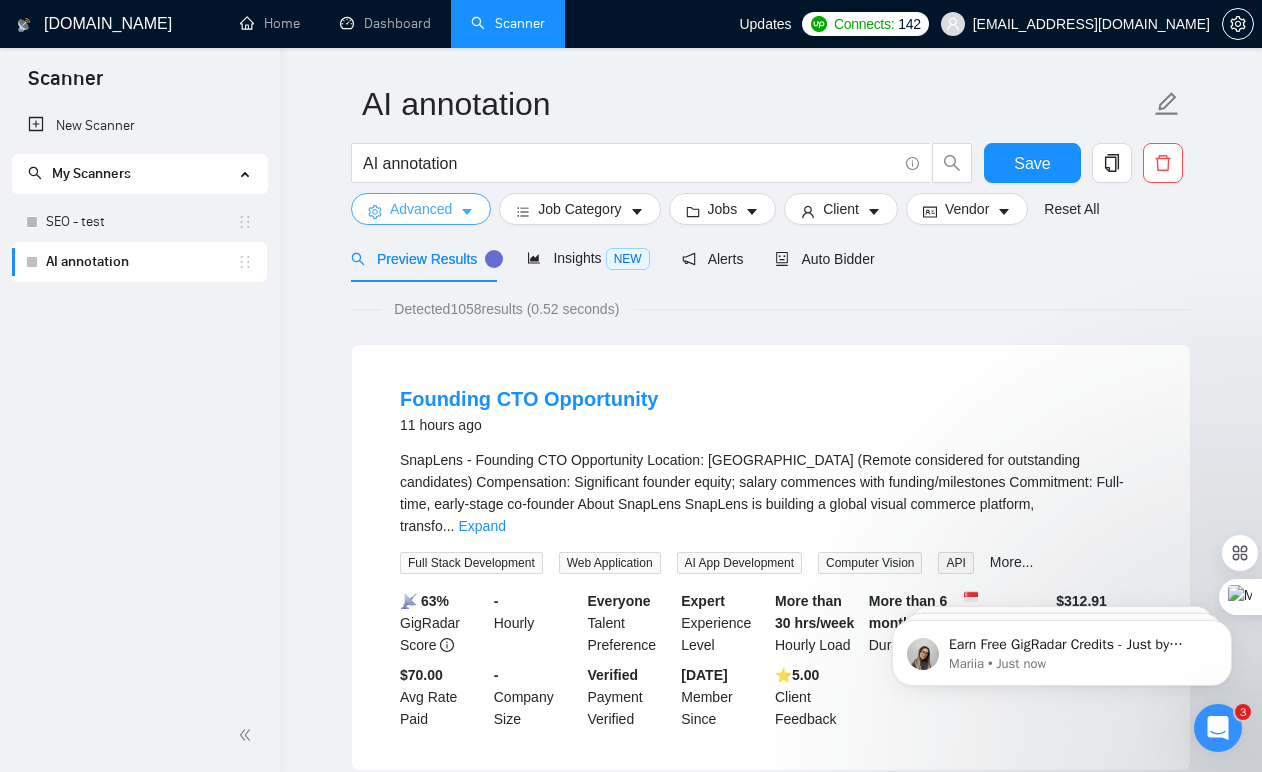 click on "Advanced" at bounding box center [421, 209] 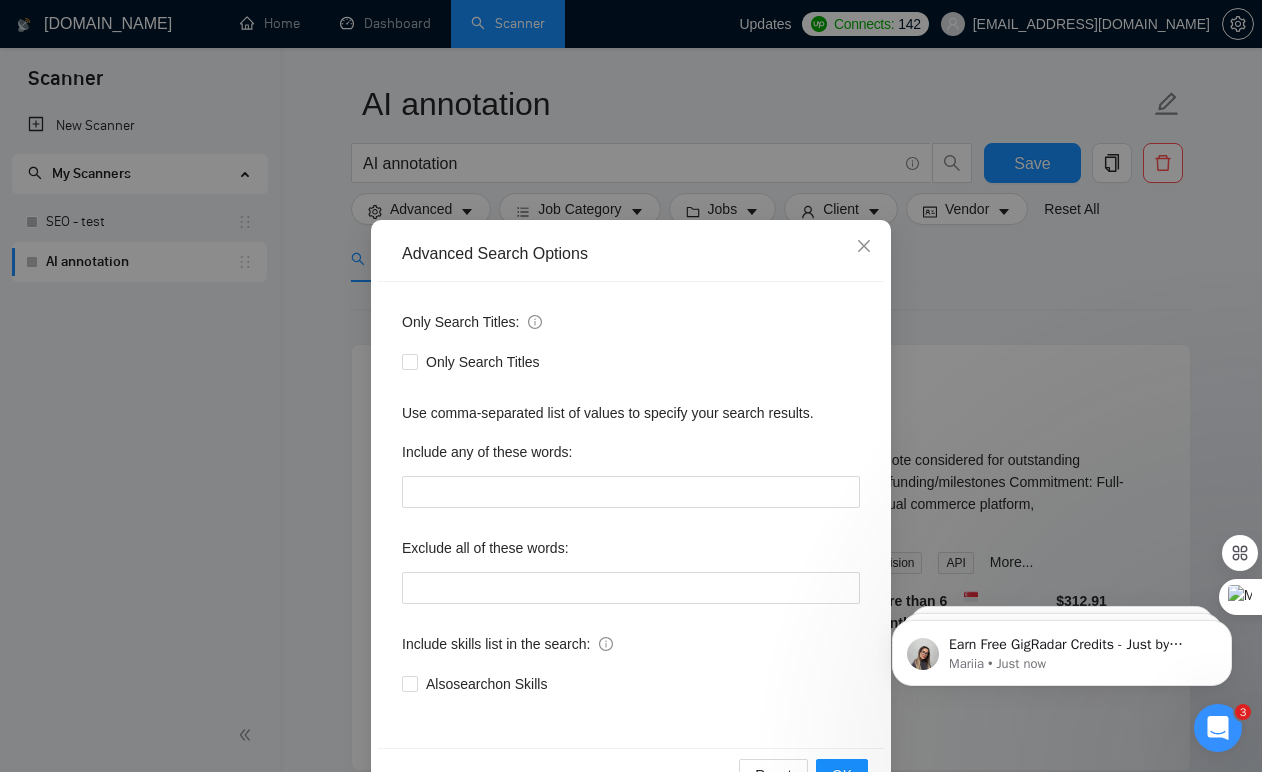 click on "Advanced Search Options Only Search Titles:   Only Search Titles Use comma-separated list of values to specify your search results. Include any of these words: Exclude all of these words: Include skills list in the search:   Also  search  on Skills Reset OK" at bounding box center [631, 386] 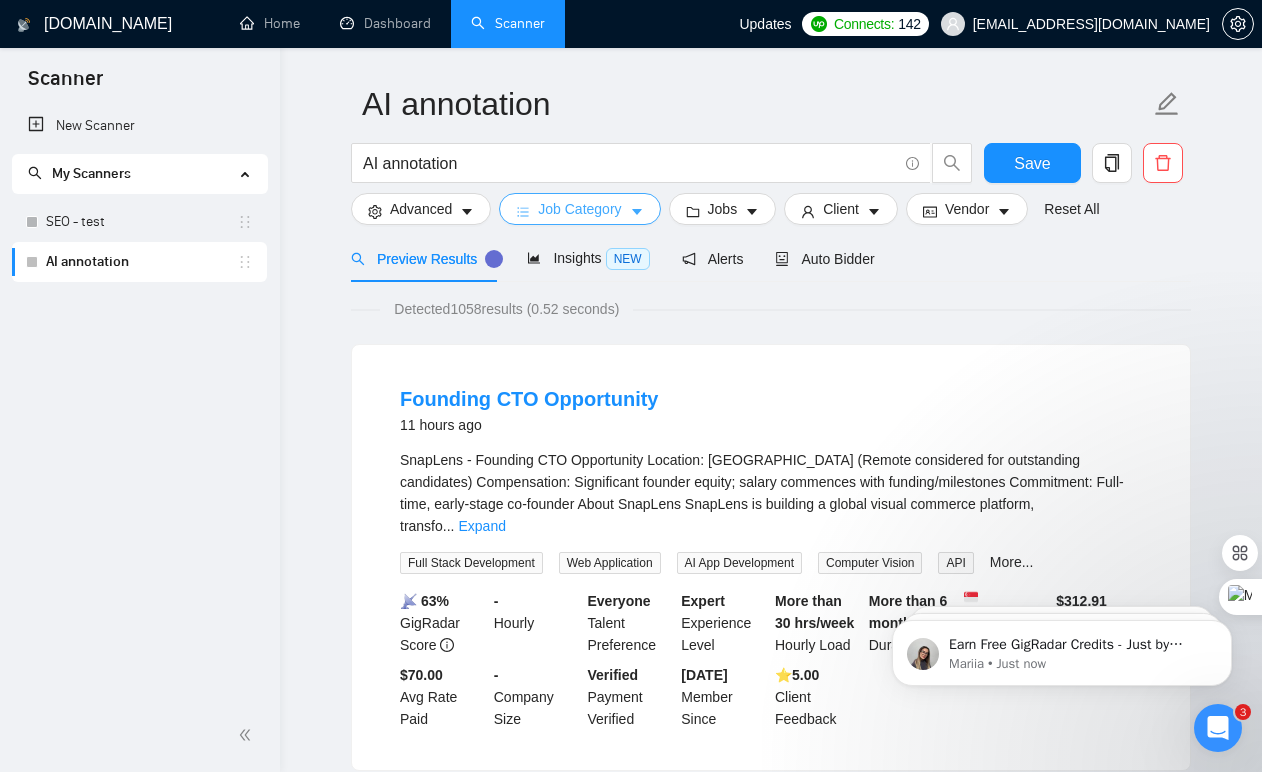 click on "Job Category" at bounding box center [579, 209] 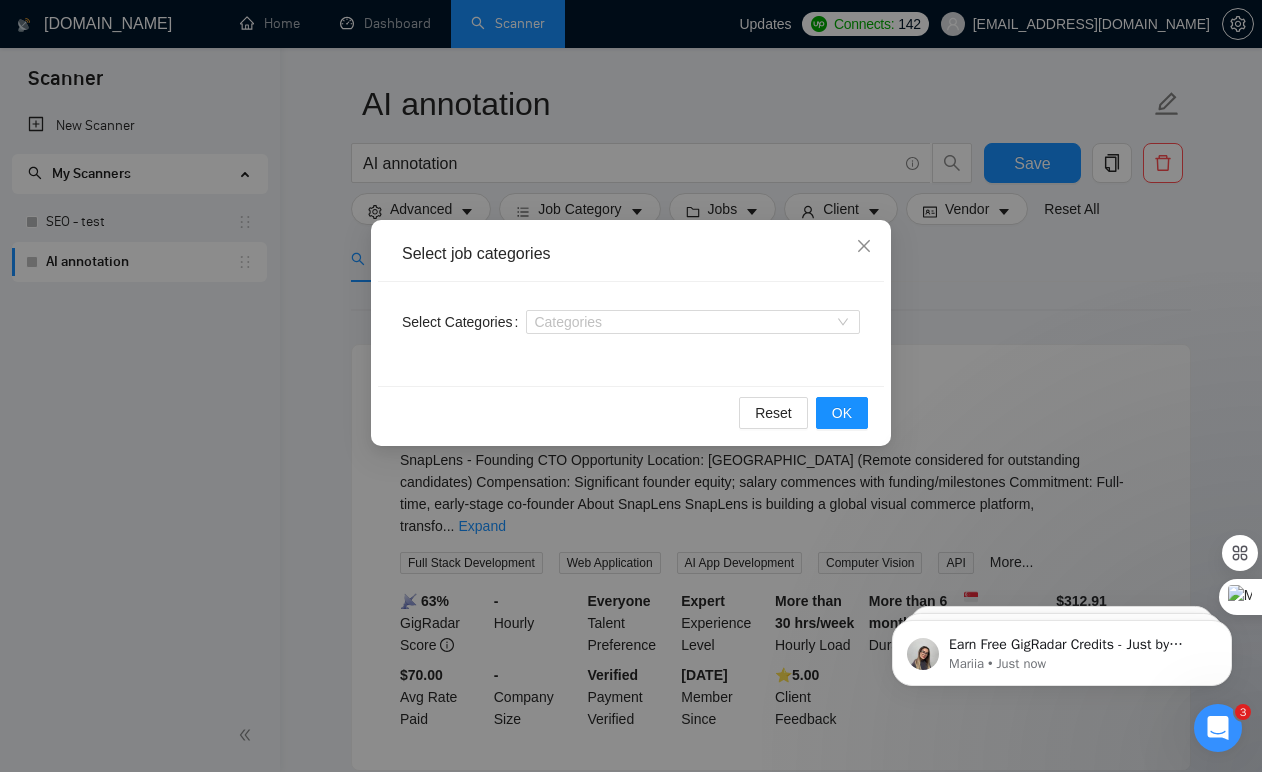 click on "Select job categories Select Categories   Categories Reset OK" at bounding box center [631, 386] 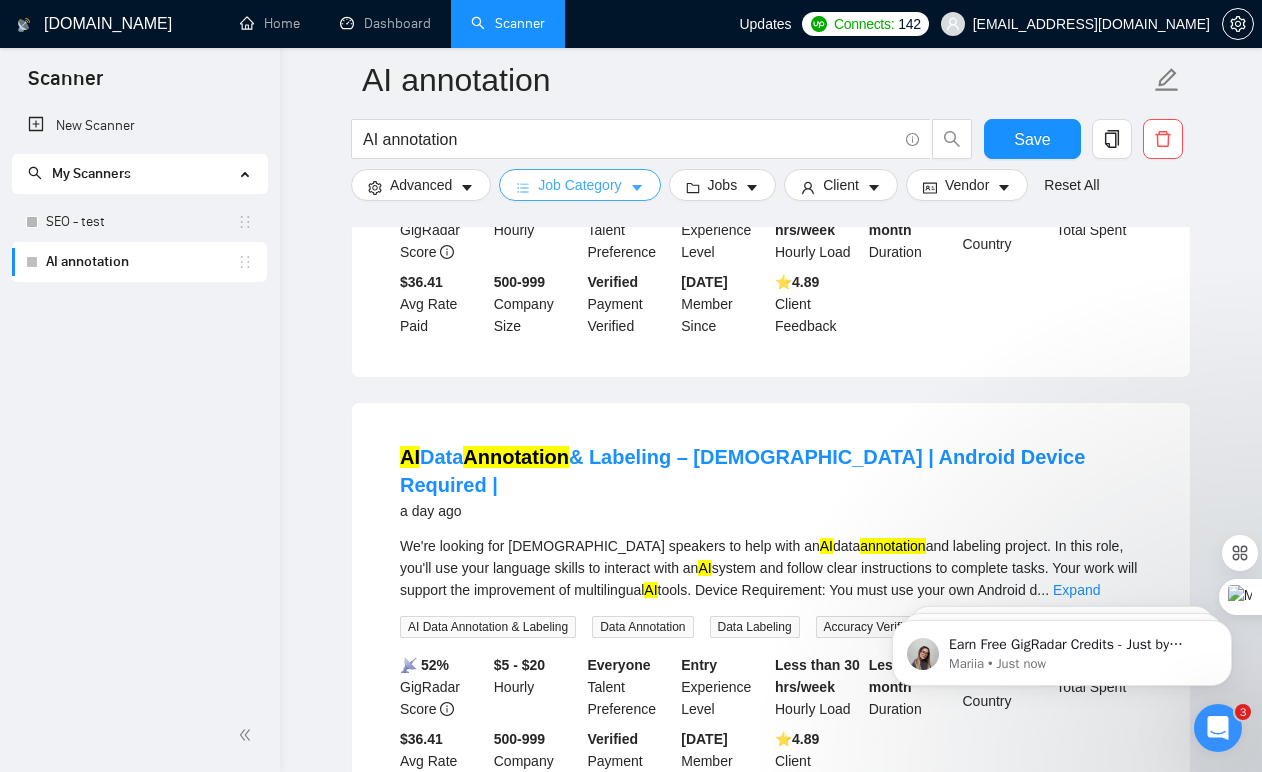 scroll, scrollTop: 1379, scrollLeft: 0, axis: vertical 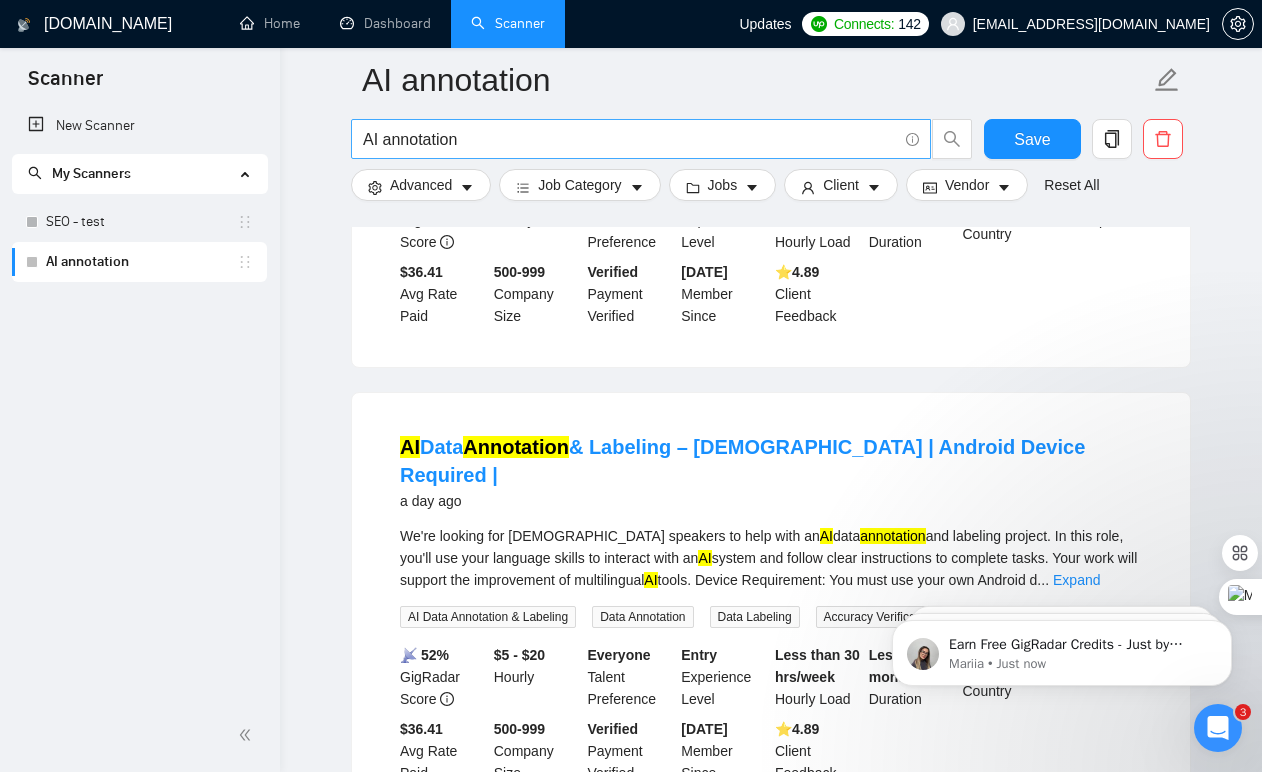 click on "AI annotation" at bounding box center (630, 139) 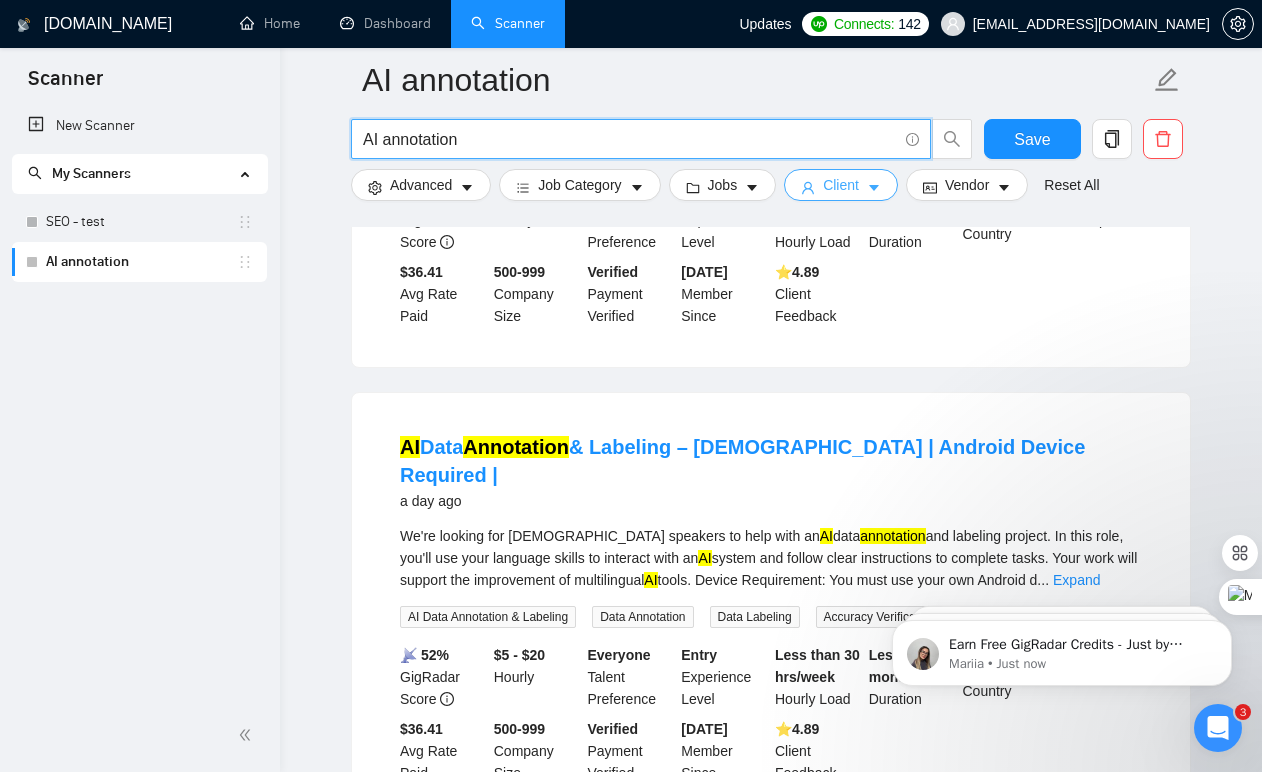 click on "Client" at bounding box center (841, 185) 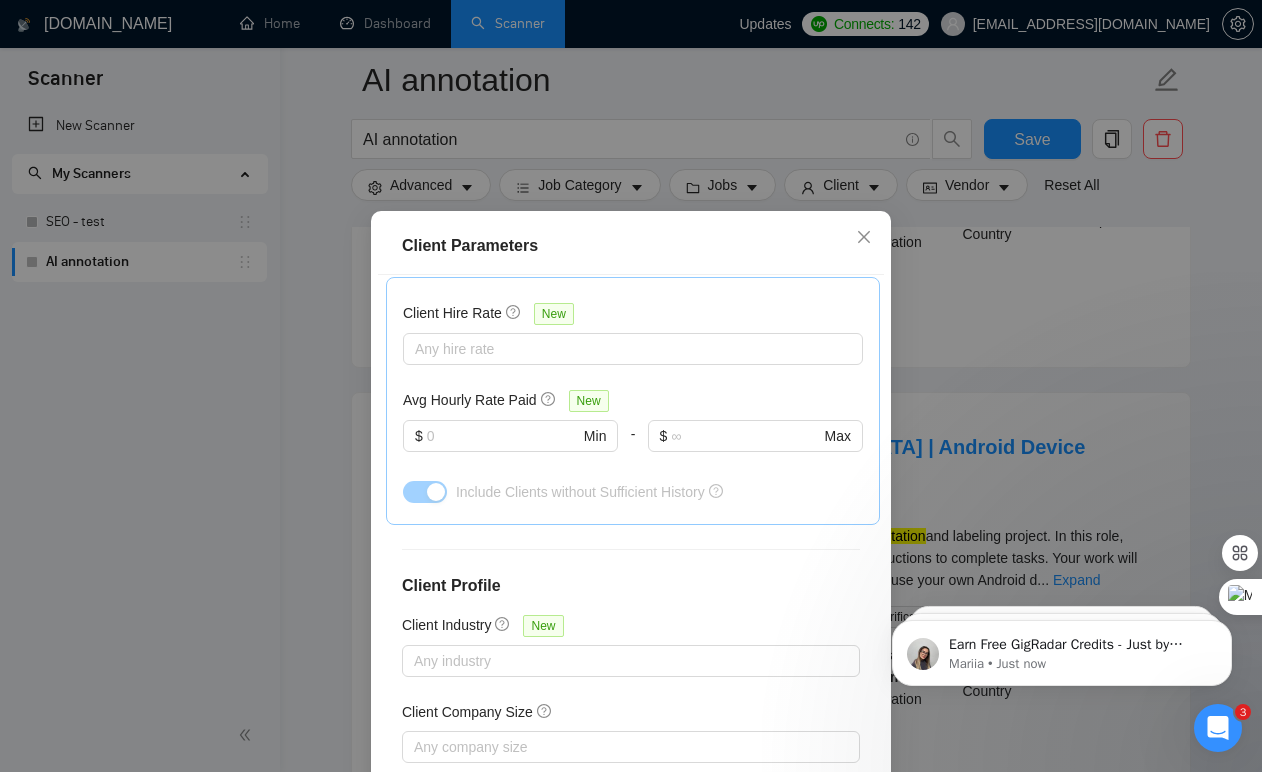 scroll, scrollTop: 706, scrollLeft: 0, axis: vertical 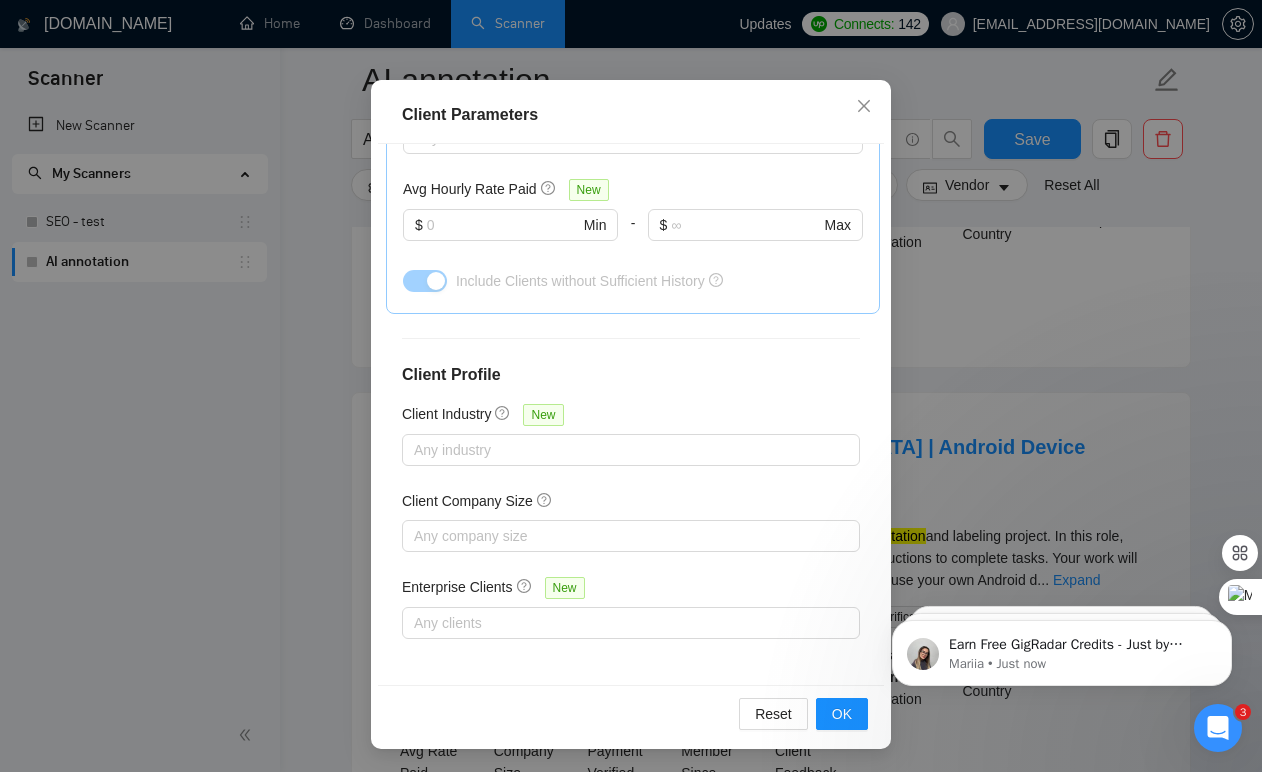 click on "Client Parameters Client Location Include Client Countries   Select Exclude Client Countries   Select Client Rating Client Min Average Feedback Include clients with no feedback Client Payment Details Payment Verified Hire Rate Stats   Client Total Spent $ Min - $ Max Client Hire Rate New   Any hire rate   Avg Hourly Rate Paid New $ Min - $ Max Include Clients without Sufficient History Client Profile Client Industry New   Any industry Client Company Size   Any company size Enterprise Clients New   Any clients Reset OK" at bounding box center [631, 386] 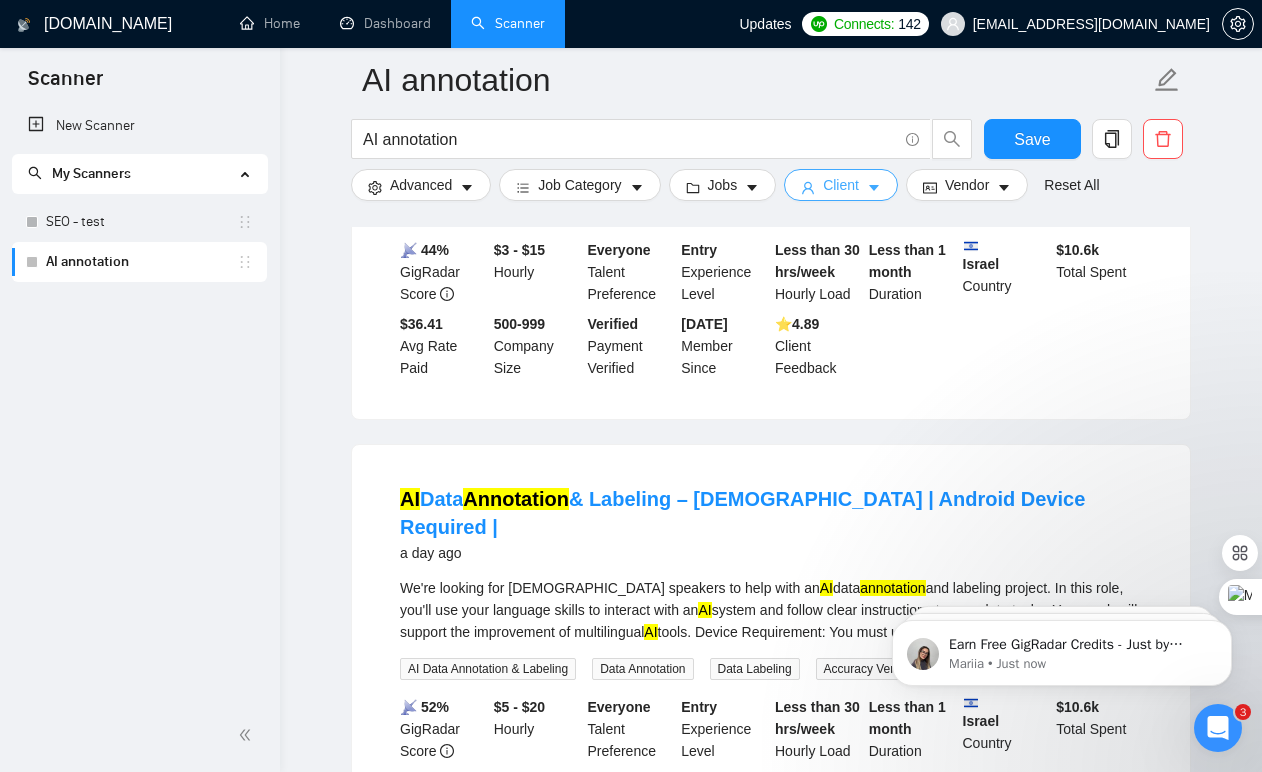 scroll, scrollTop: 1341, scrollLeft: 0, axis: vertical 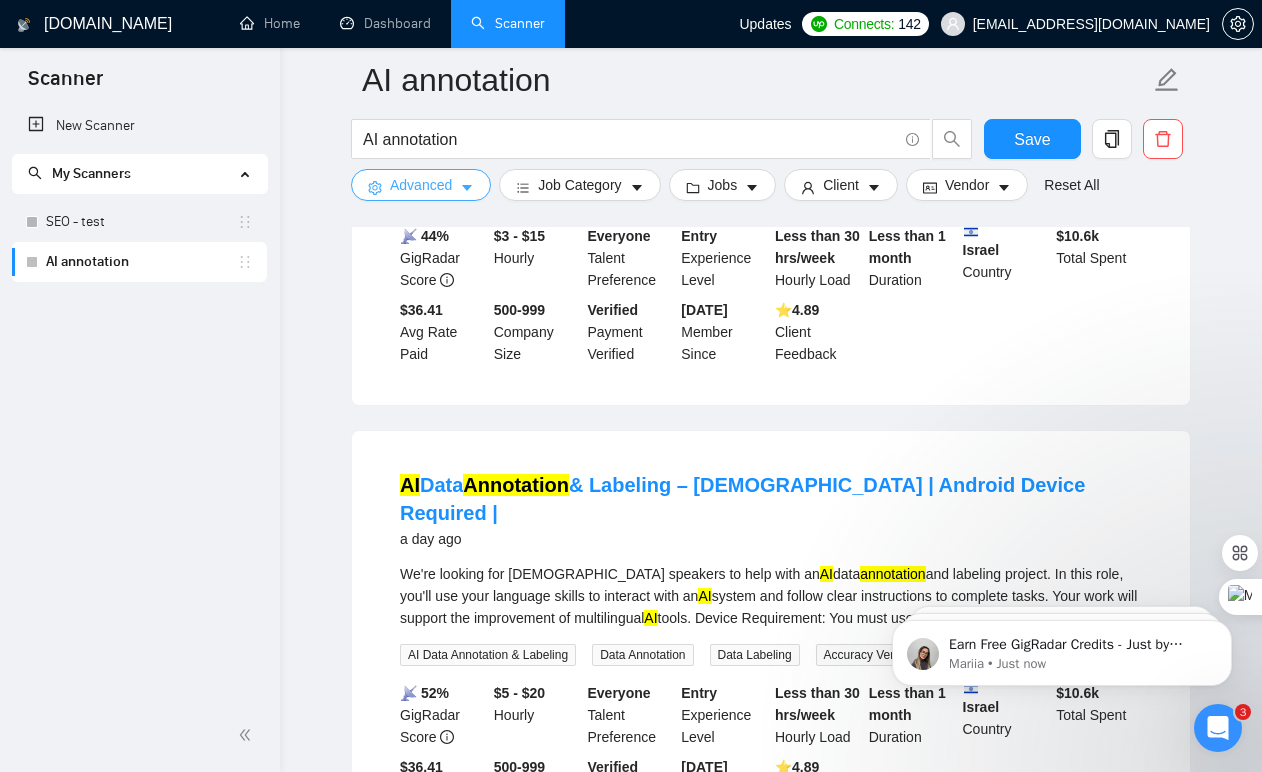 click on "Advanced" at bounding box center (421, 185) 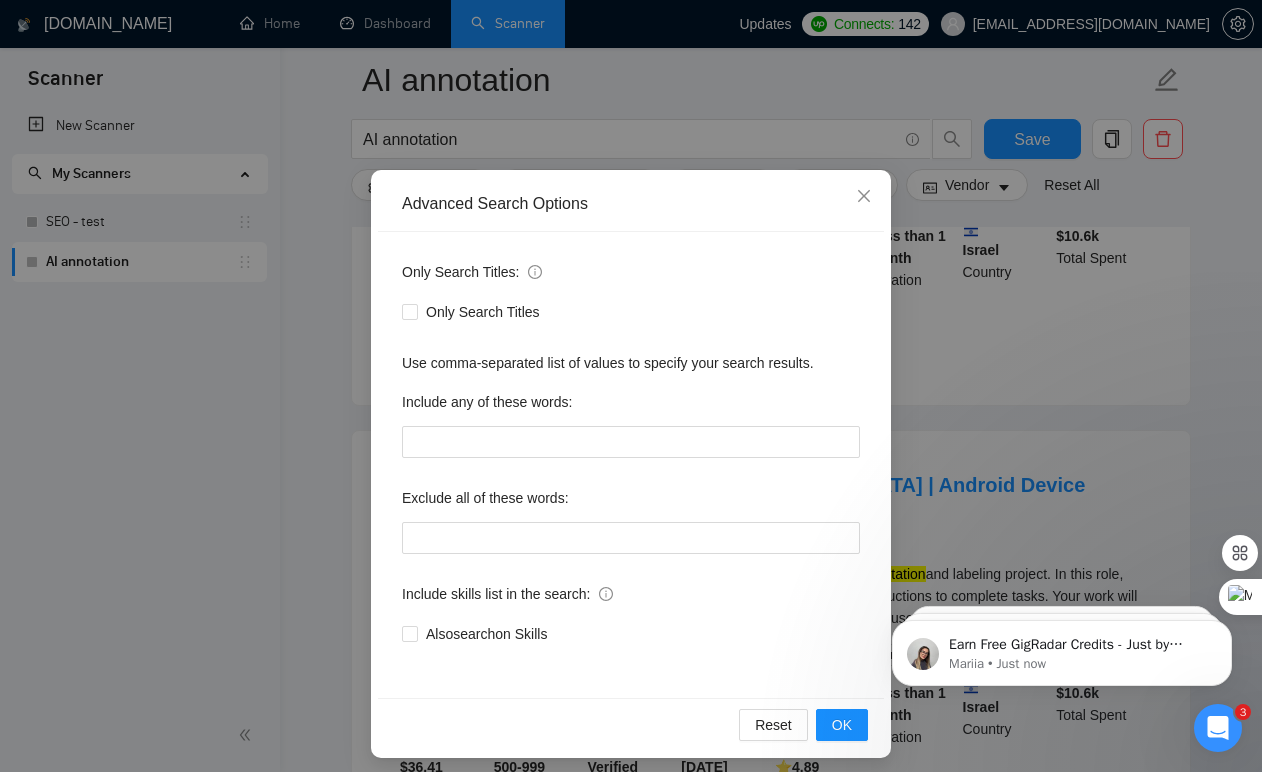 scroll, scrollTop: 60, scrollLeft: 0, axis: vertical 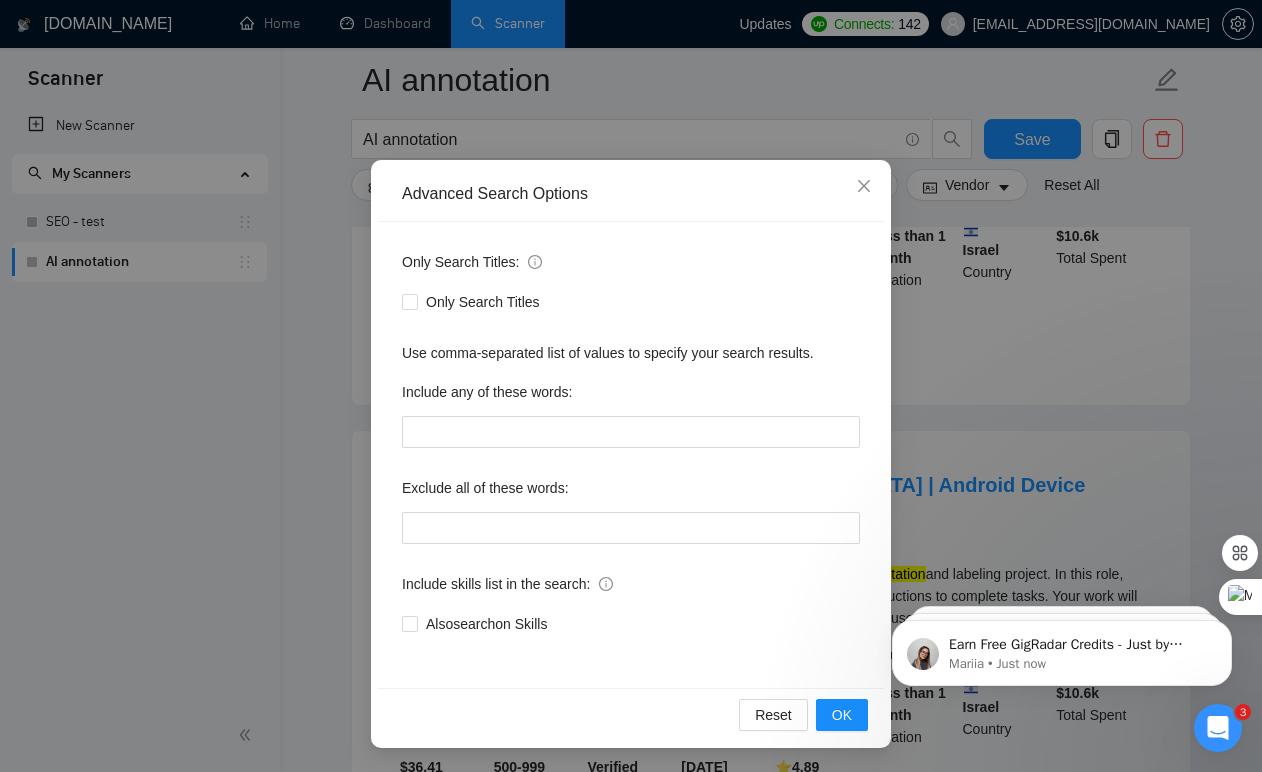 click on "Advanced Search Options Only Search Titles:   Only Search Titles Use comma-separated list of values to specify your search results. Include any of these words: Exclude all of these words: Include skills list in the search:   Also  search  on Skills Reset OK" at bounding box center [631, 386] 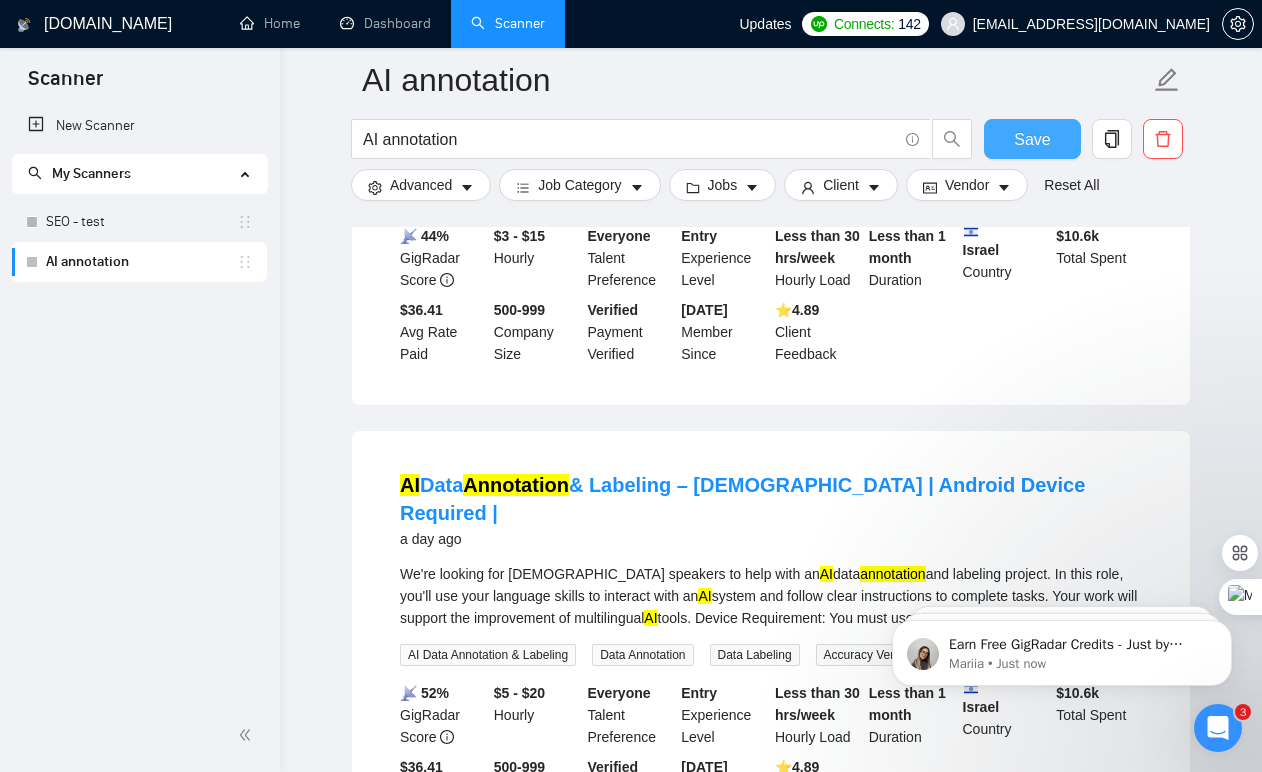 click on "Save" at bounding box center (1032, 139) 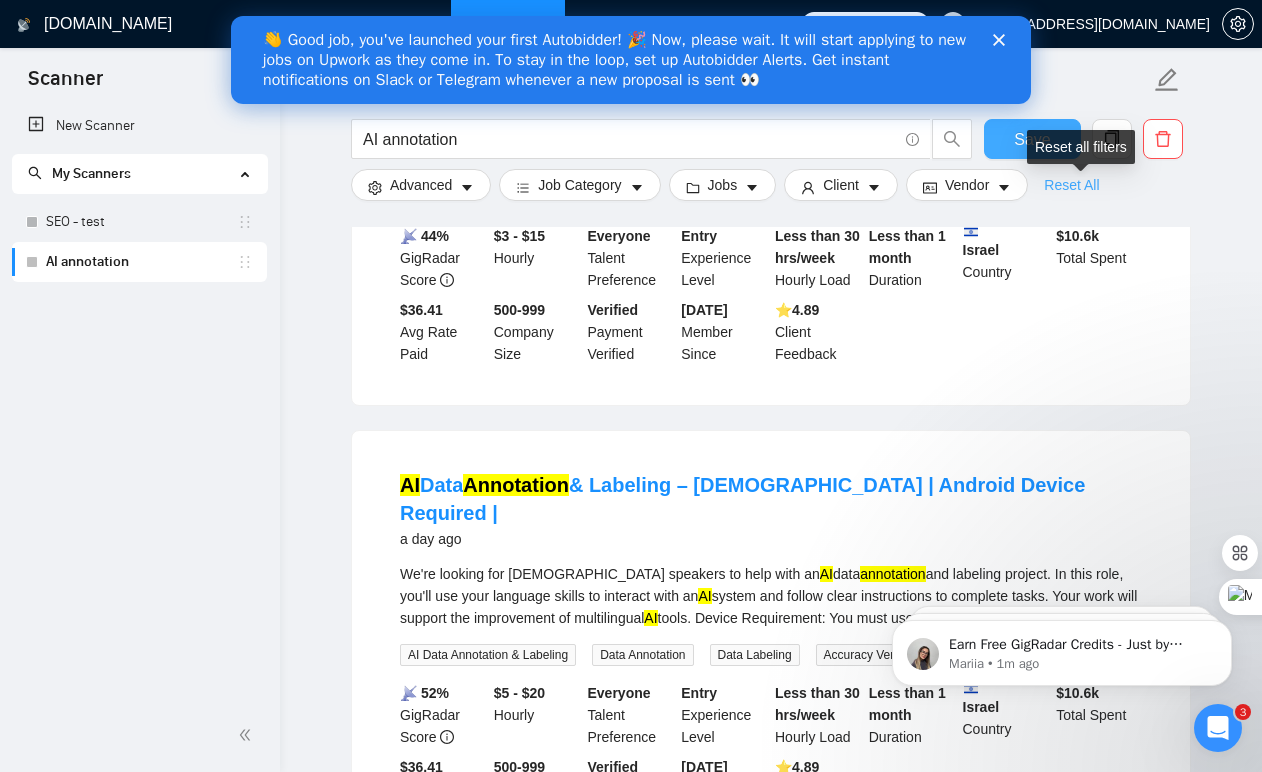 scroll, scrollTop: 0, scrollLeft: 0, axis: both 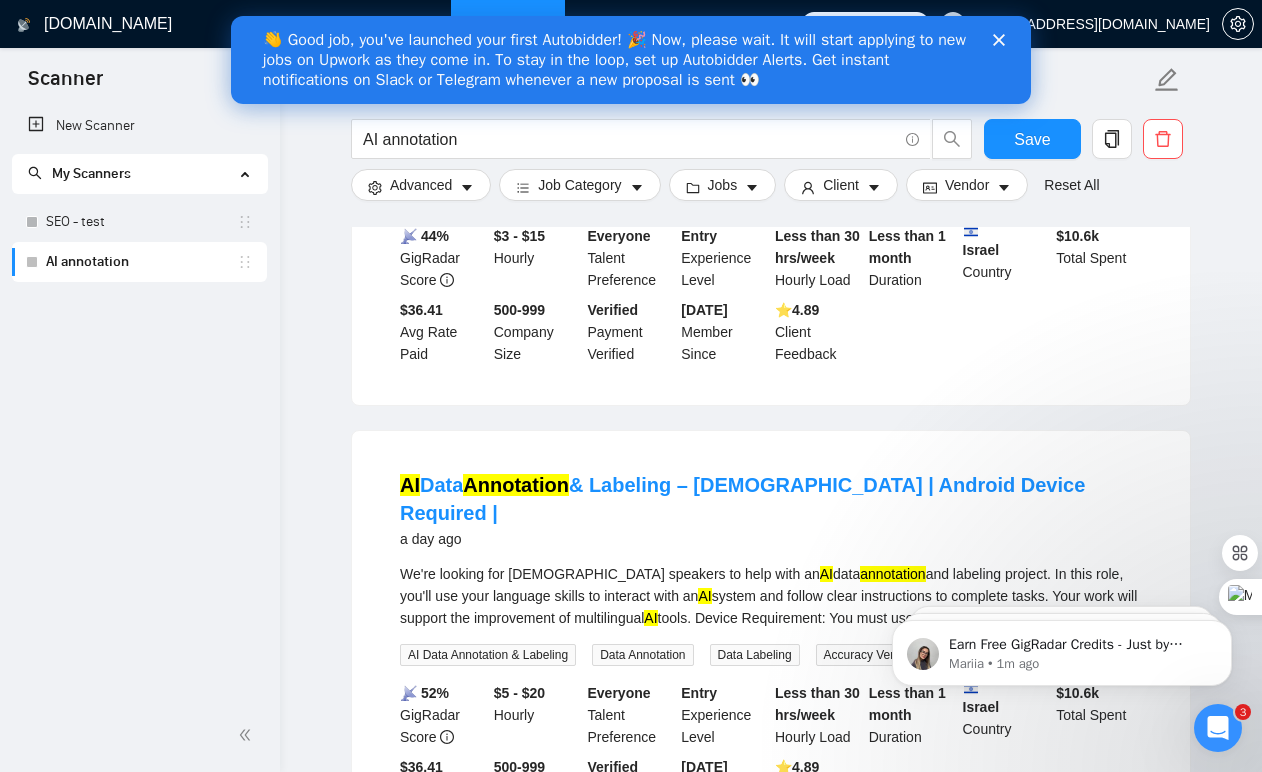 click at bounding box center (1003, 40) 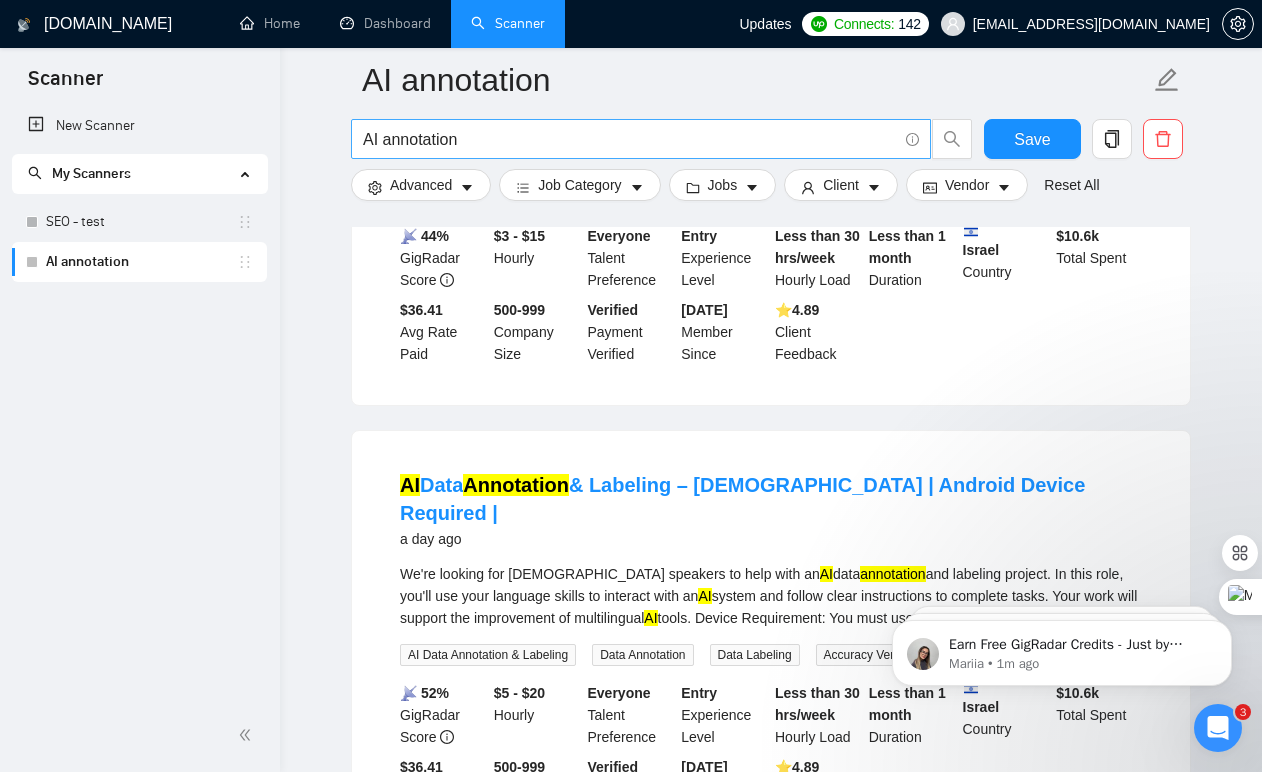 click on "AI annotation" at bounding box center (630, 139) 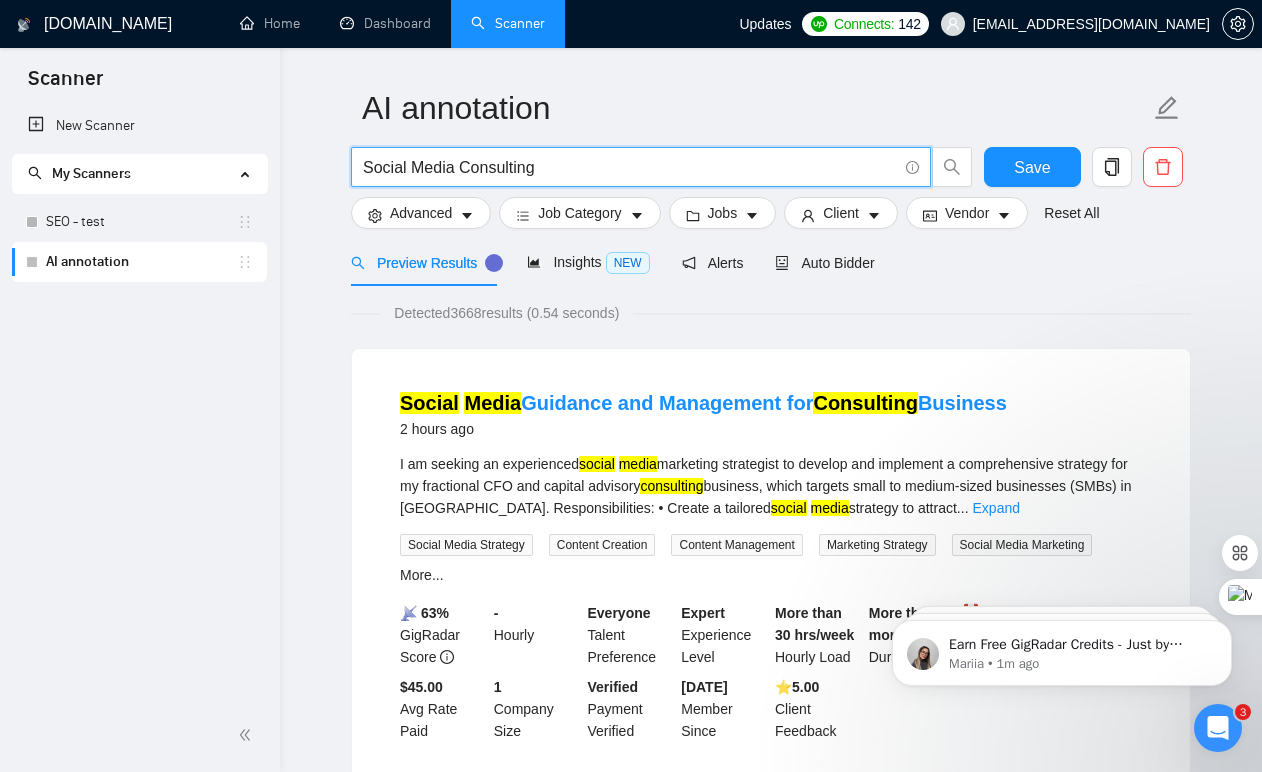 scroll, scrollTop: 47, scrollLeft: 0, axis: vertical 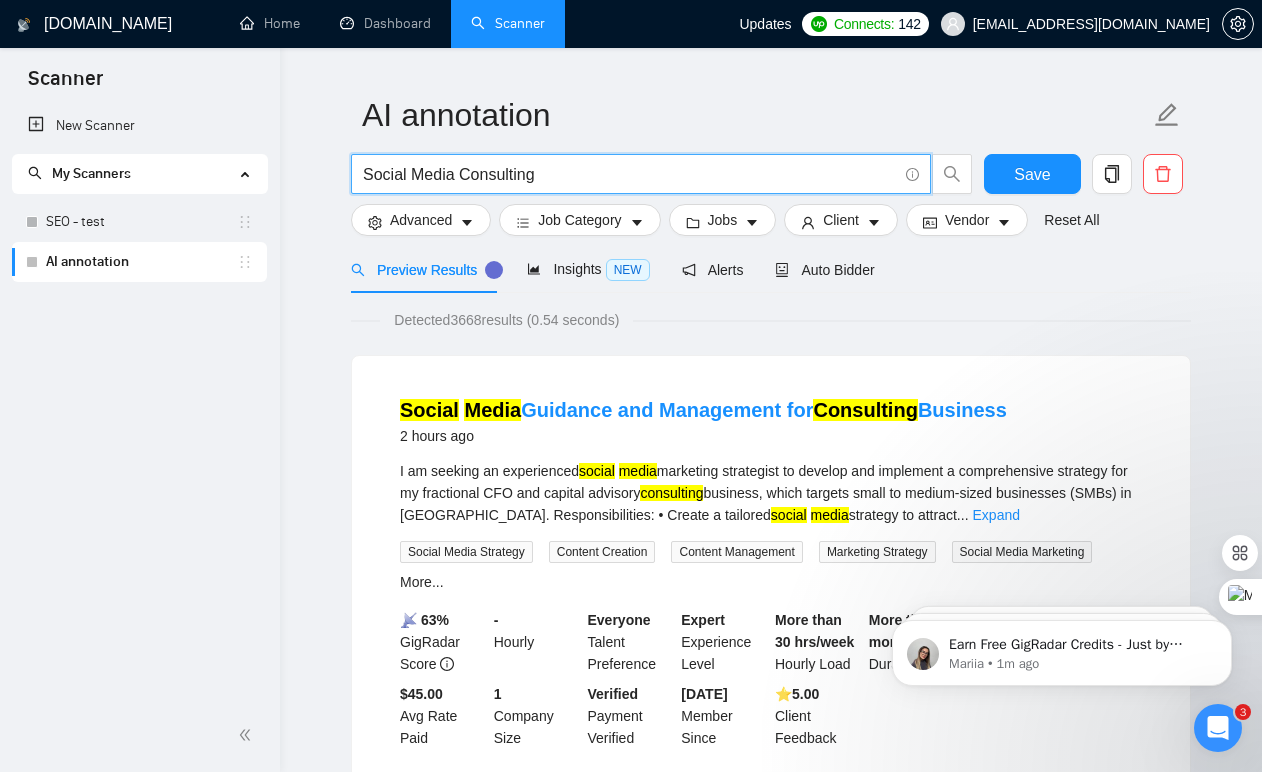 click on "Social Media Consulting" at bounding box center [630, 174] 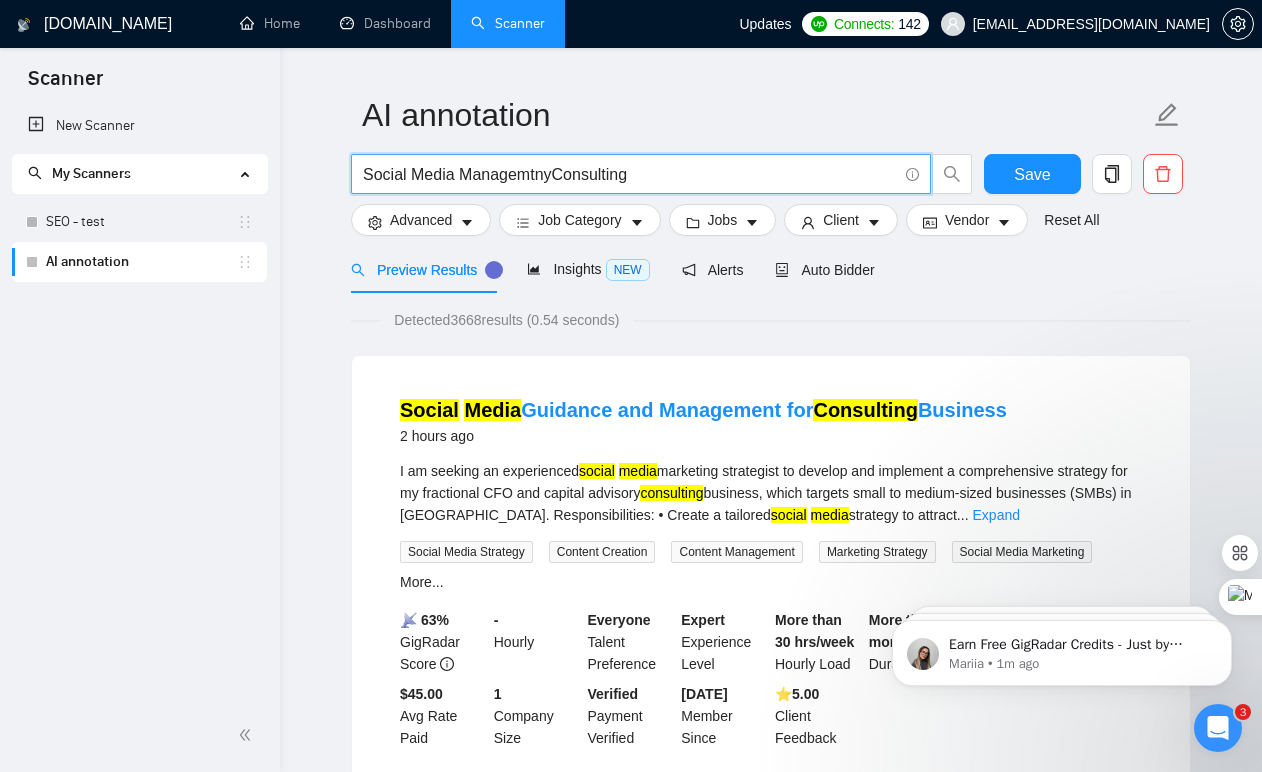 drag, startPoint x: 463, startPoint y: 177, endPoint x: 823, endPoint y: 194, distance: 360.40115 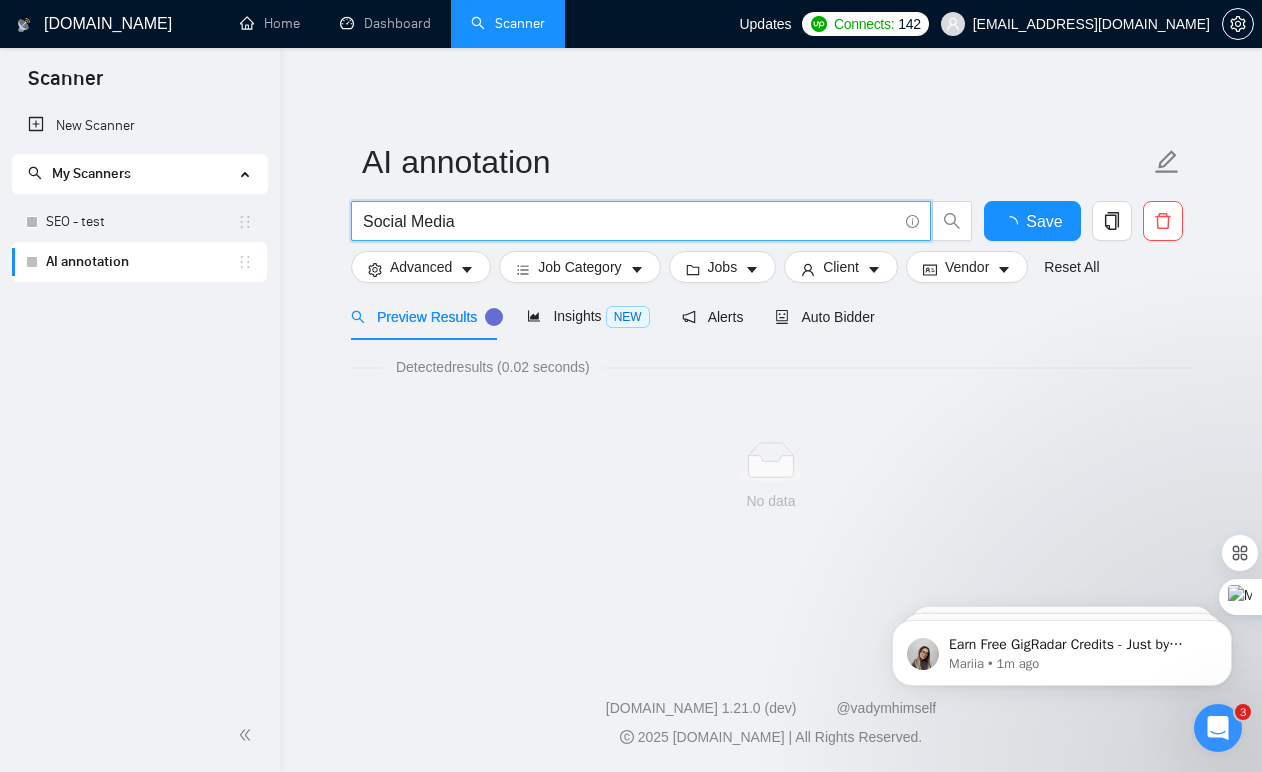 scroll, scrollTop: 0, scrollLeft: 0, axis: both 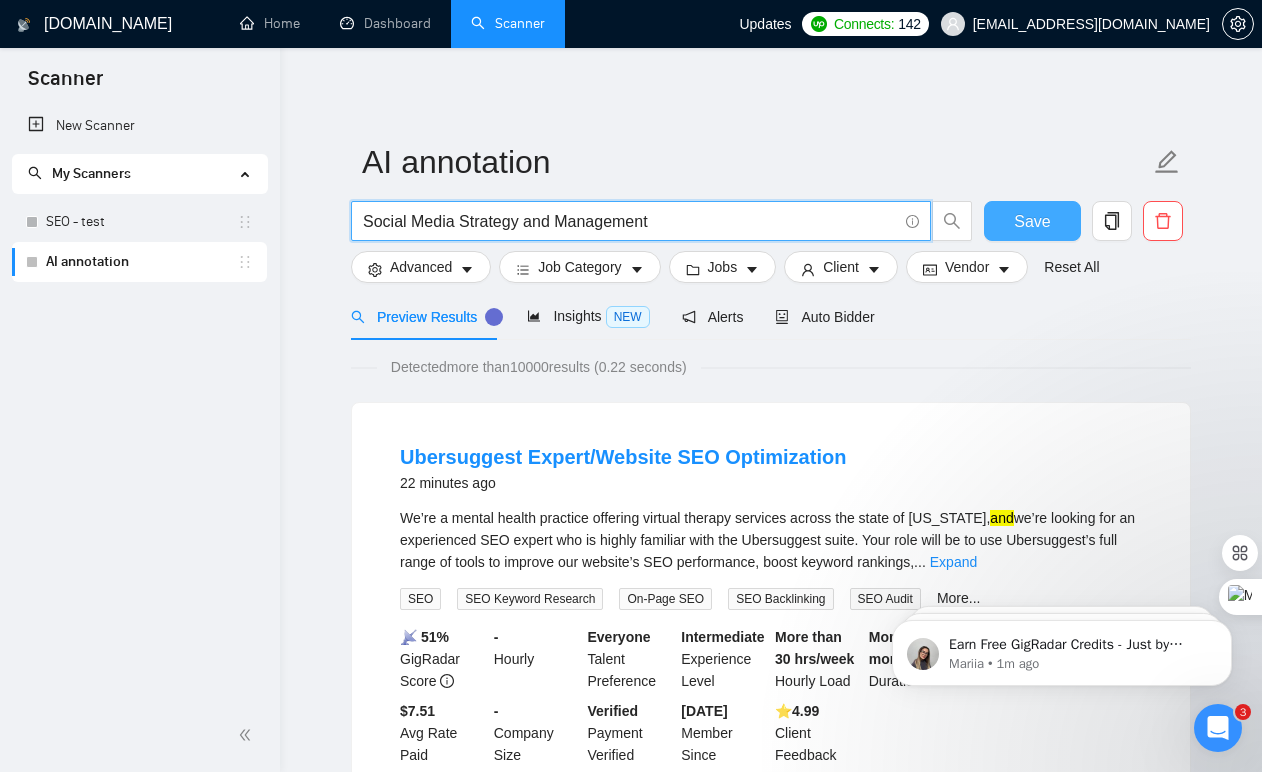 type on "Social Media Strategy and Management" 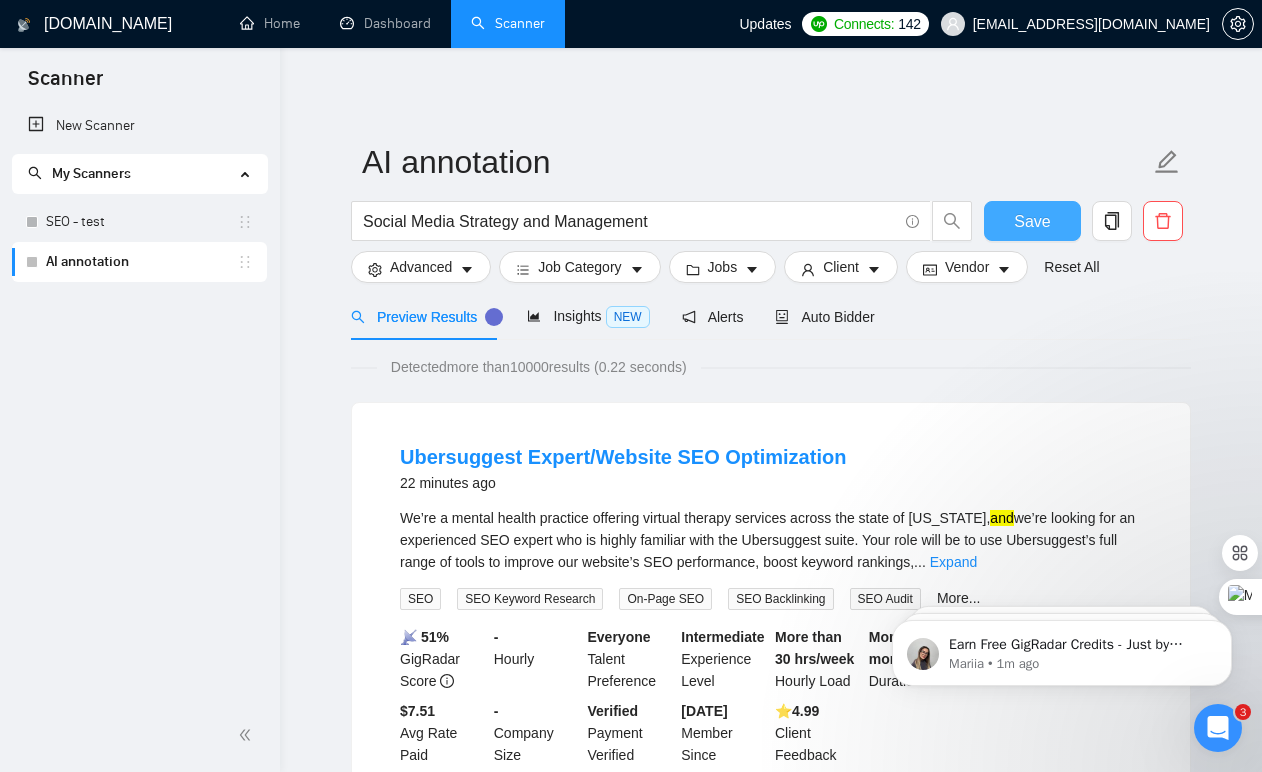 click on "Save" at bounding box center (1032, 221) 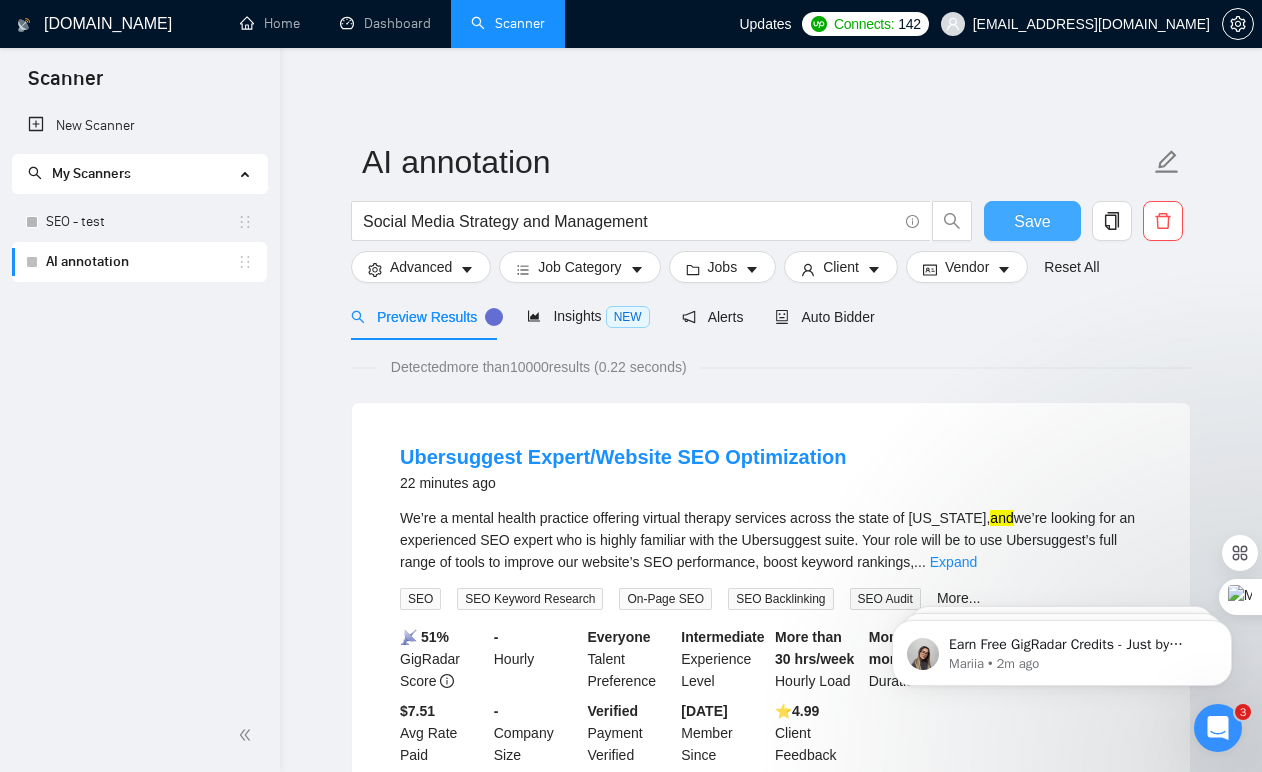 click on "Save" at bounding box center [1032, 221] 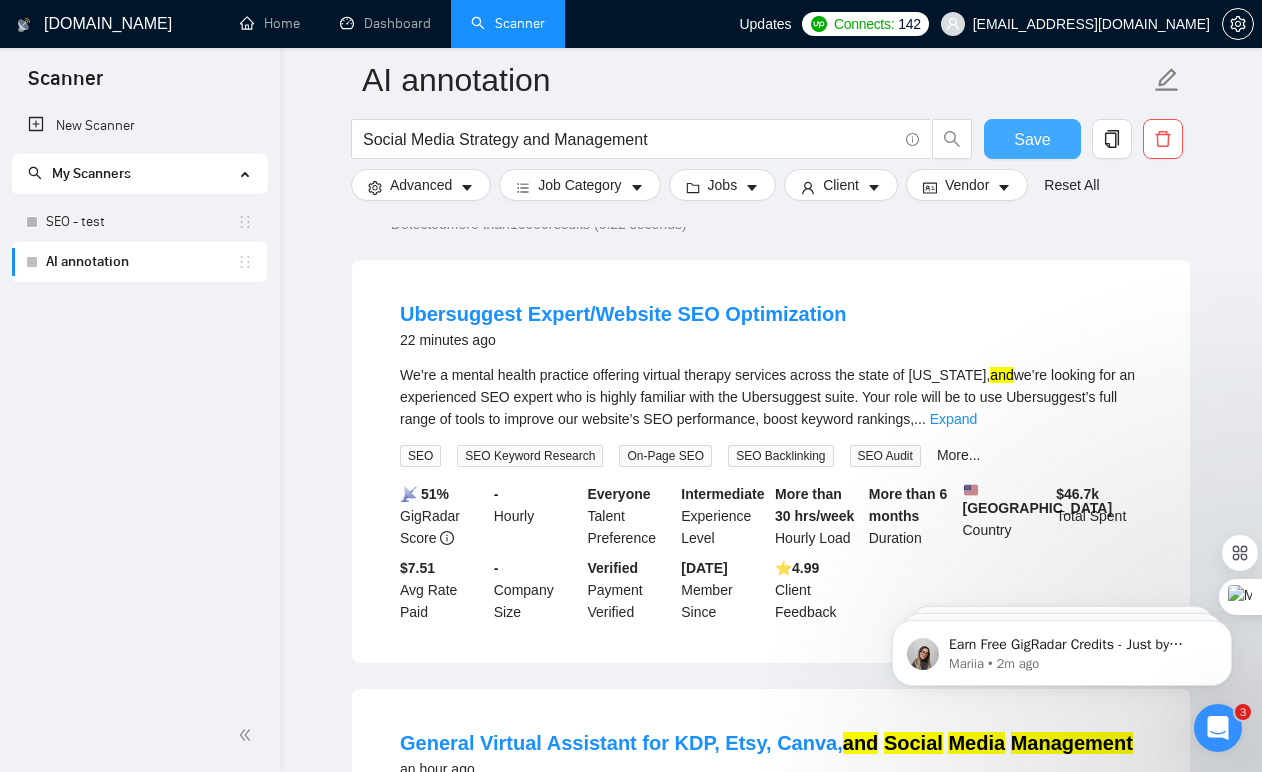 scroll, scrollTop: 165, scrollLeft: 0, axis: vertical 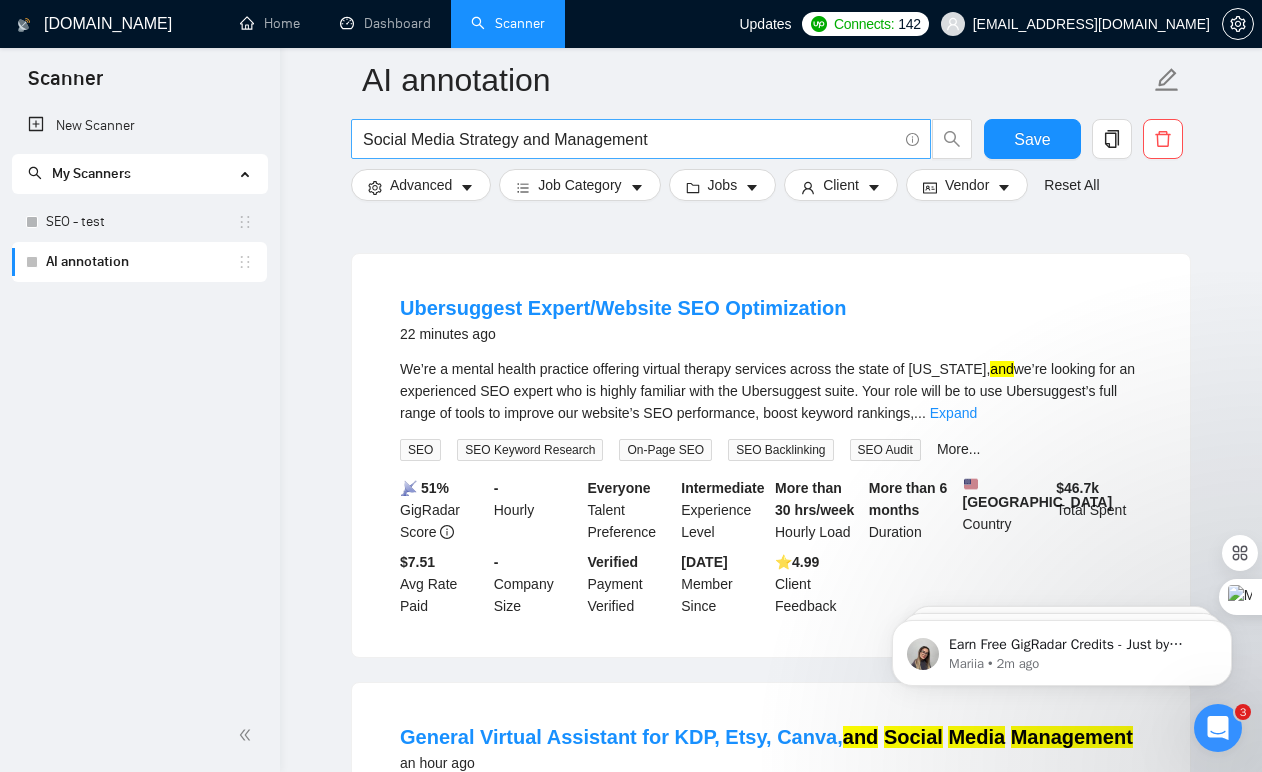 click on "Social Media Strategy and Management" at bounding box center (641, 139) 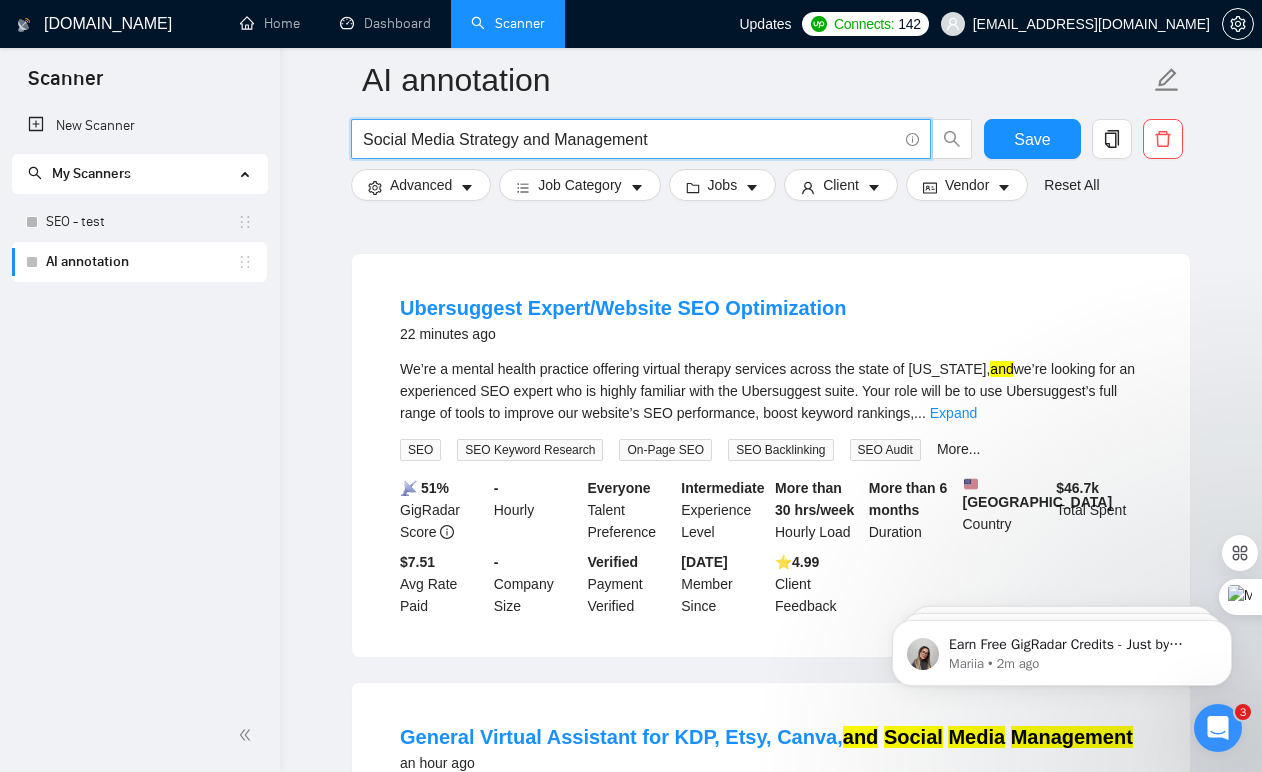 click on "Social Media Strategy and Management" at bounding box center [630, 139] 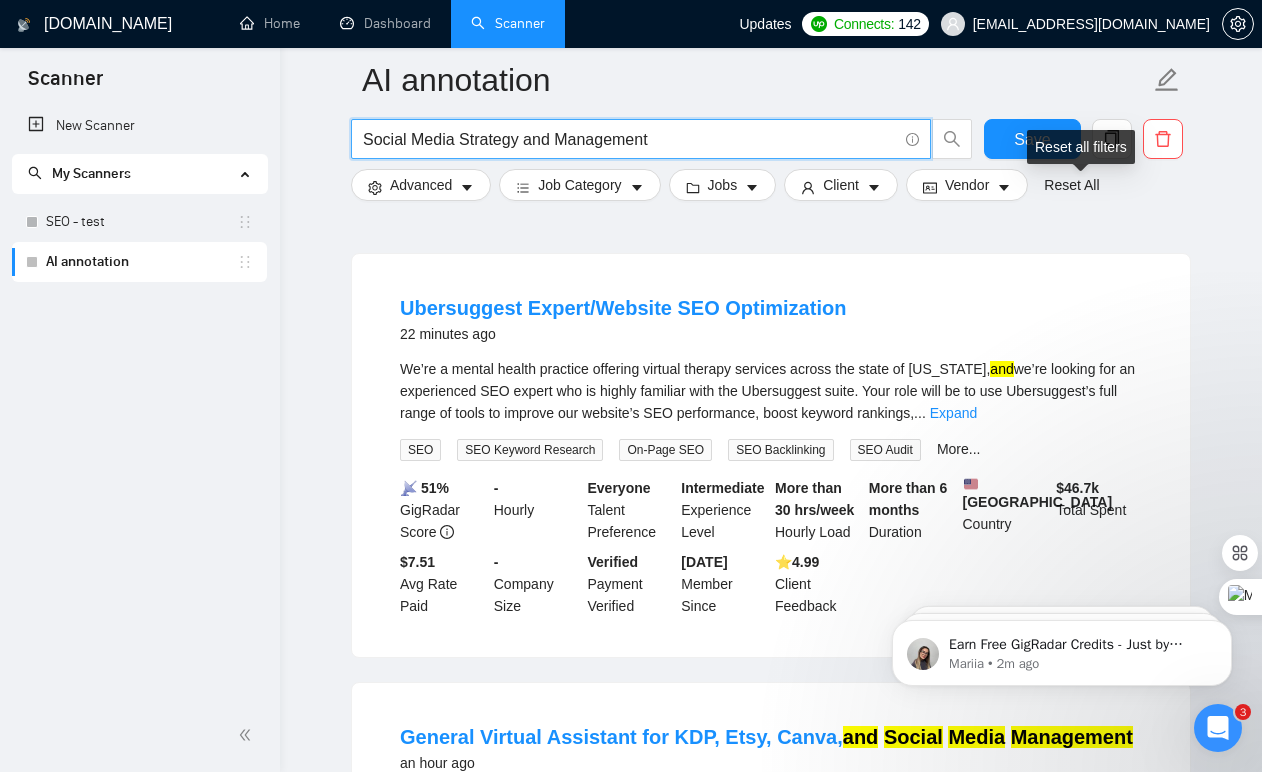 click on "Reset all filters" at bounding box center (1081, 147) 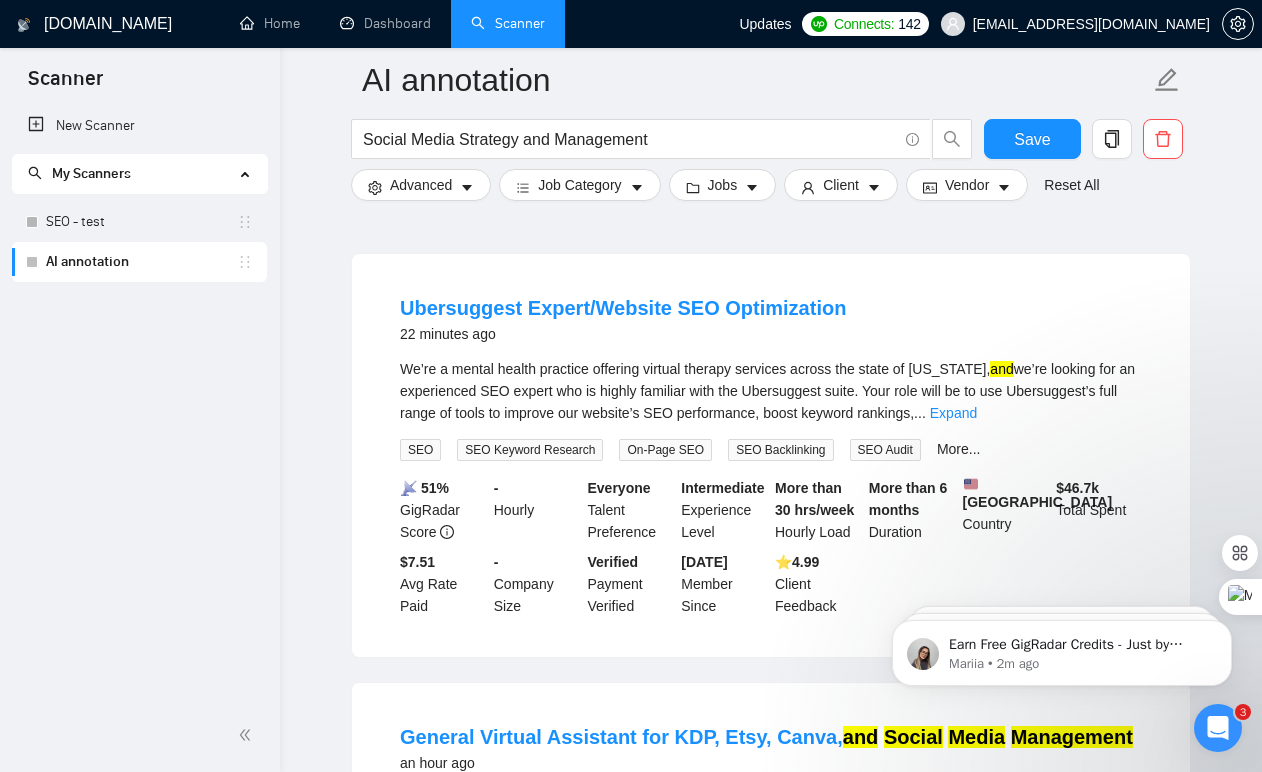 click on "AI annotation" at bounding box center [141, 262] 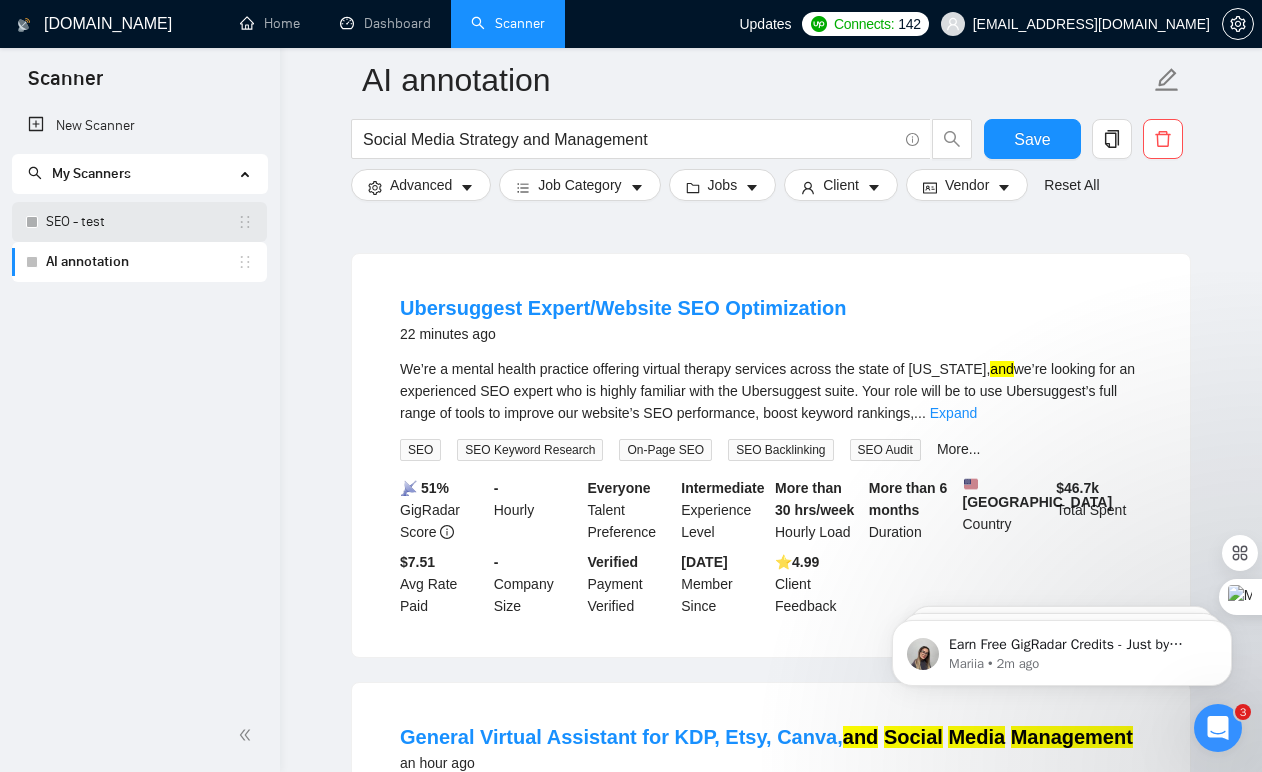 click on "SEO - test" at bounding box center (141, 222) 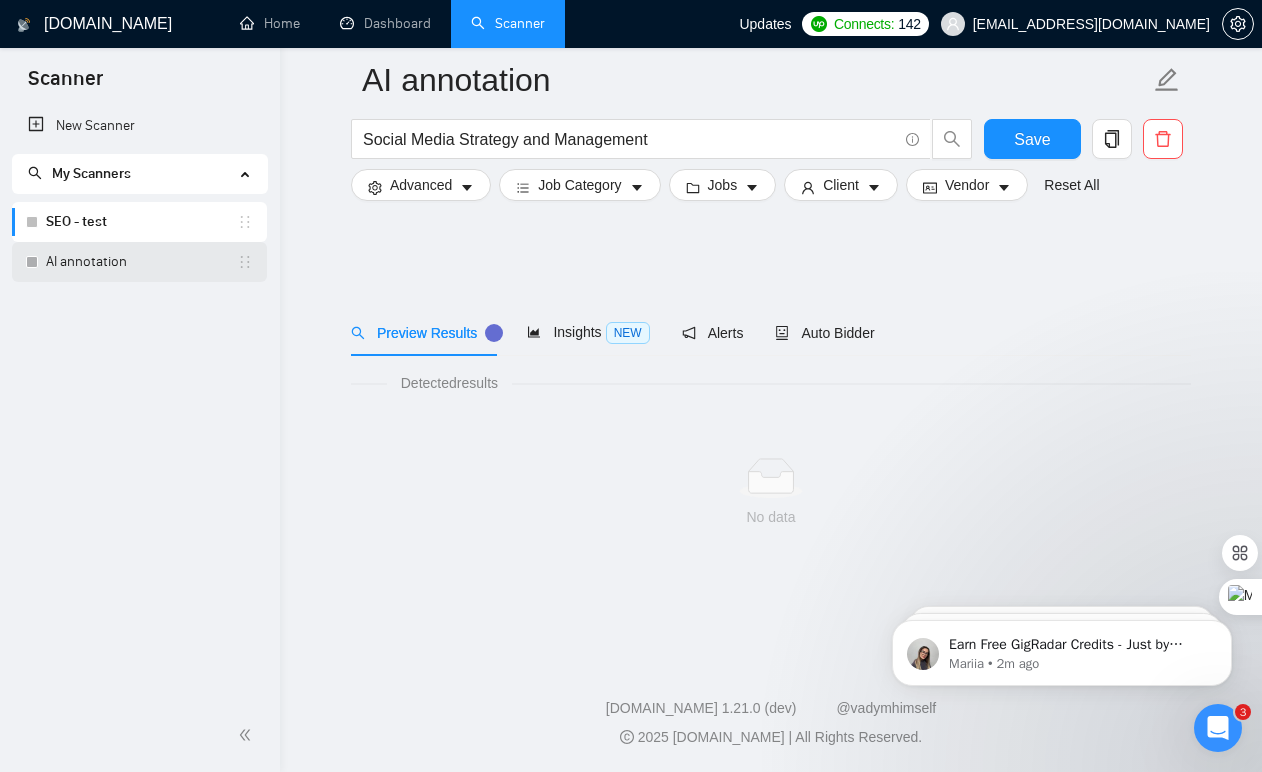 scroll, scrollTop: 0, scrollLeft: 0, axis: both 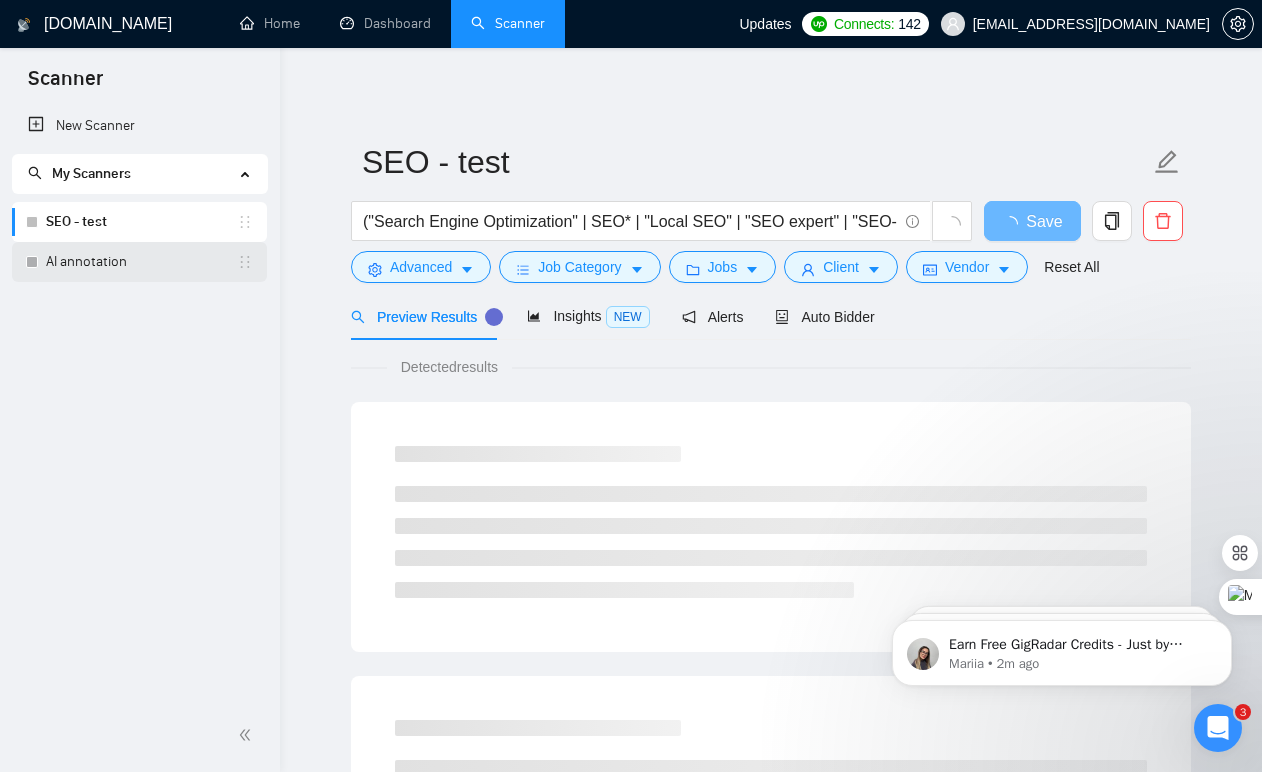 click on "AI annotation" at bounding box center [141, 262] 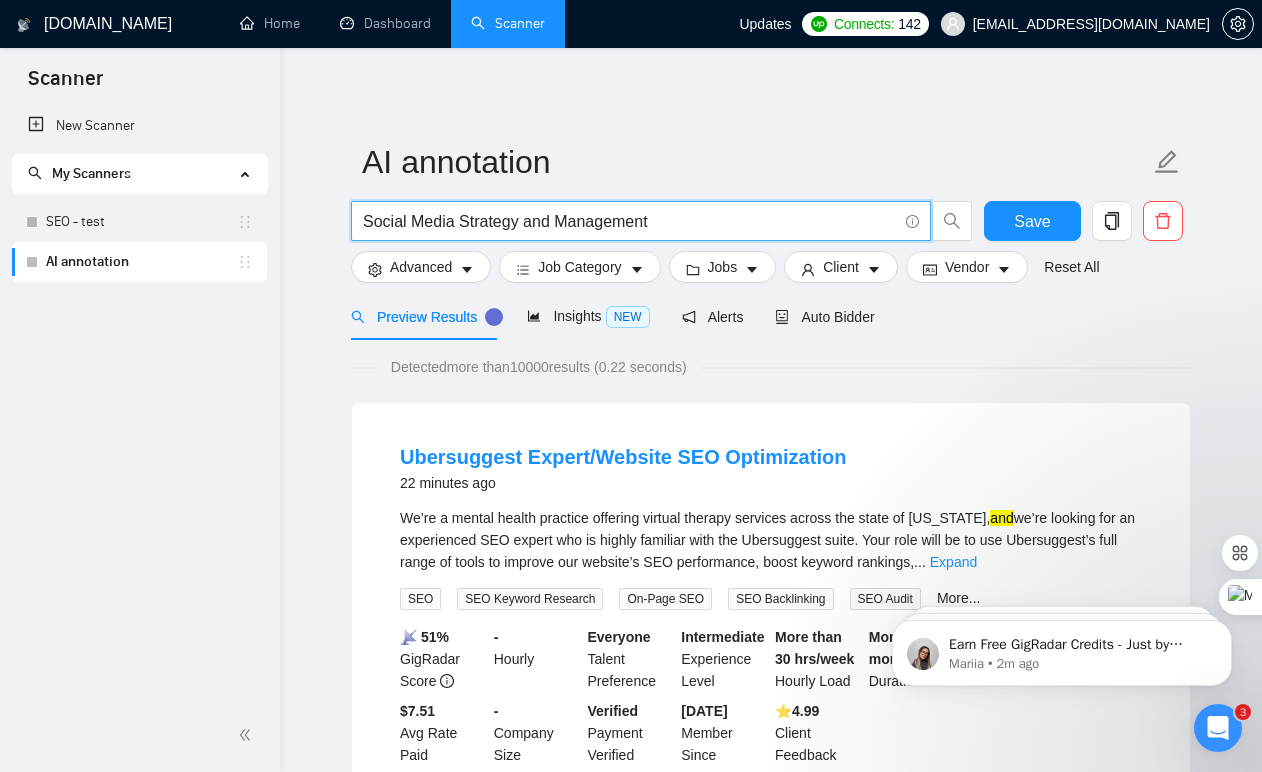drag, startPoint x: 733, startPoint y: 231, endPoint x: 343, endPoint y: 221, distance: 390.12817 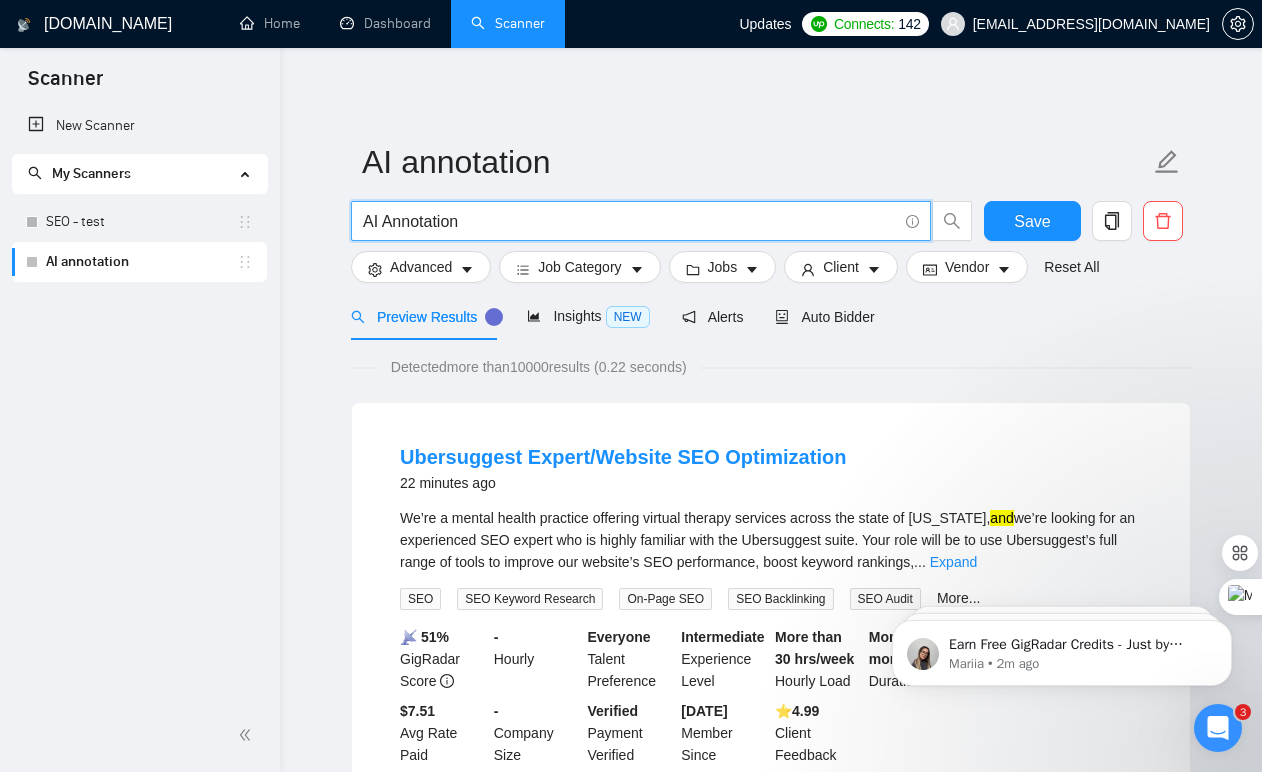 type on "AI annotation" 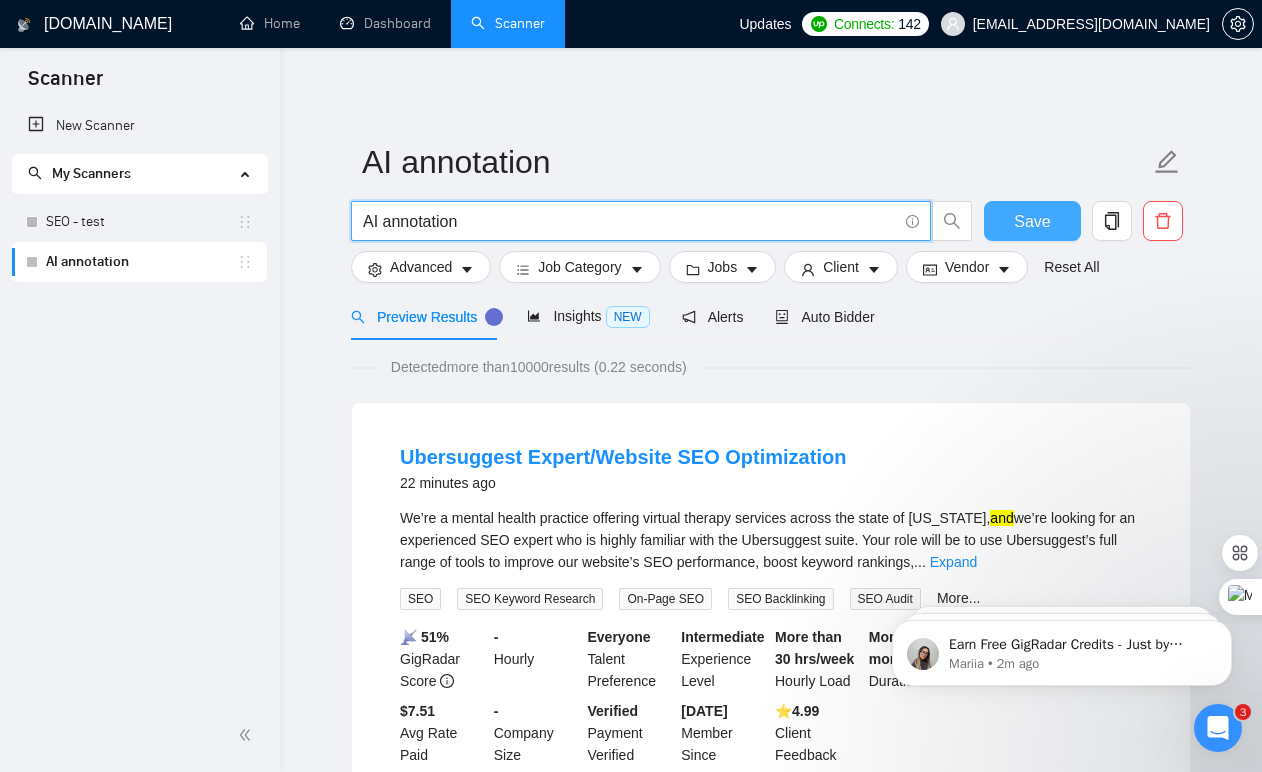 click on "Save" at bounding box center (1032, 221) 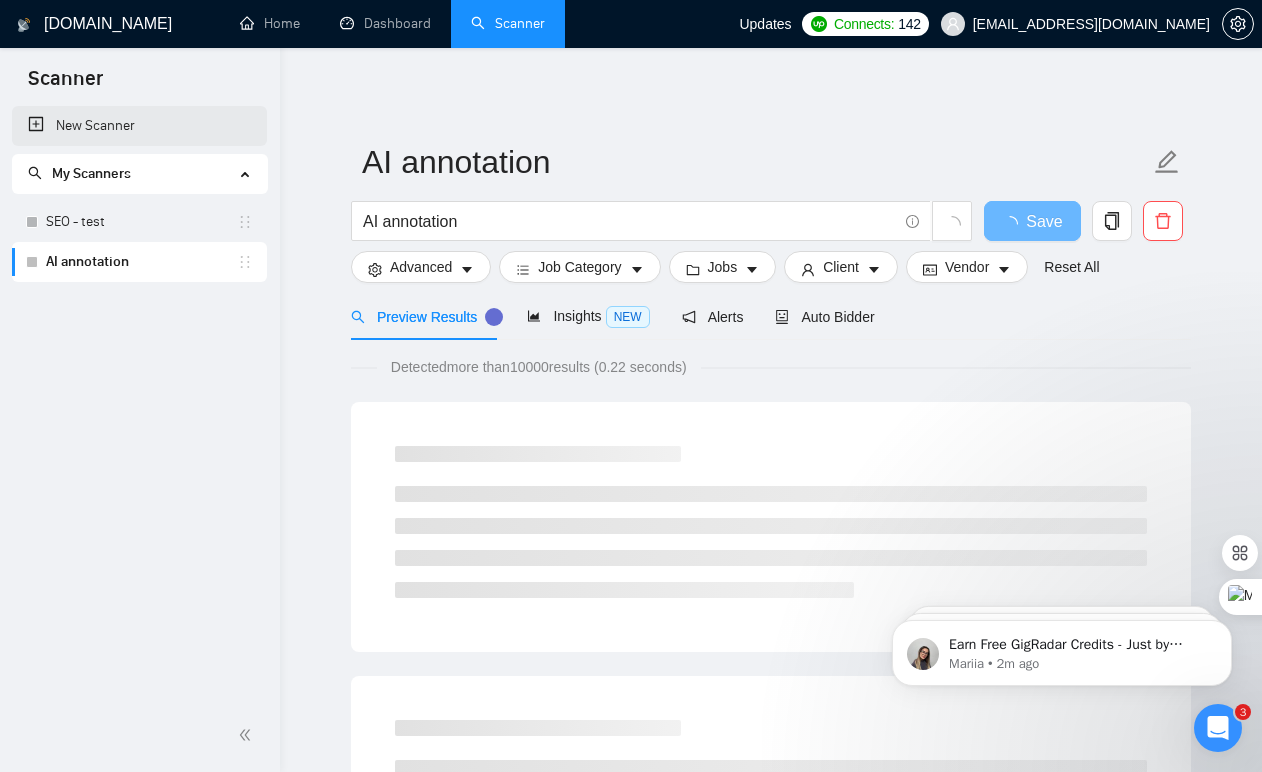 click on "New Scanner" at bounding box center [139, 126] 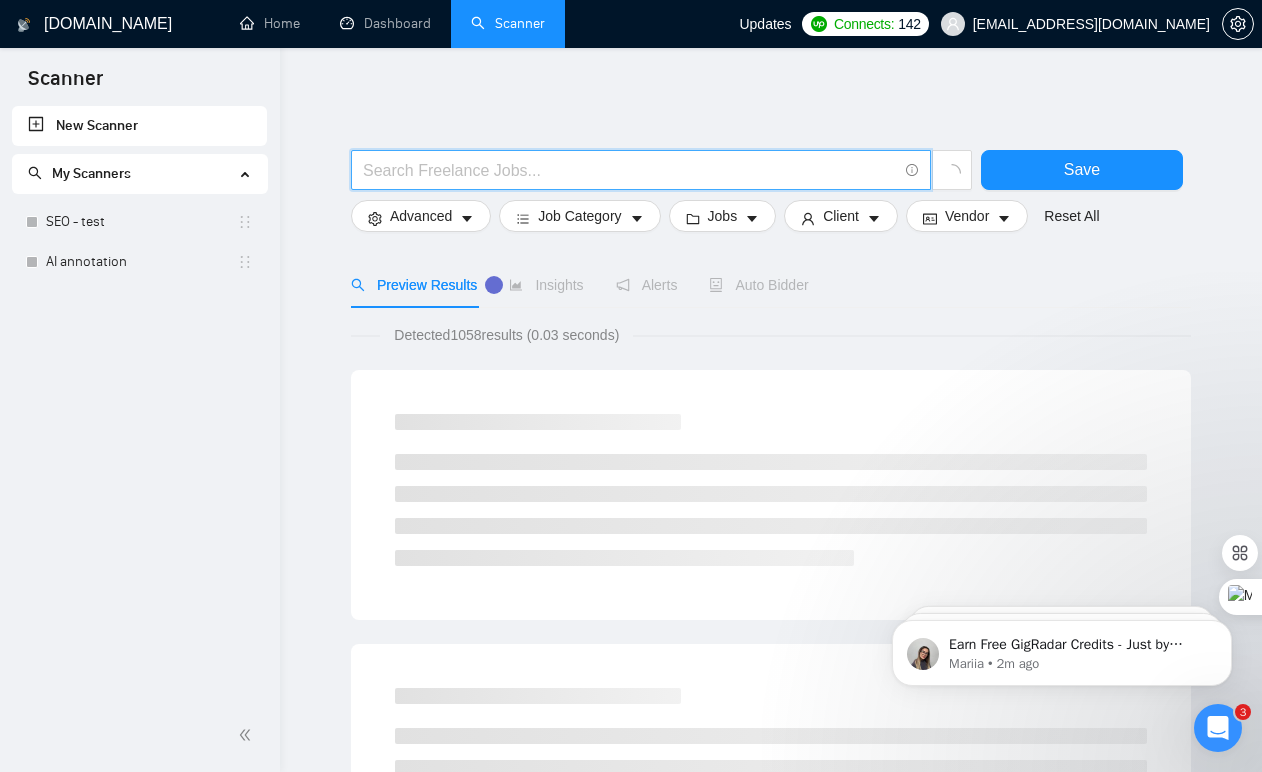 click at bounding box center (630, 170) 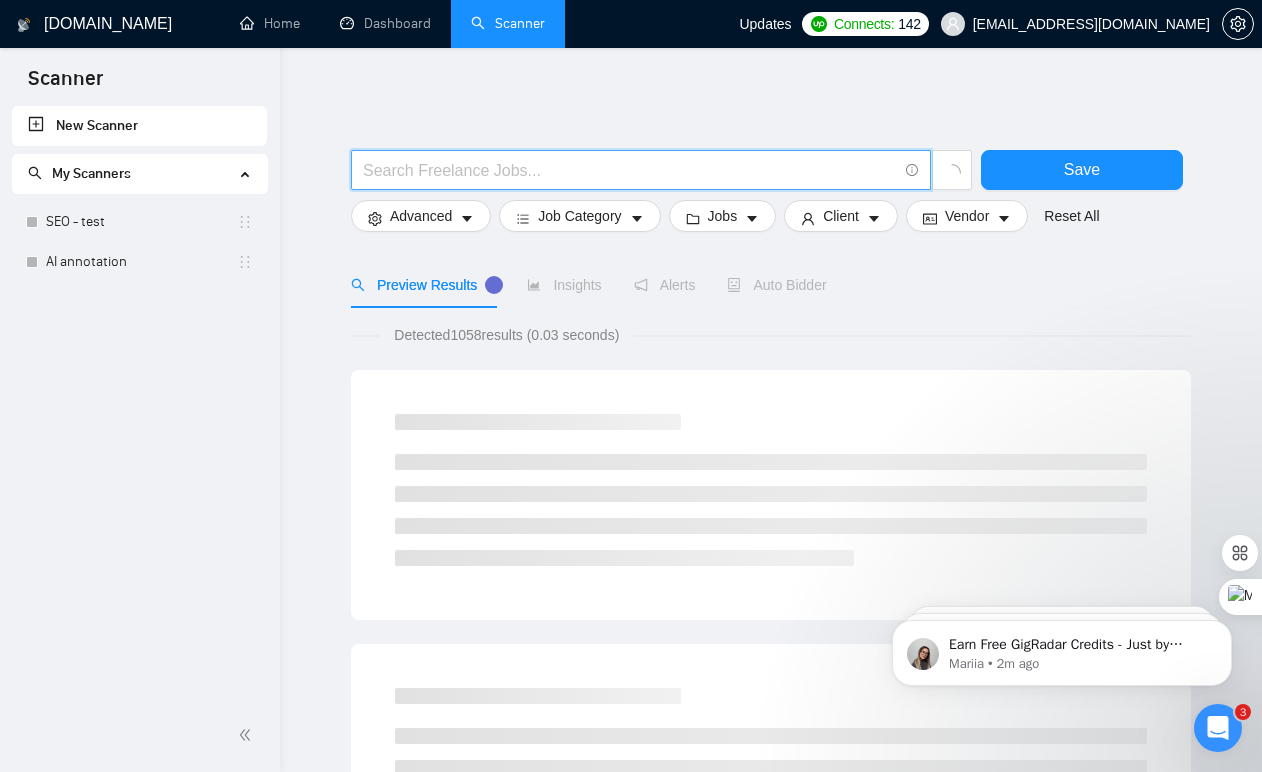 paste on "Social Media Strategy and Management" 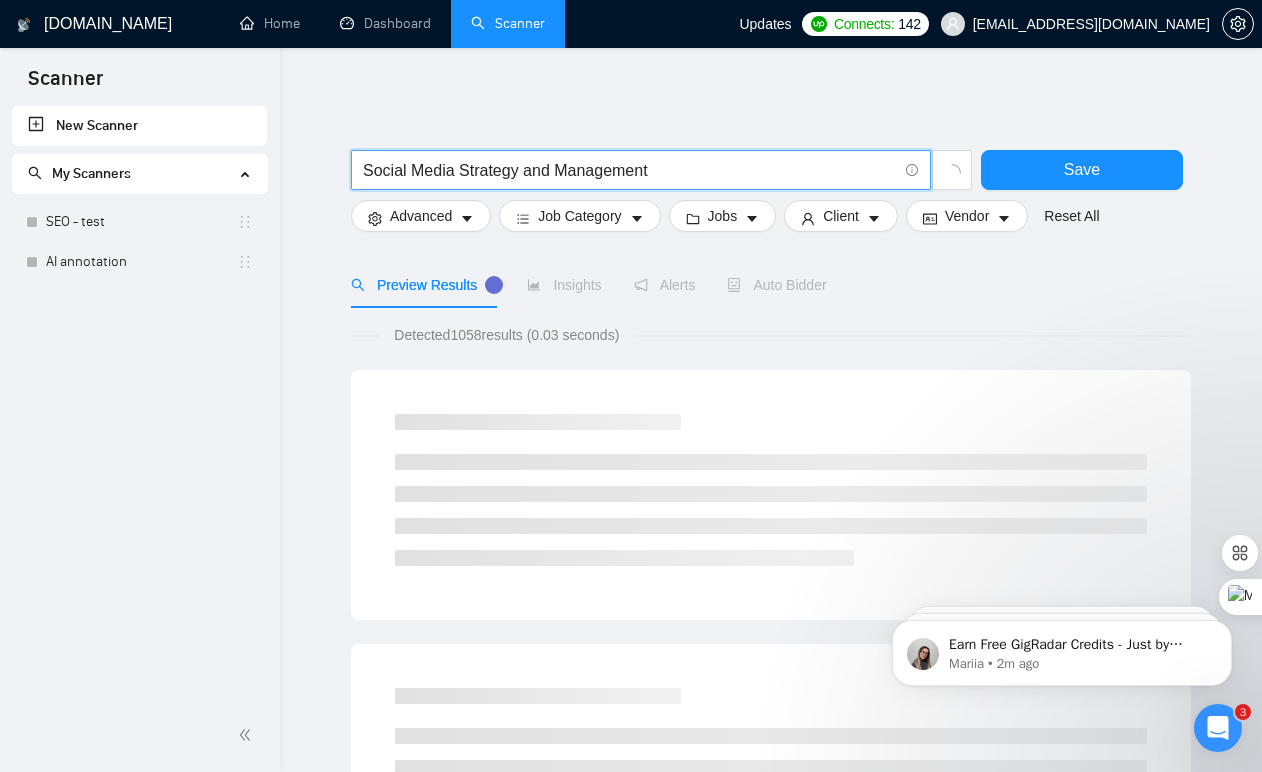 type on "Social Media Strategy and Management" 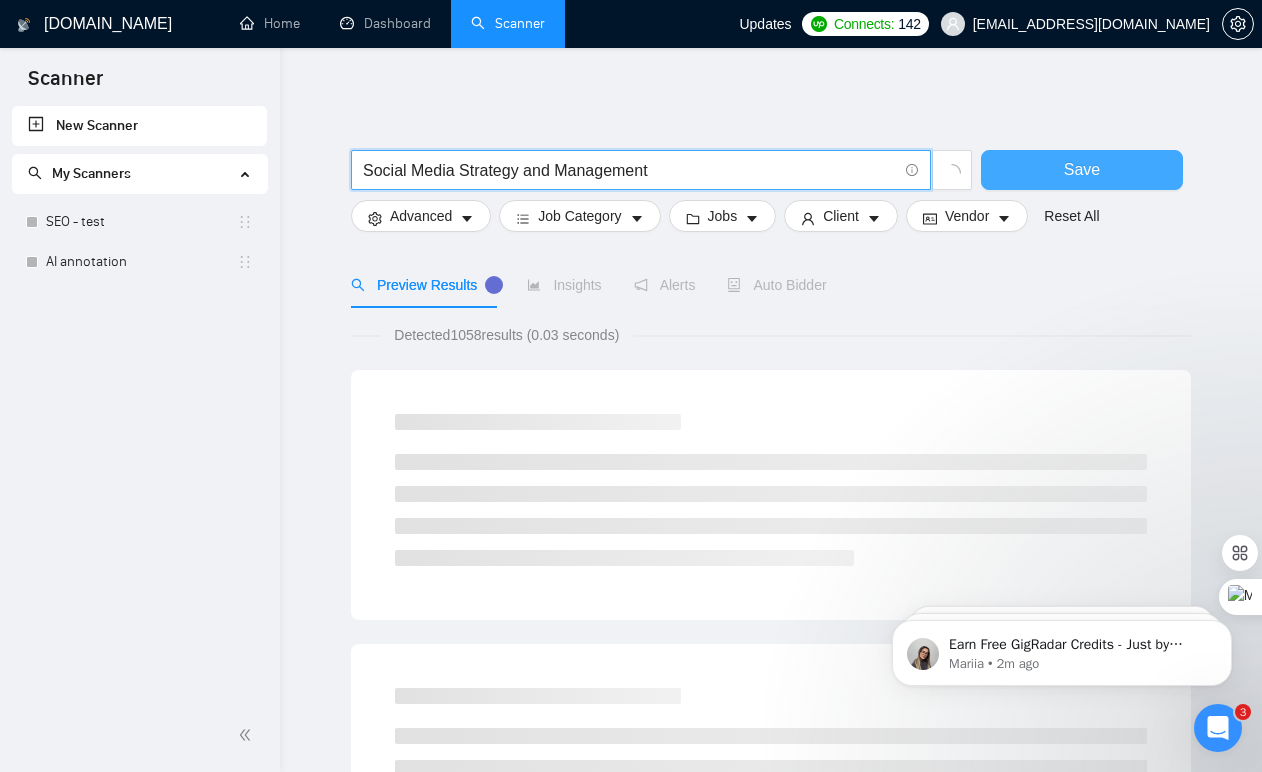 click on "Save" at bounding box center [1082, 169] 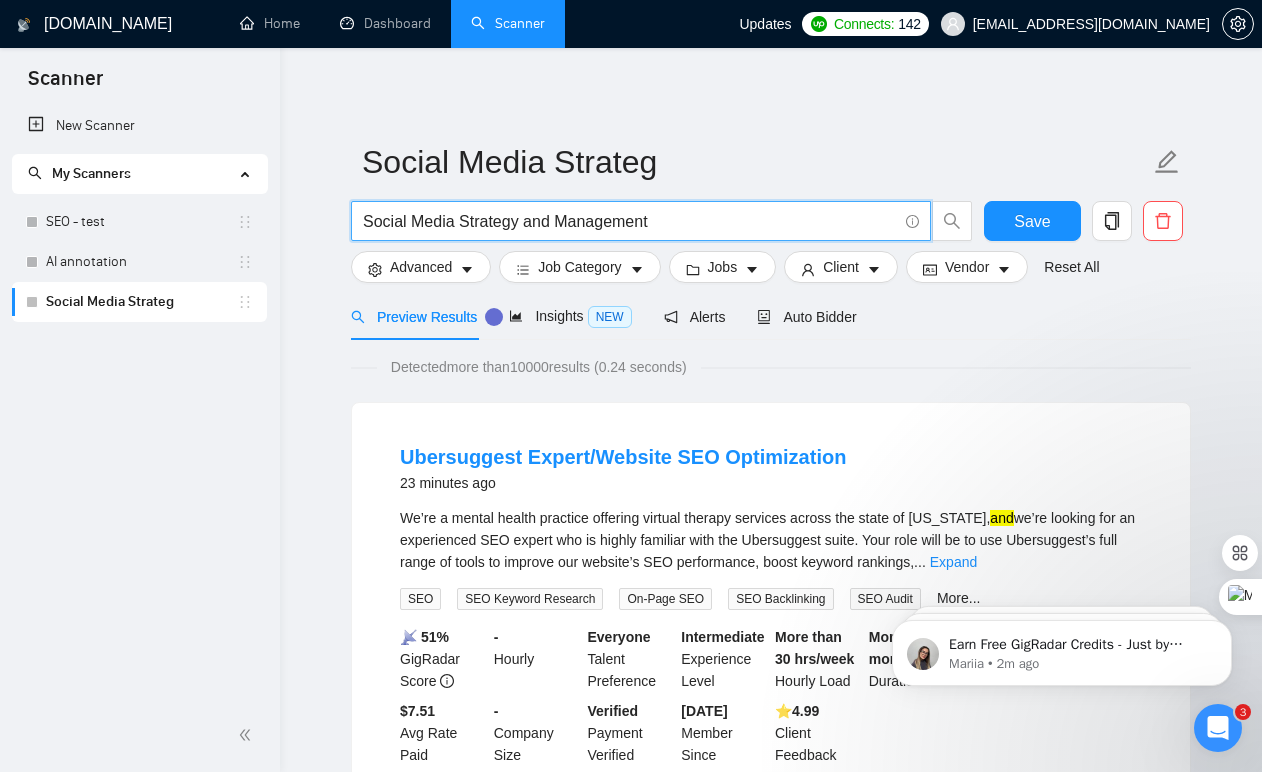 drag, startPoint x: 458, startPoint y: 228, endPoint x: 341, endPoint y: 205, distance: 119.23926 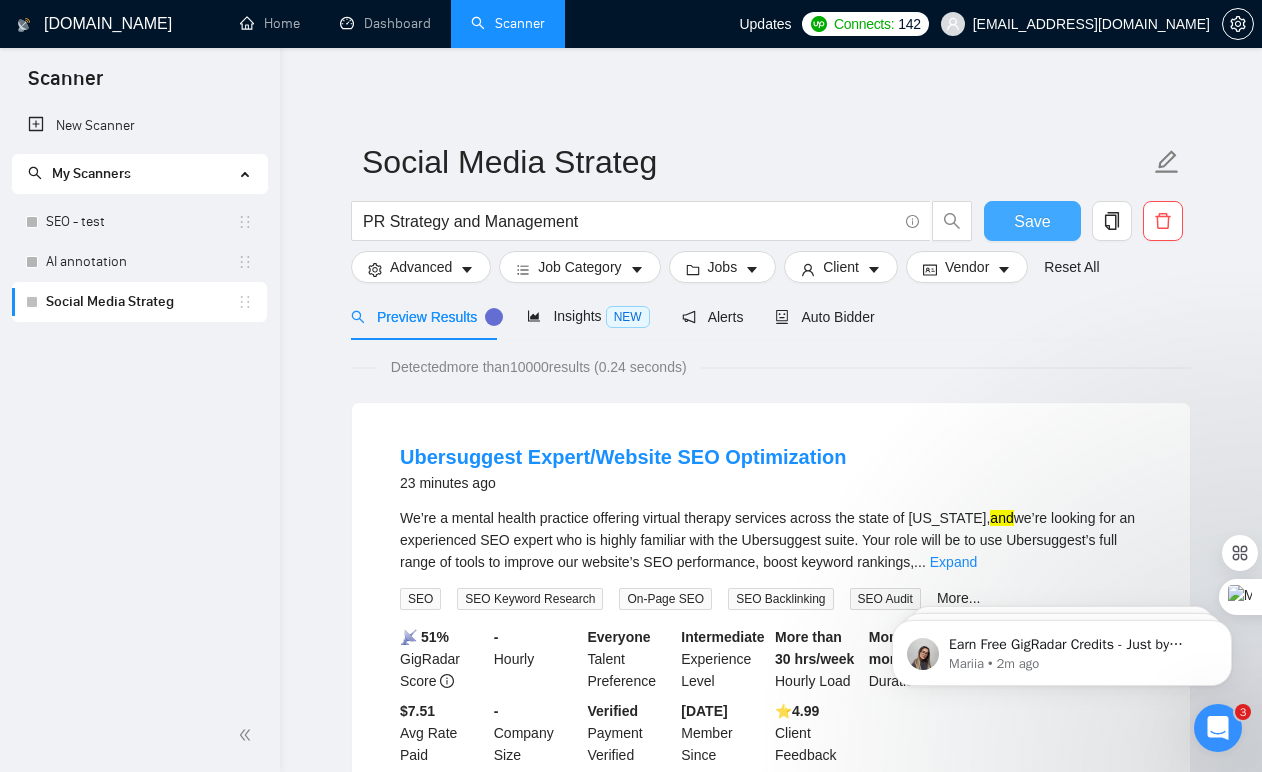 click on "Save" at bounding box center [1032, 221] 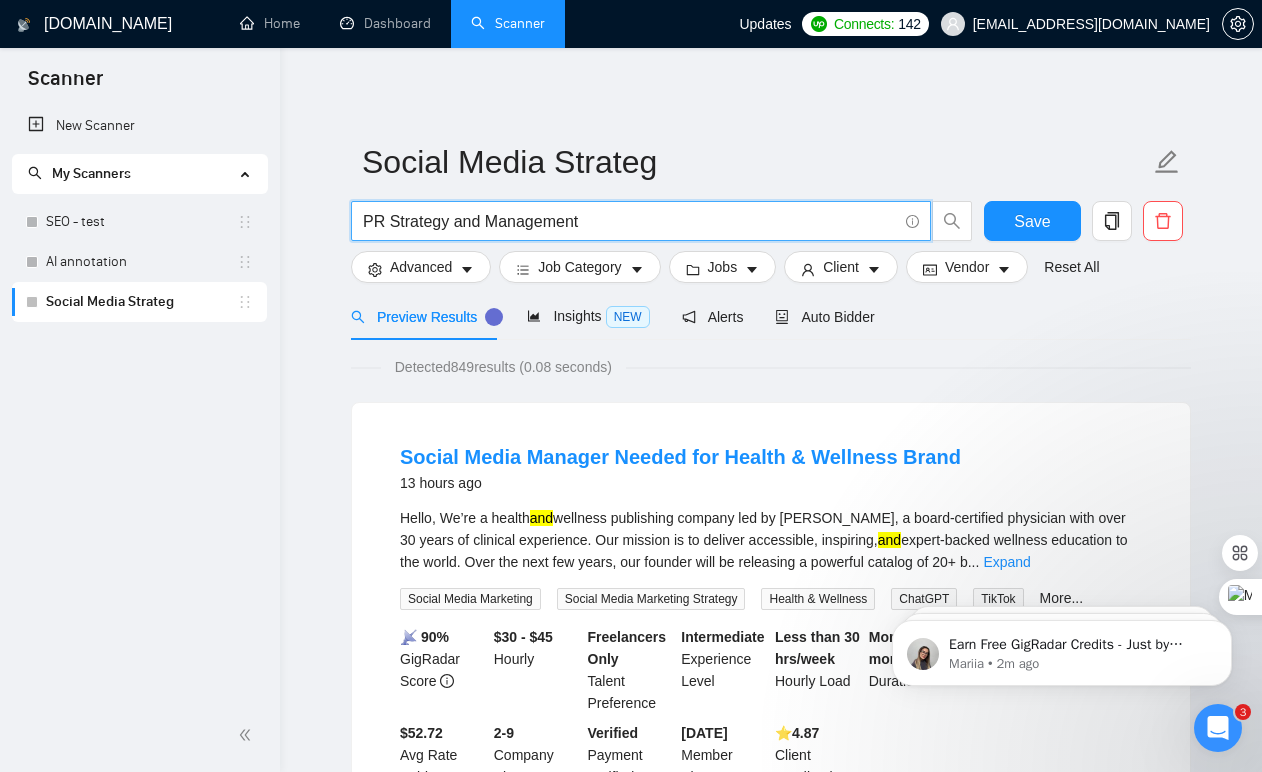 drag, startPoint x: 625, startPoint y: 222, endPoint x: 284, endPoint y: 222, distance: 341 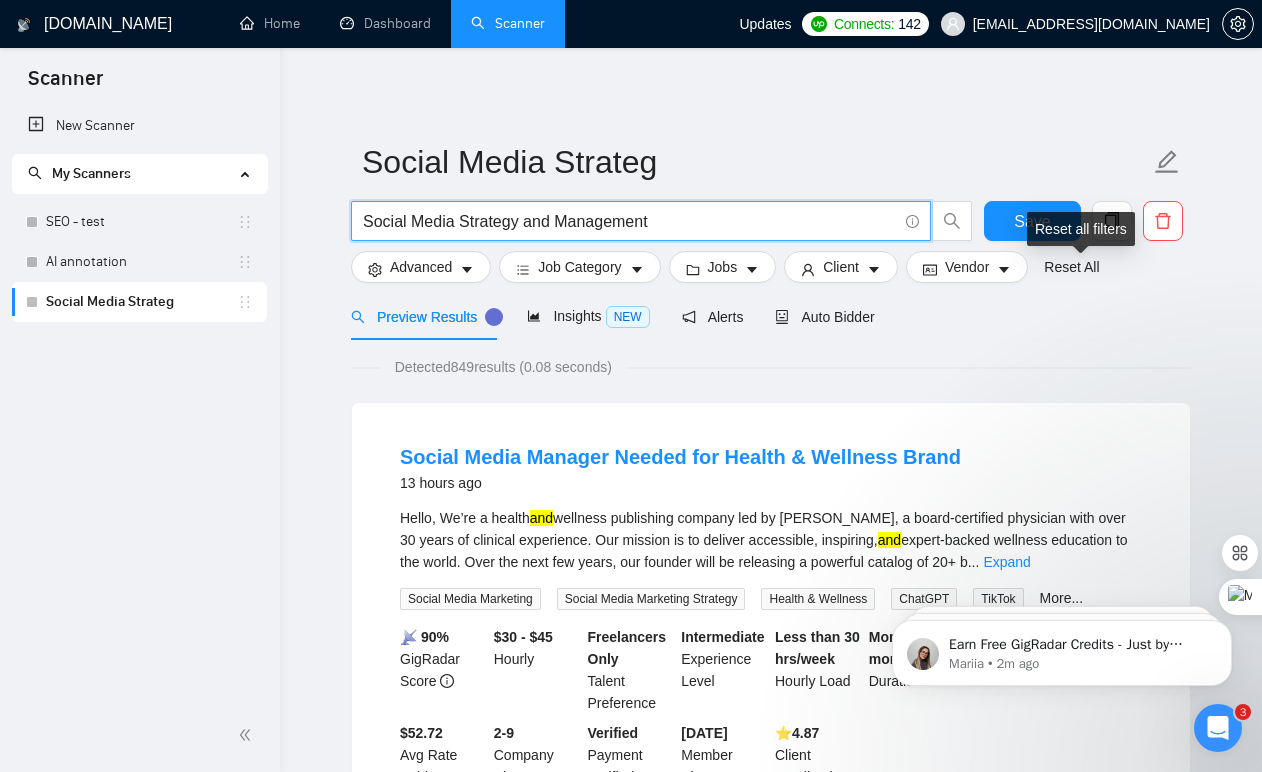 type on "Social Media Strategy and Management" 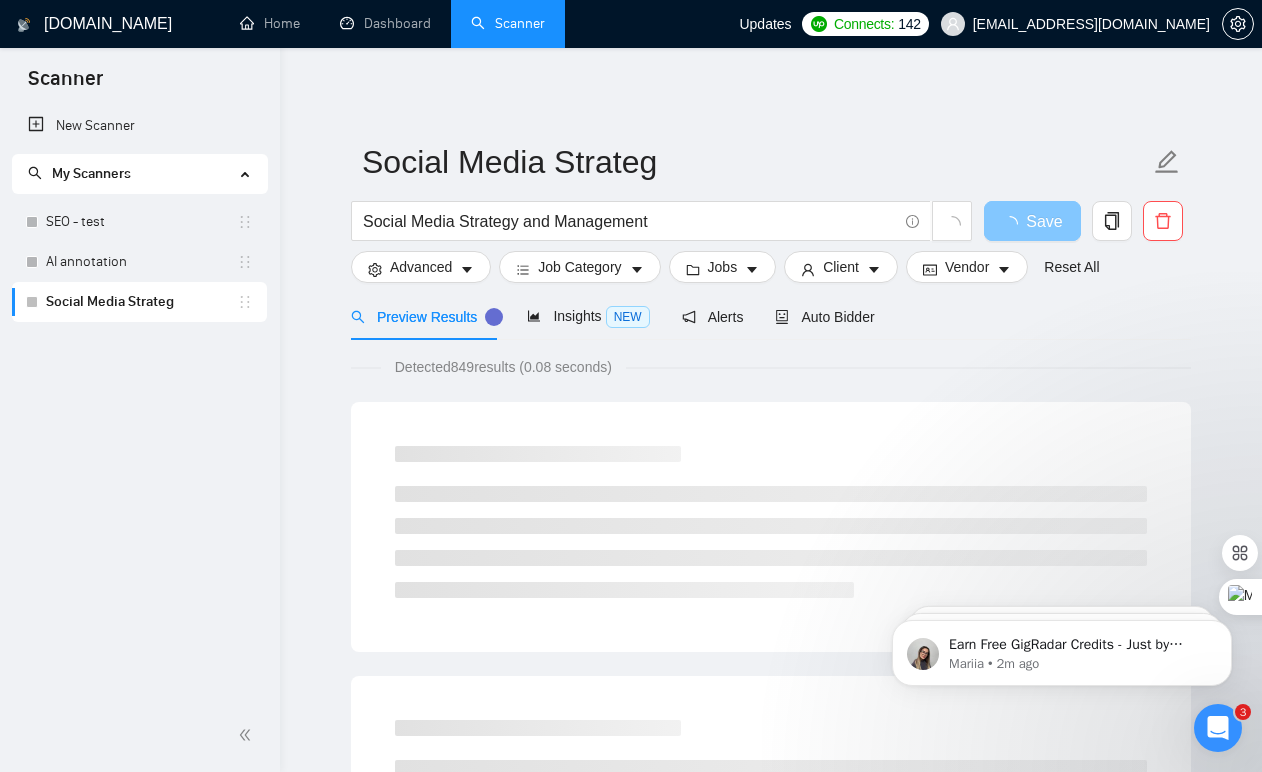 click on "Save" at bounding box center [1032, 221] 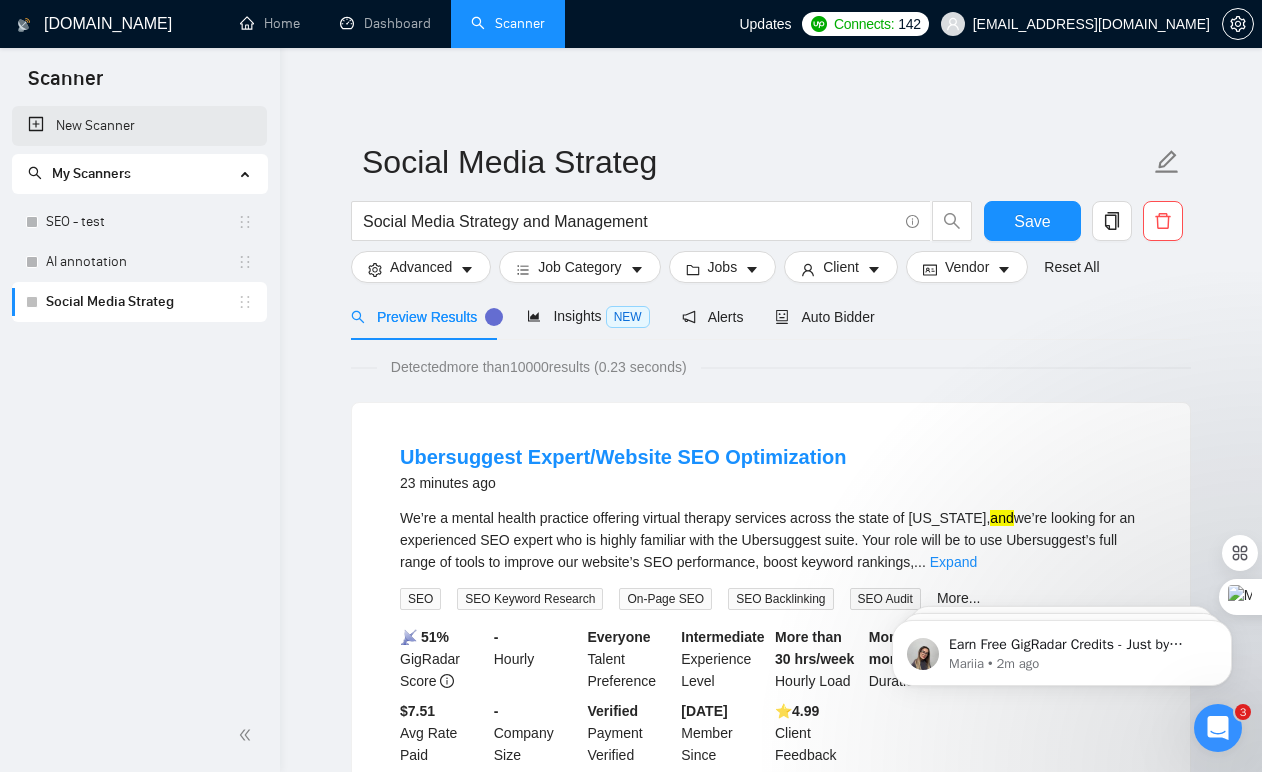 click on "New Scanner" at bounding box center (139, 126) 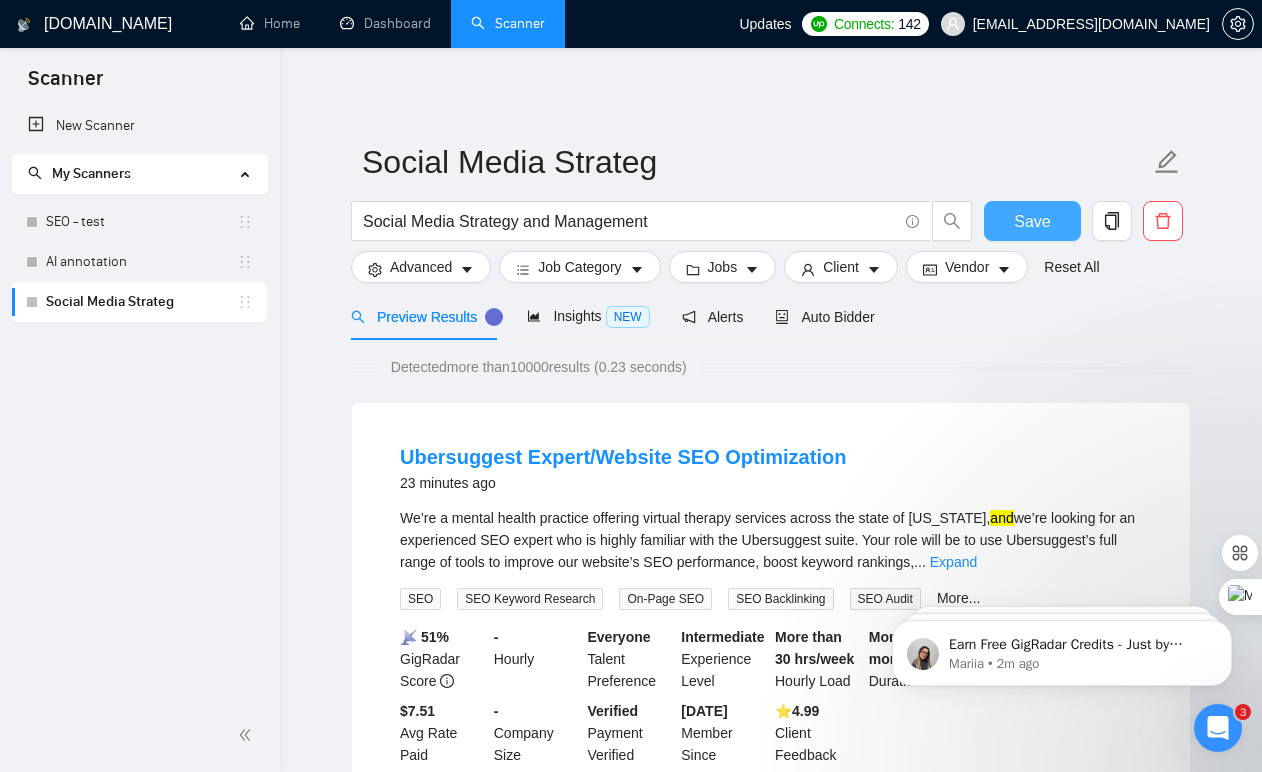 click on "Save" at bounding box center (1032, 221) 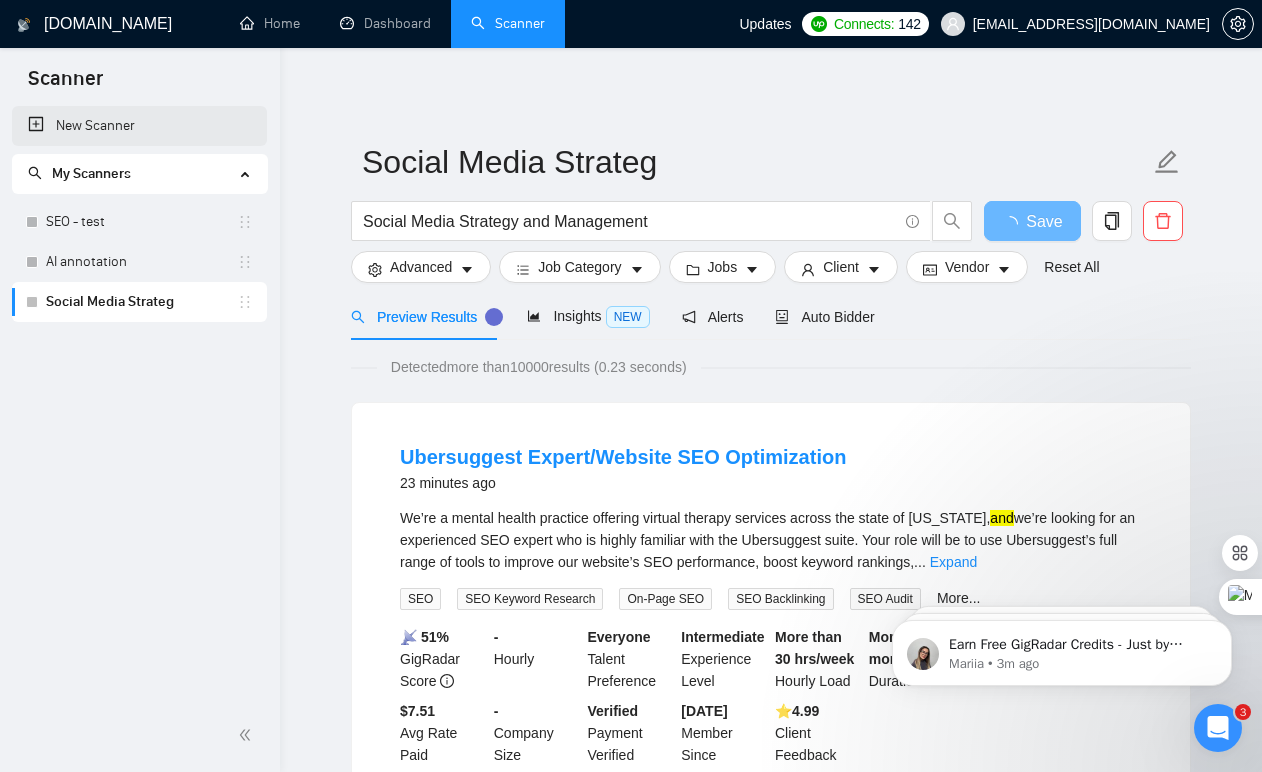 click on "New Scanner" at bounding box center (139, 126) 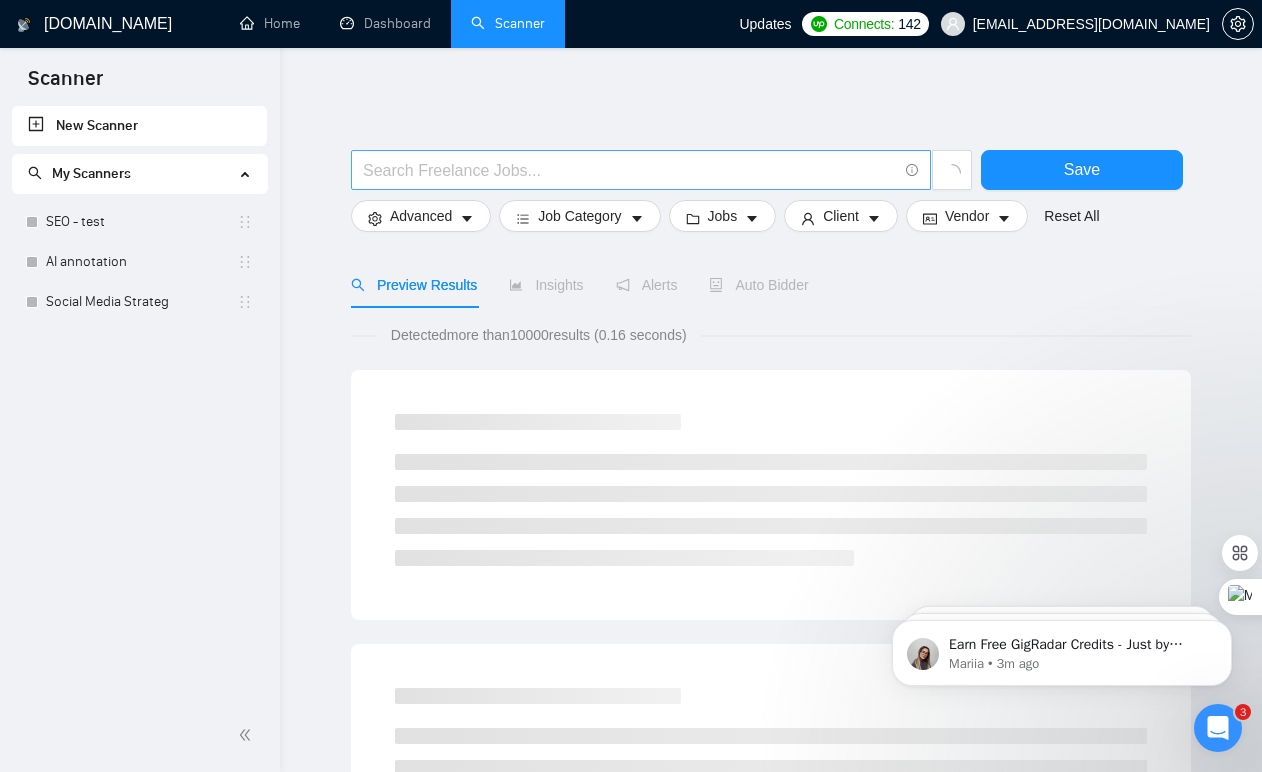 click at bounding box center (641, 170) 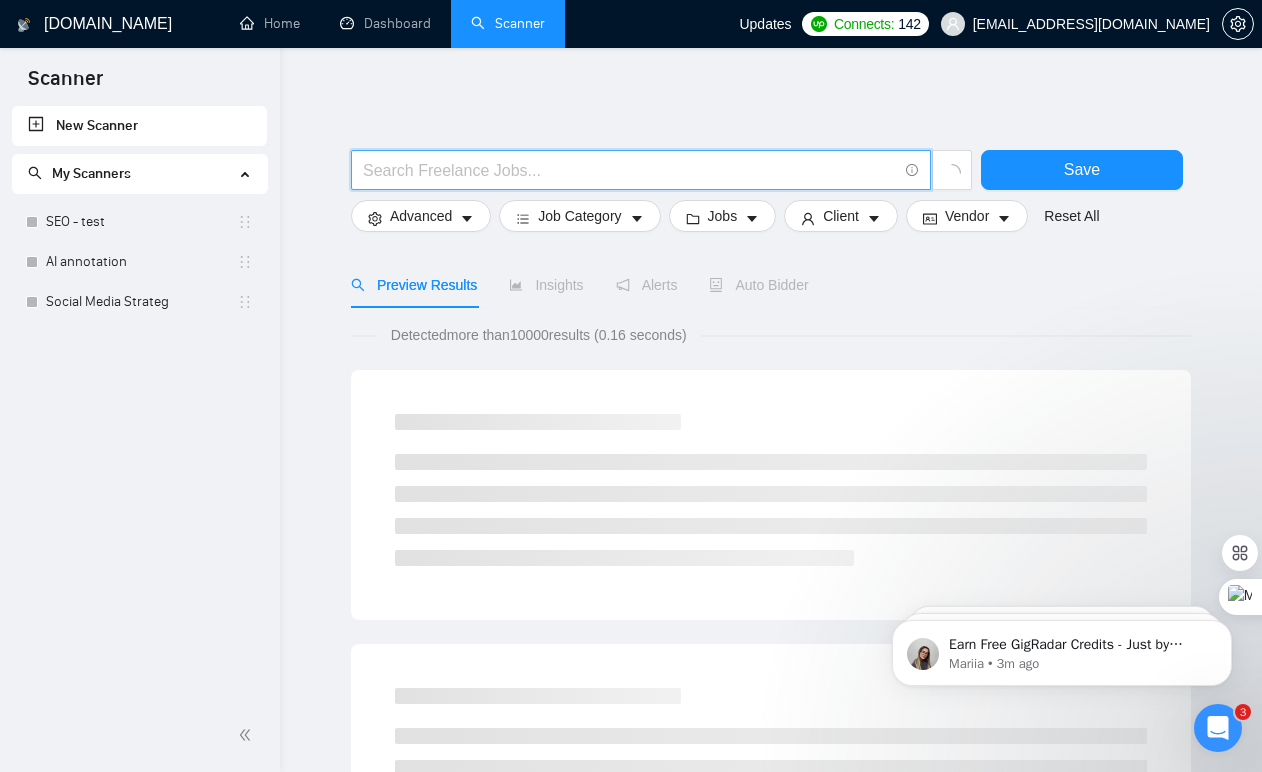 paste on "Social Media Strategy and Management" 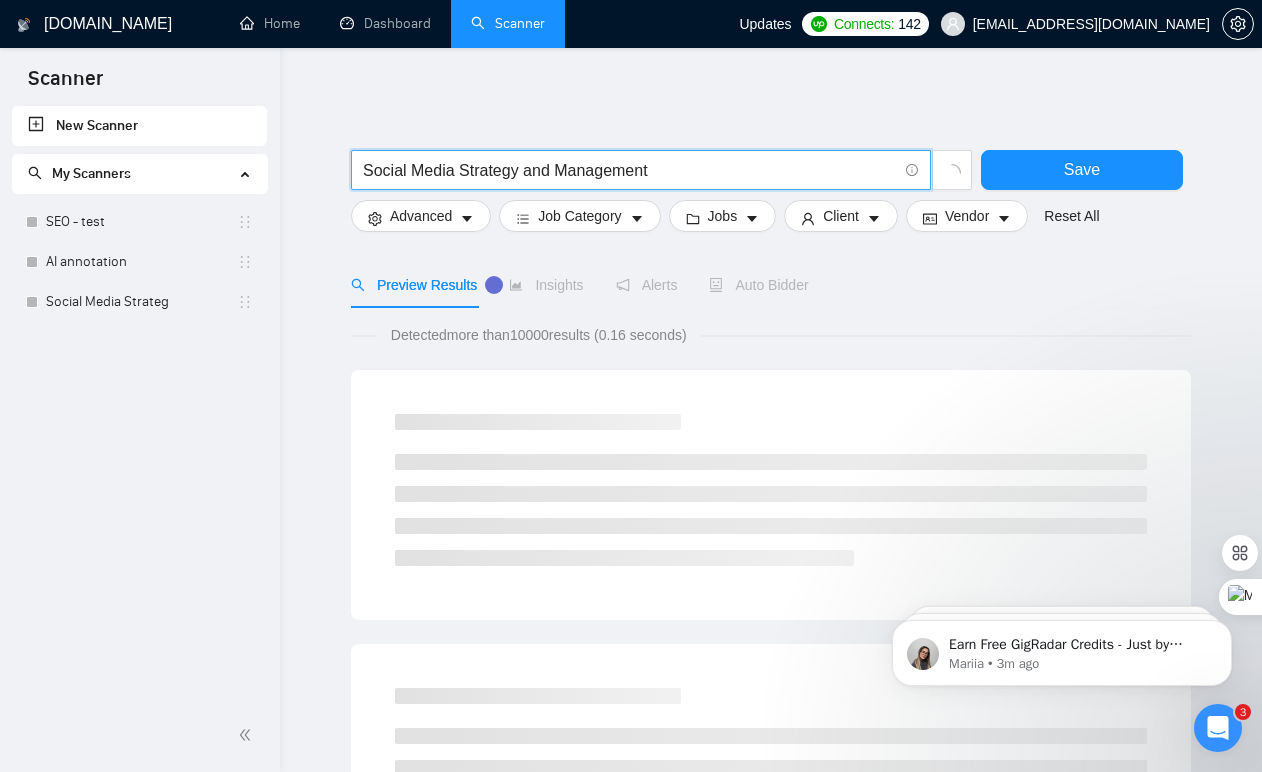 drag, startPoint x: 461, startPoint y: 173, endPoint x: 313, endPoint y: 158, distance: 148.7582 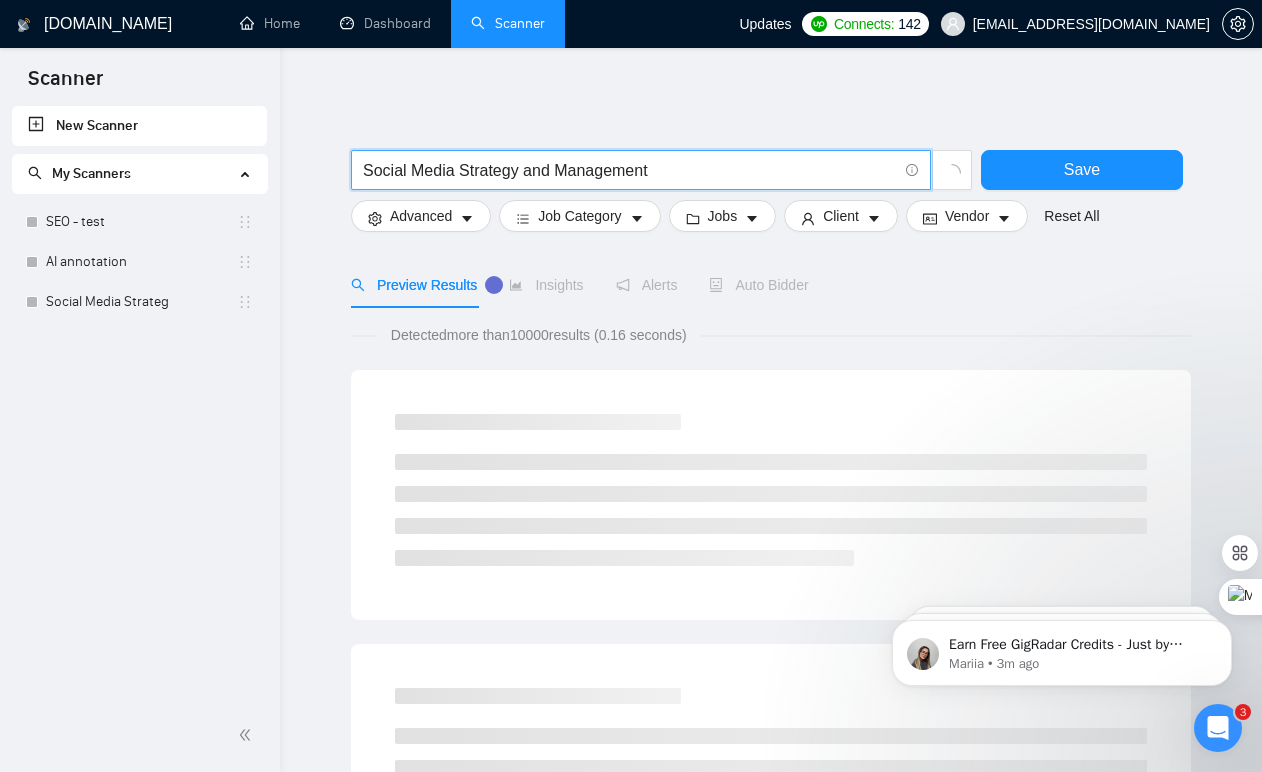 click on "Social Media Strategy and Management Save Advanced   Job Category   Jobs   Client   Vendor   Reset All Preview Results Insights Alerts Auto Bidder Detected  more than   10000  results   (0.16 seconds) Loading..." at bounding box center (771, 922) 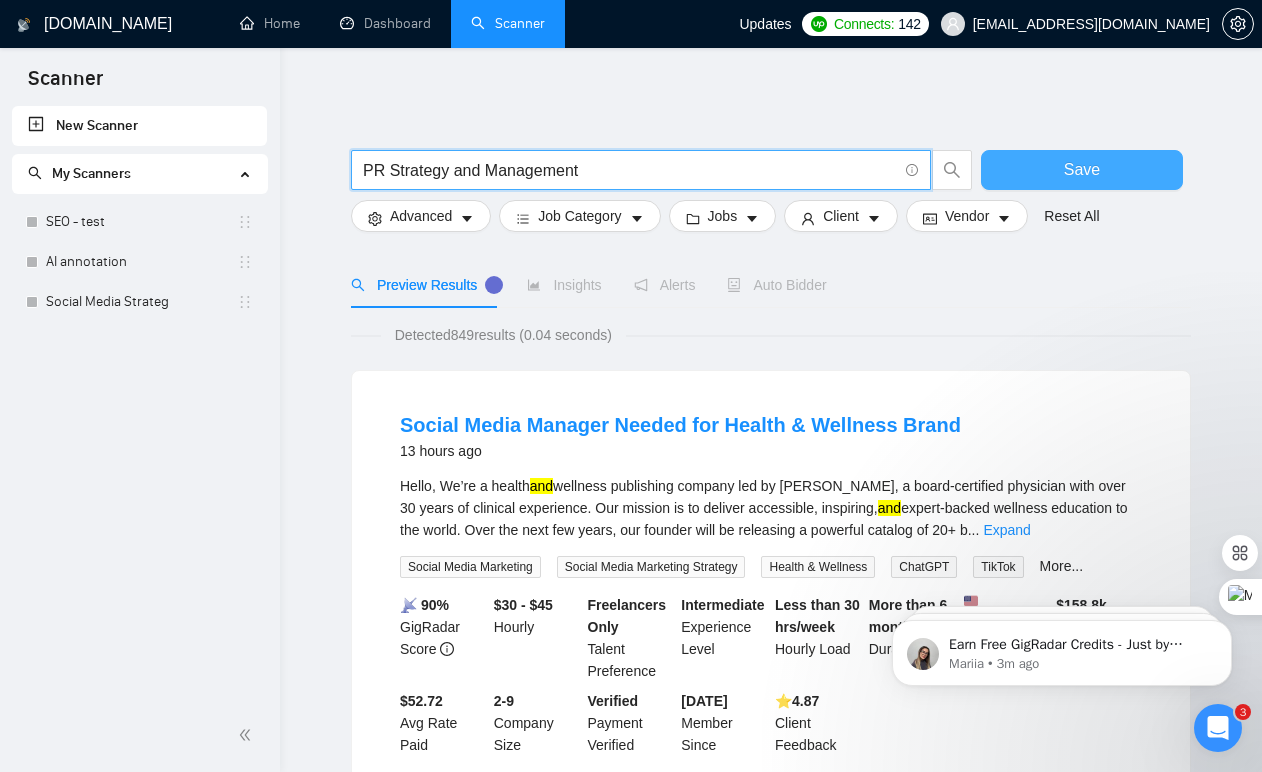 type on "PR Strategy and Management" 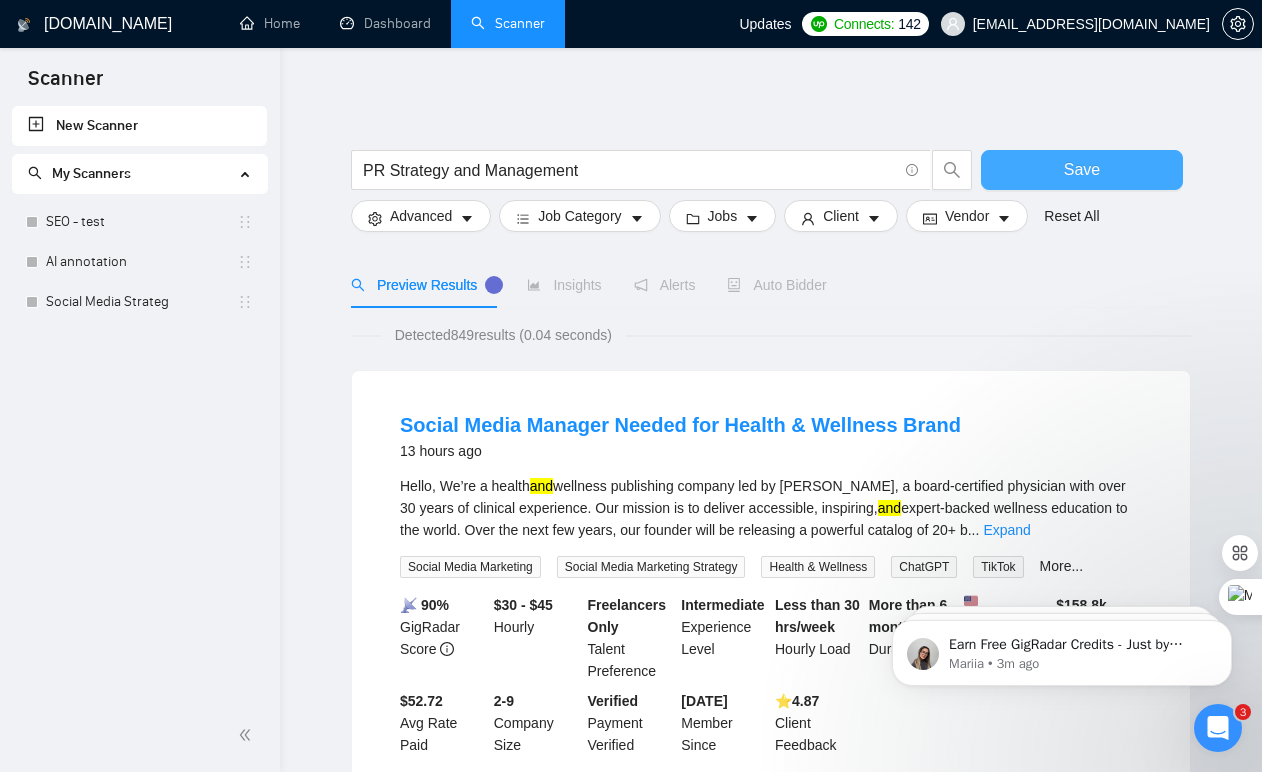 click on "Save" at bounding box center (1082, 170) 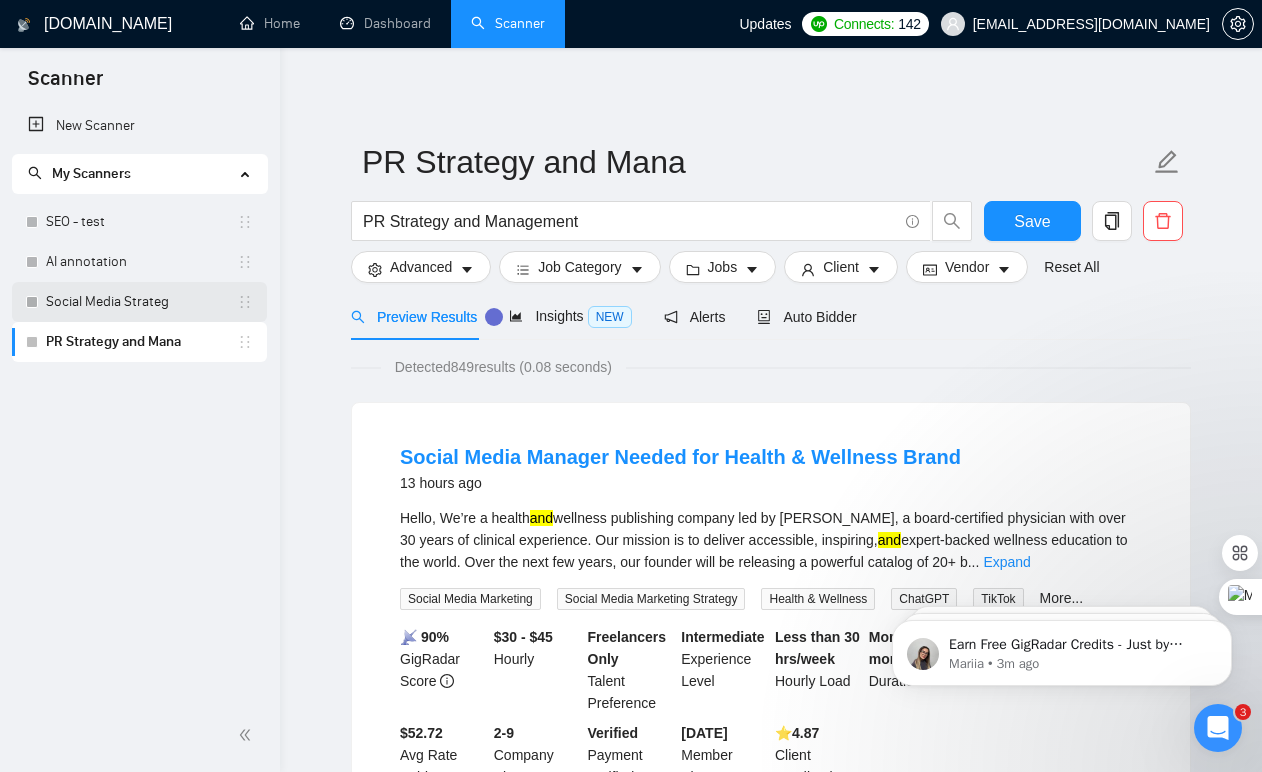 click on "Social Media Strateg" at bounding box center (141, 302) 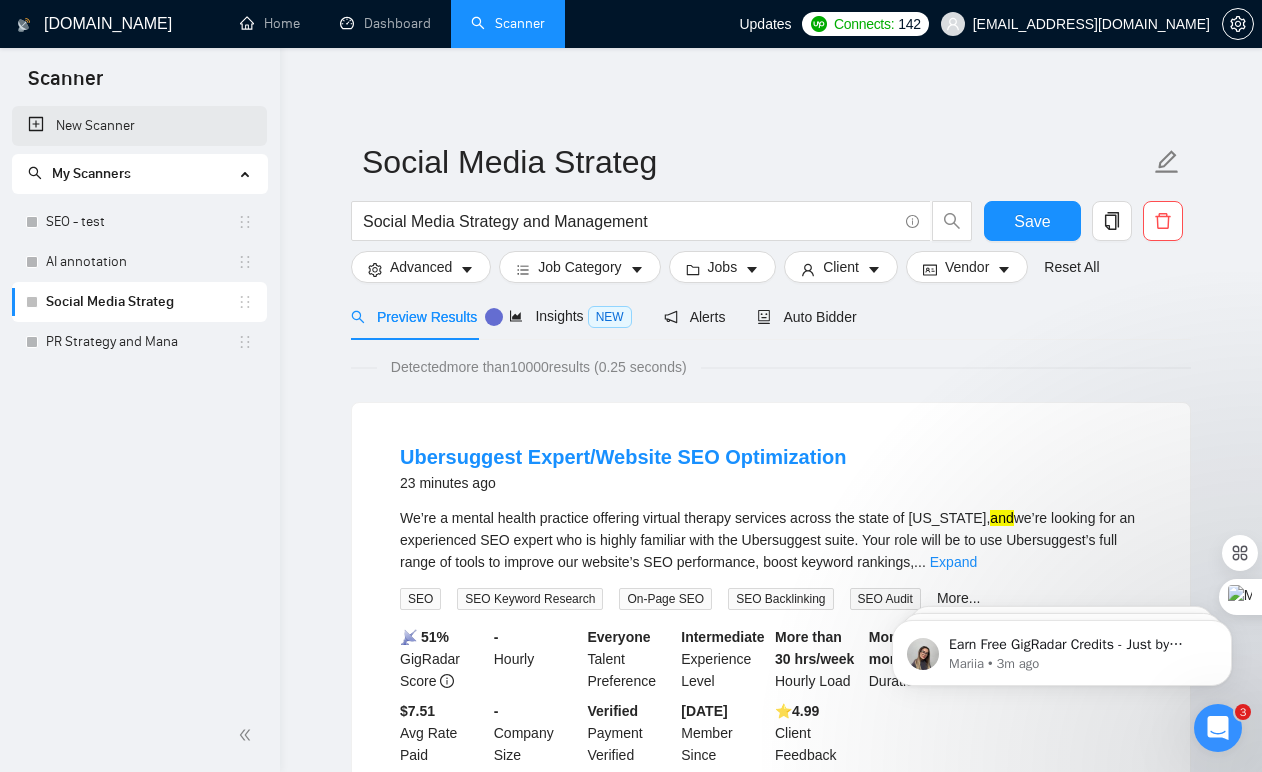 click on "New Scanner" at bounding box center [139, 126] 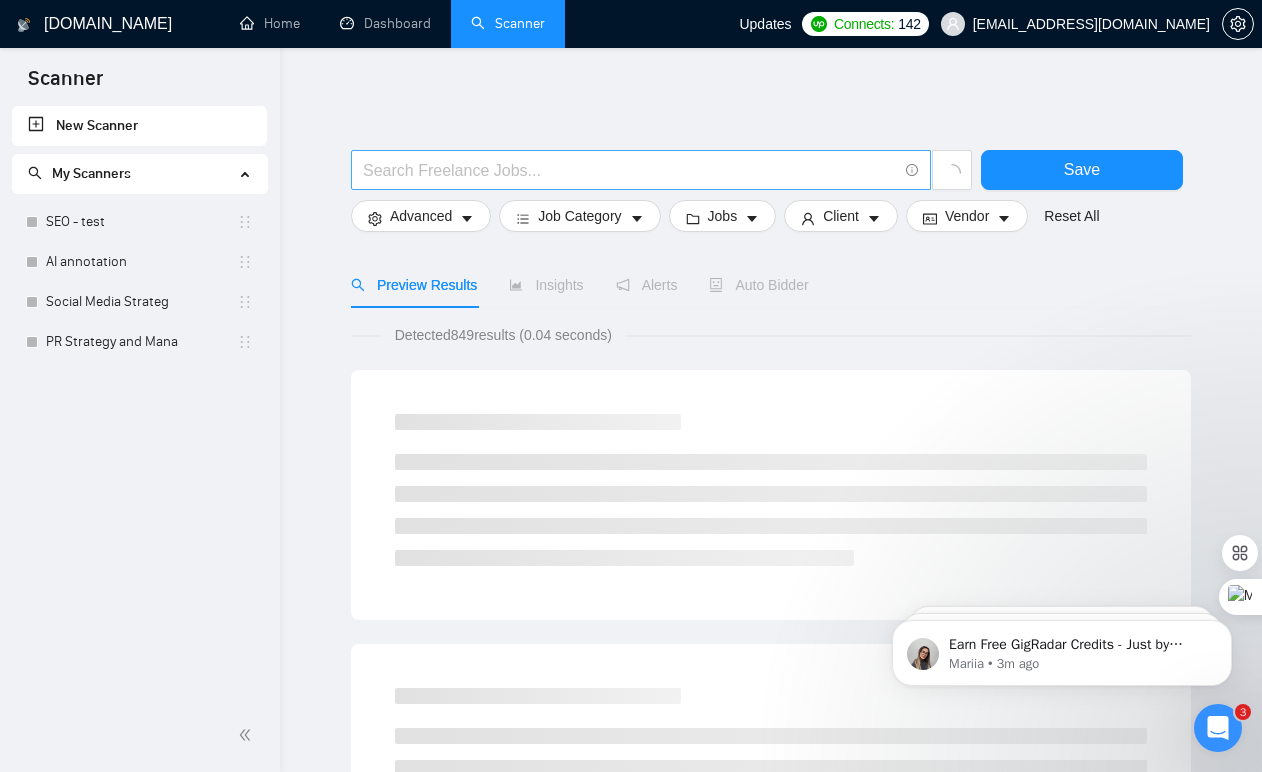 click at bounding box center (630, 170) 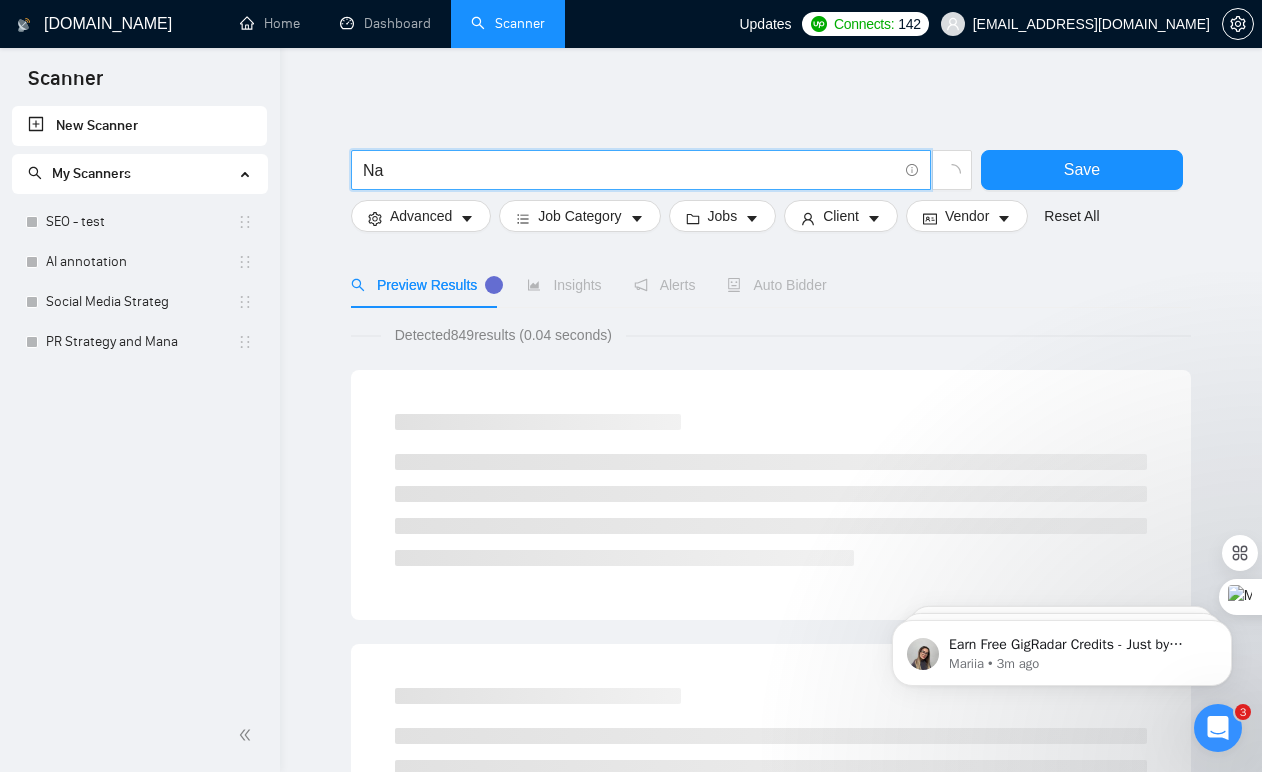 type on "N" 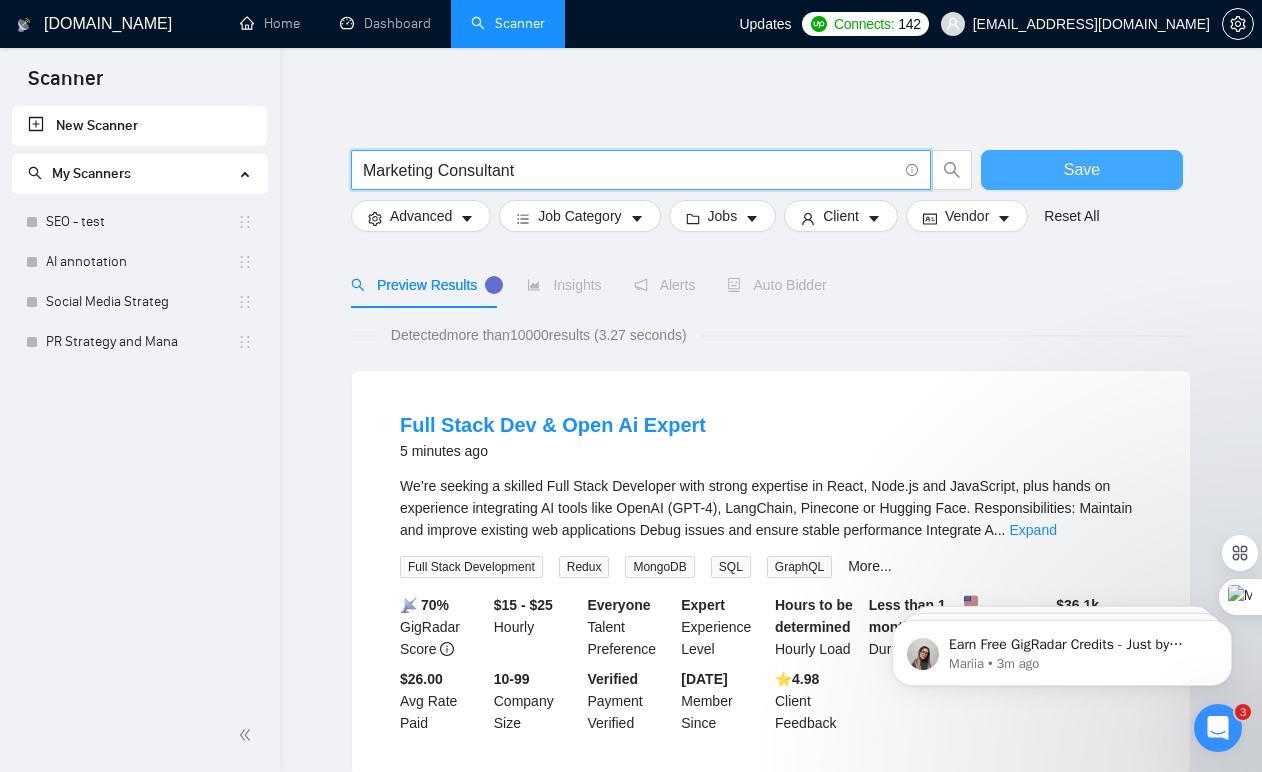 type on "Marketing Consultant" 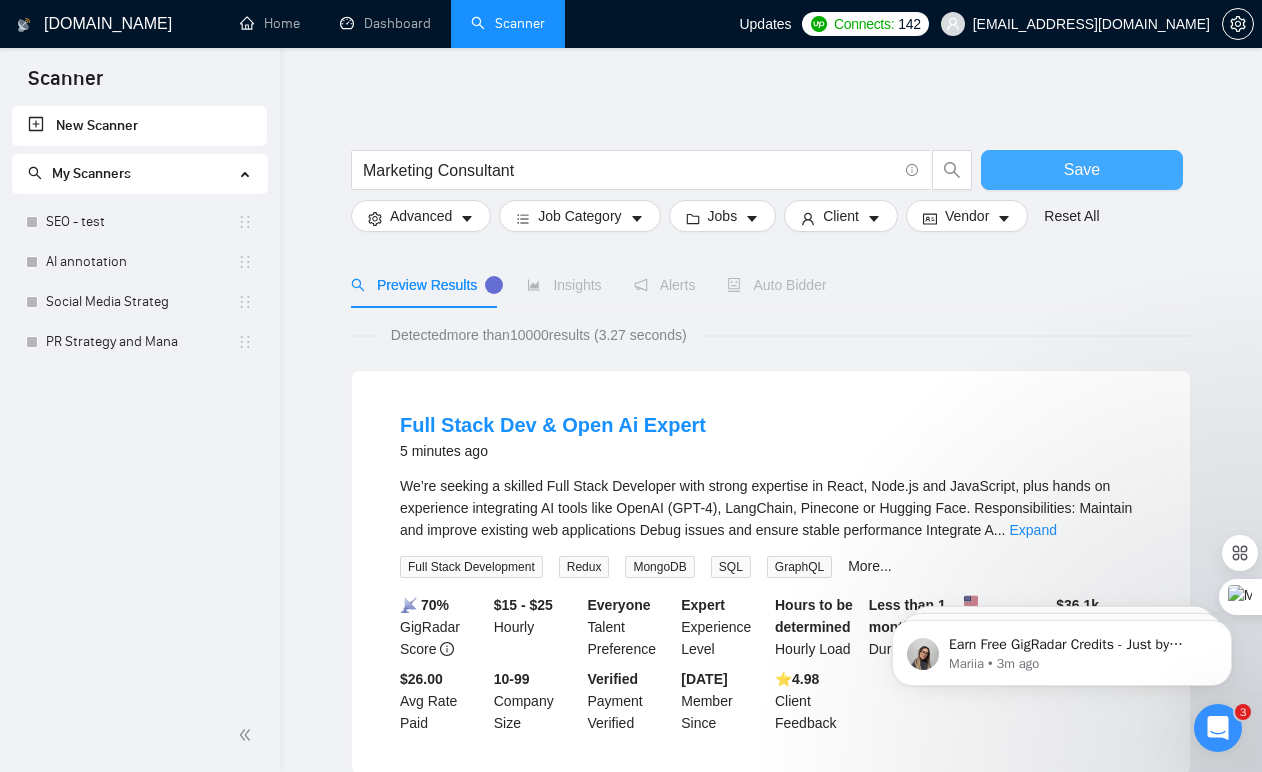 click on "Save" at bounding box center (1082, 170) 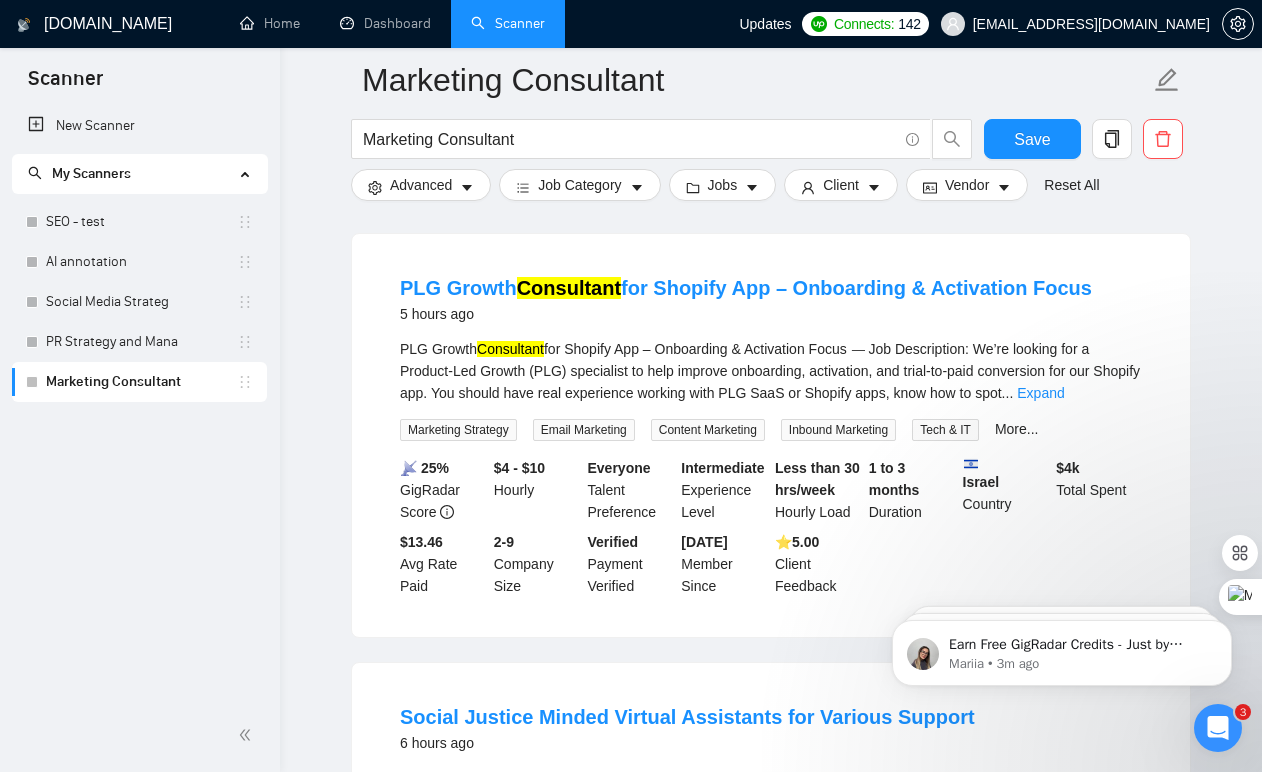 scroll, scrollTop: 0, scrollLeft: 0, axis: both 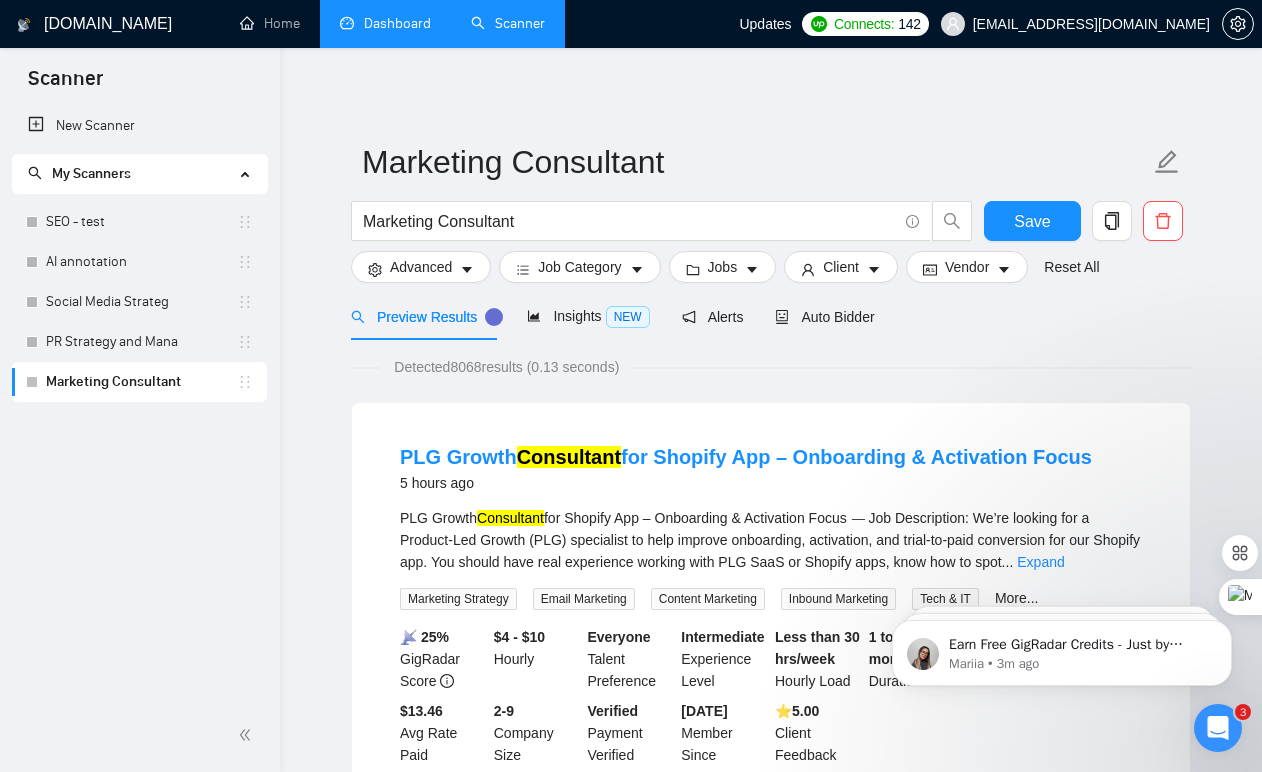 click on "Dashboard" at bounding box center [385, 23] 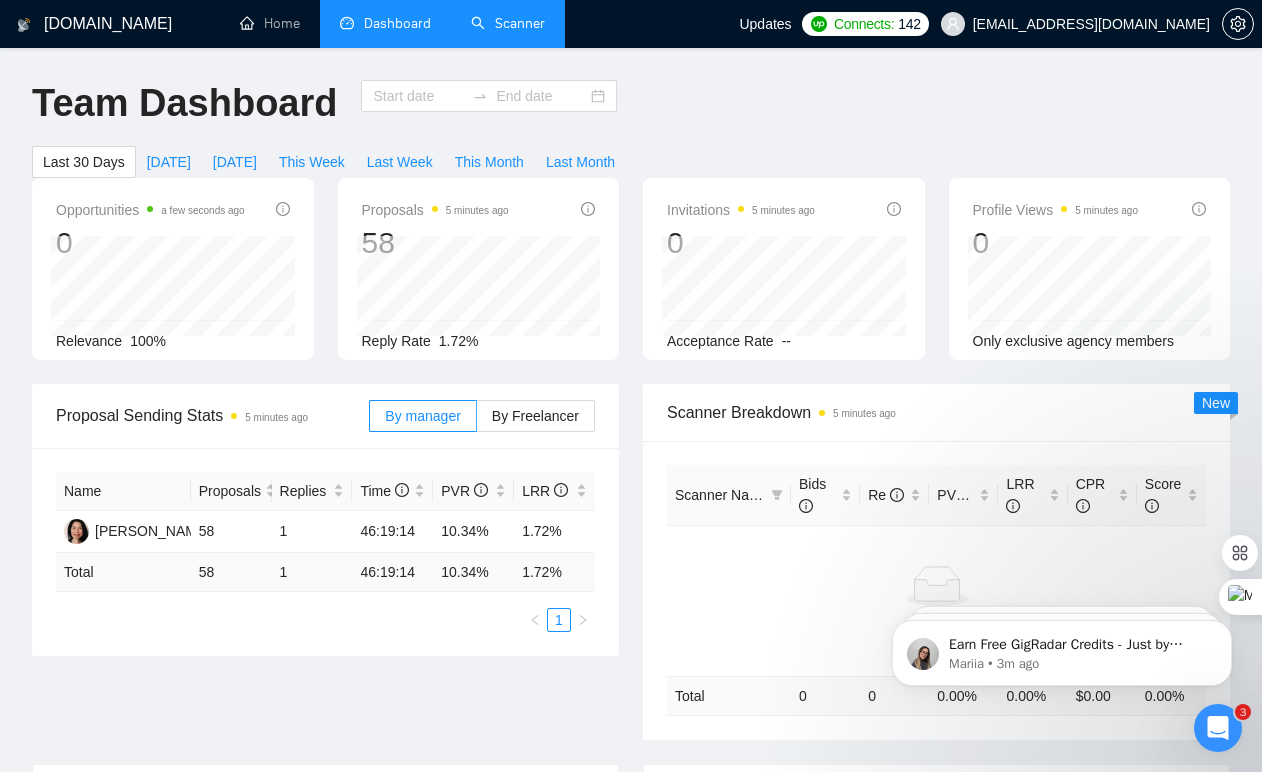 type on "[DATE]" 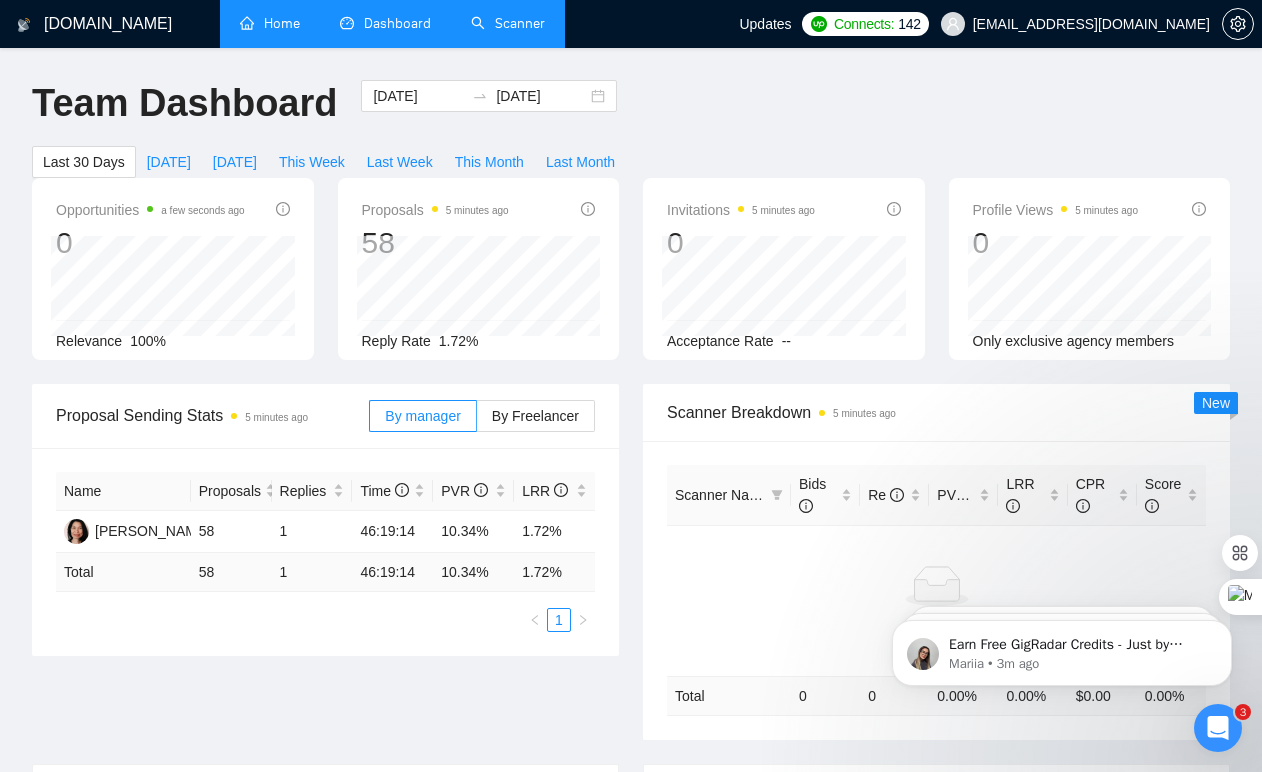 click on "Home" at bounding box center (270, 23) 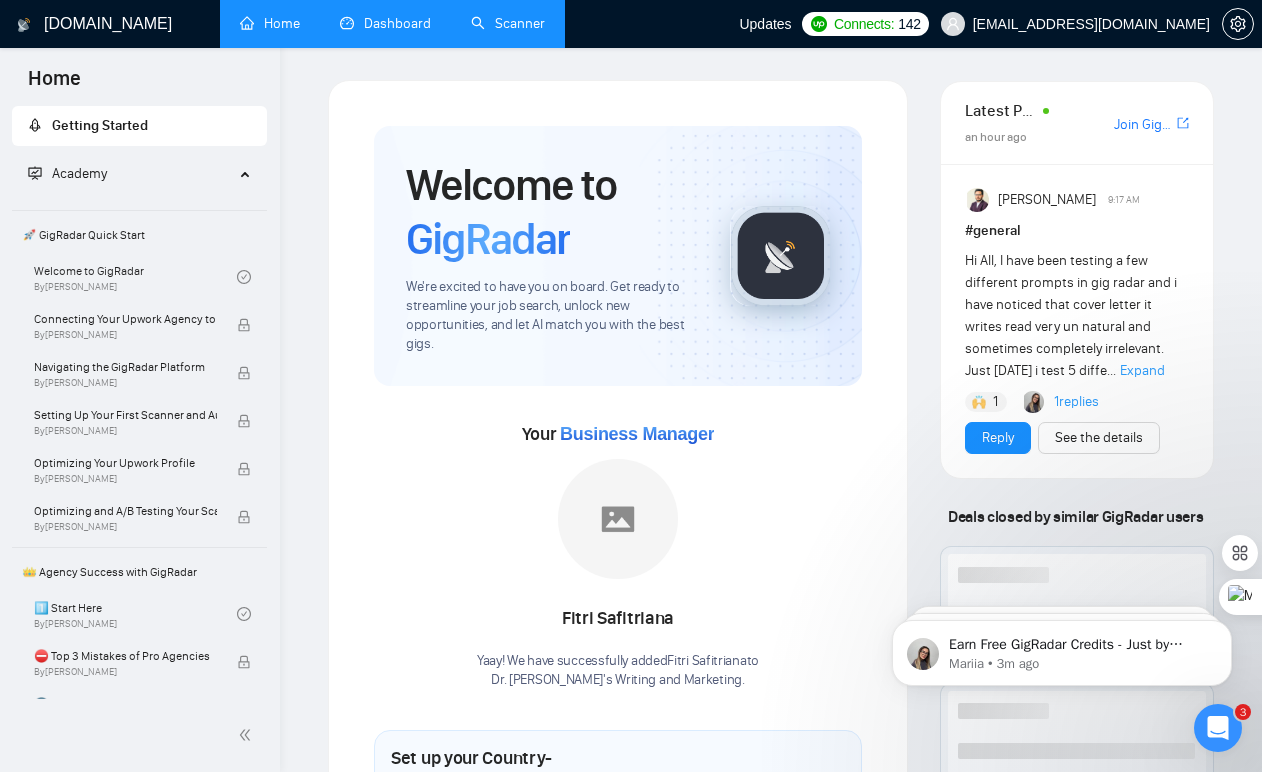 click on "Scanner" at bounding box center (508, 23) 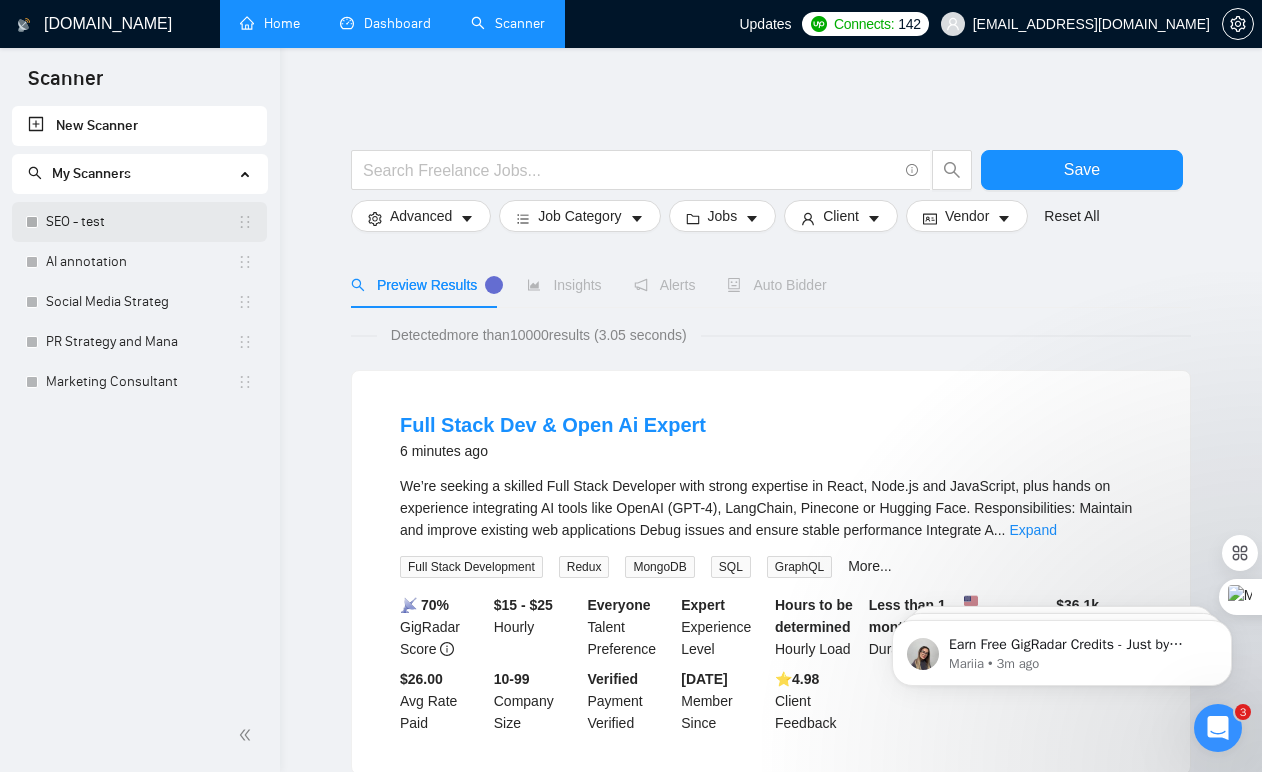 click on "SEO - test" at bounding box center [141, 222] 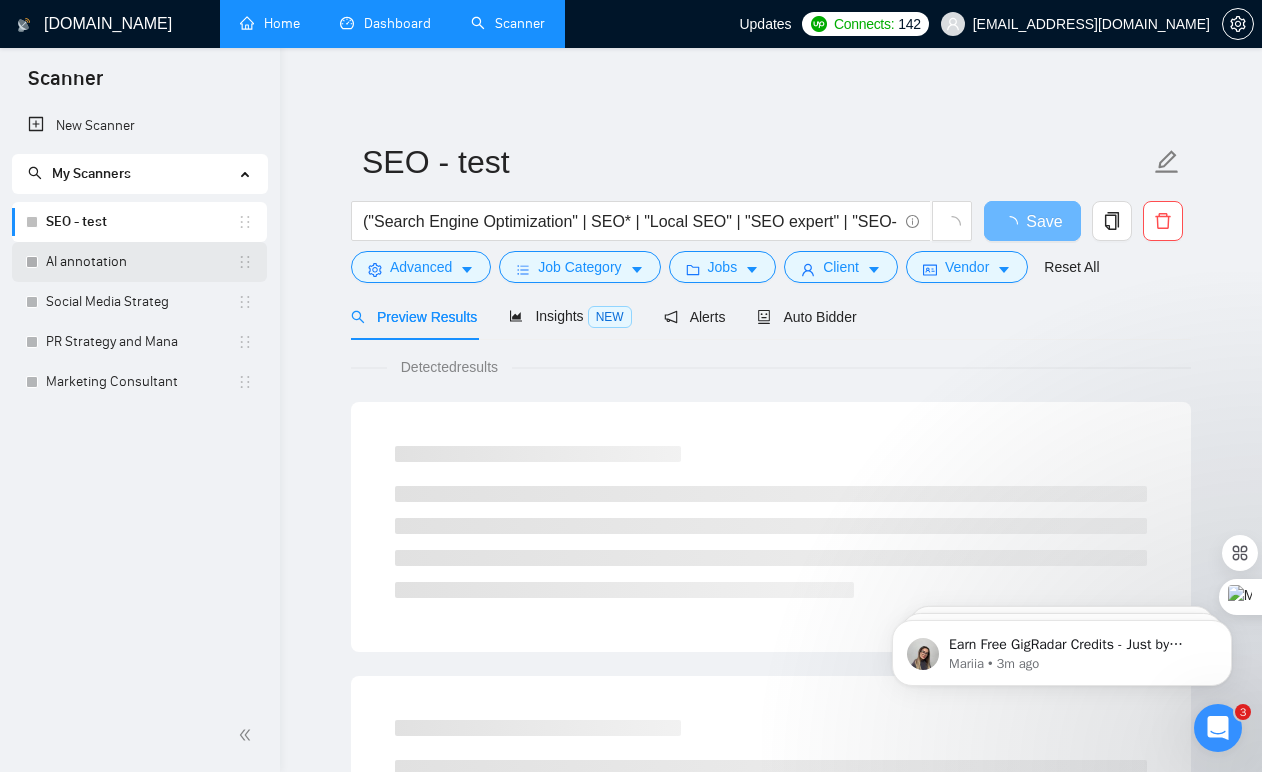 click on "AI annotation" at bounding box center (141, 262) 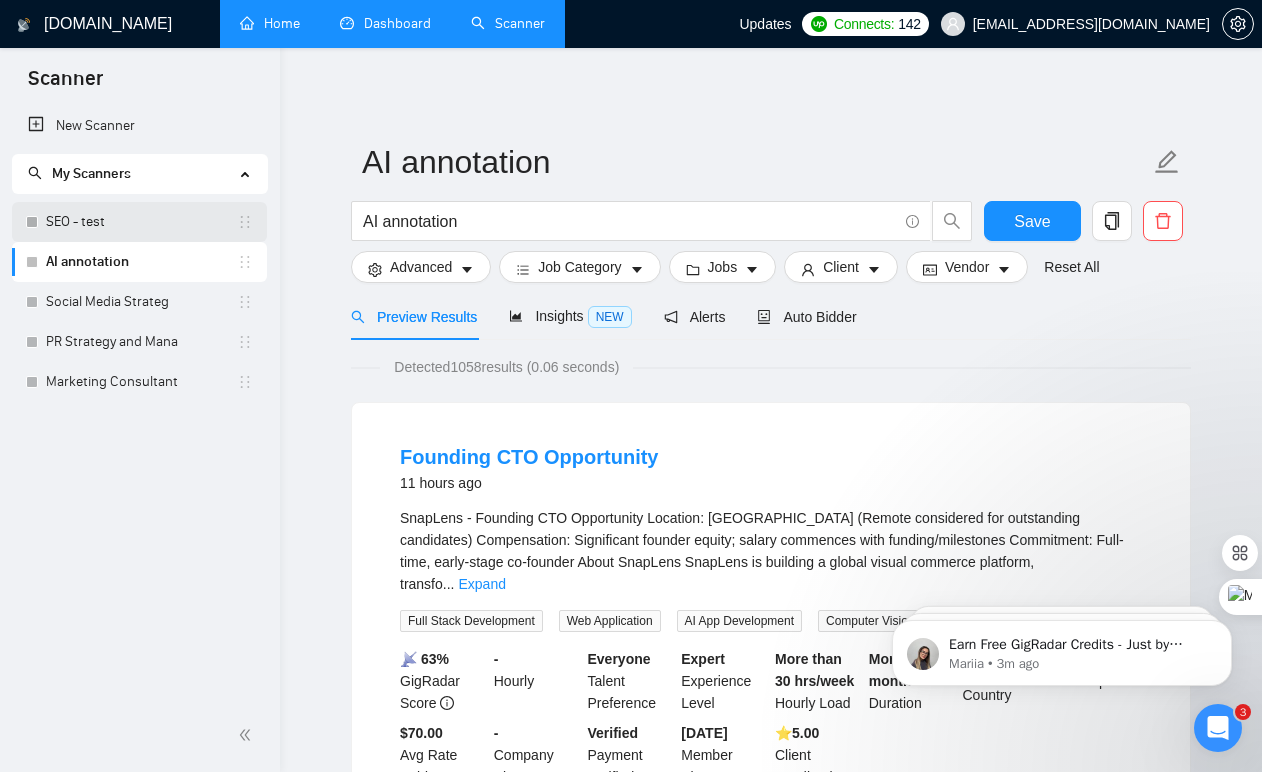 click on "SEO - test" at bounding box center (141, 222) 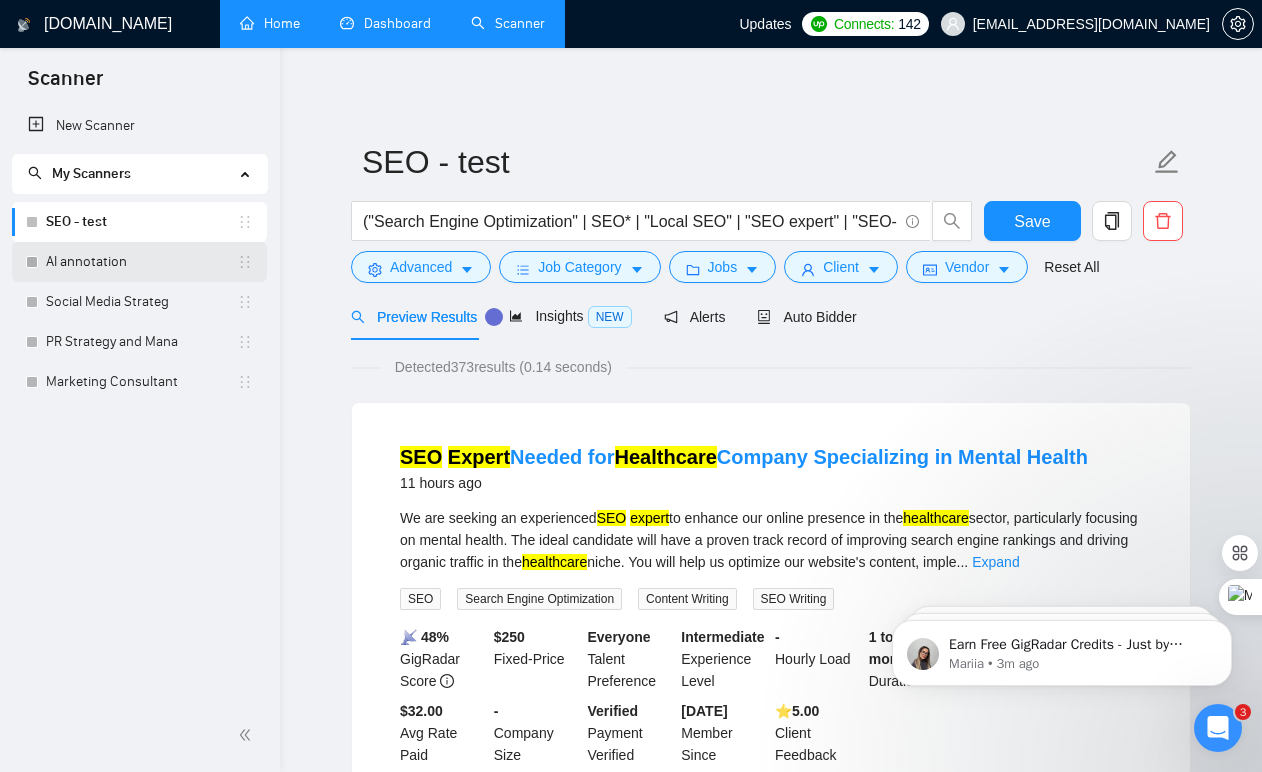 click on "AI annotation" at bounding box center [141, 262] 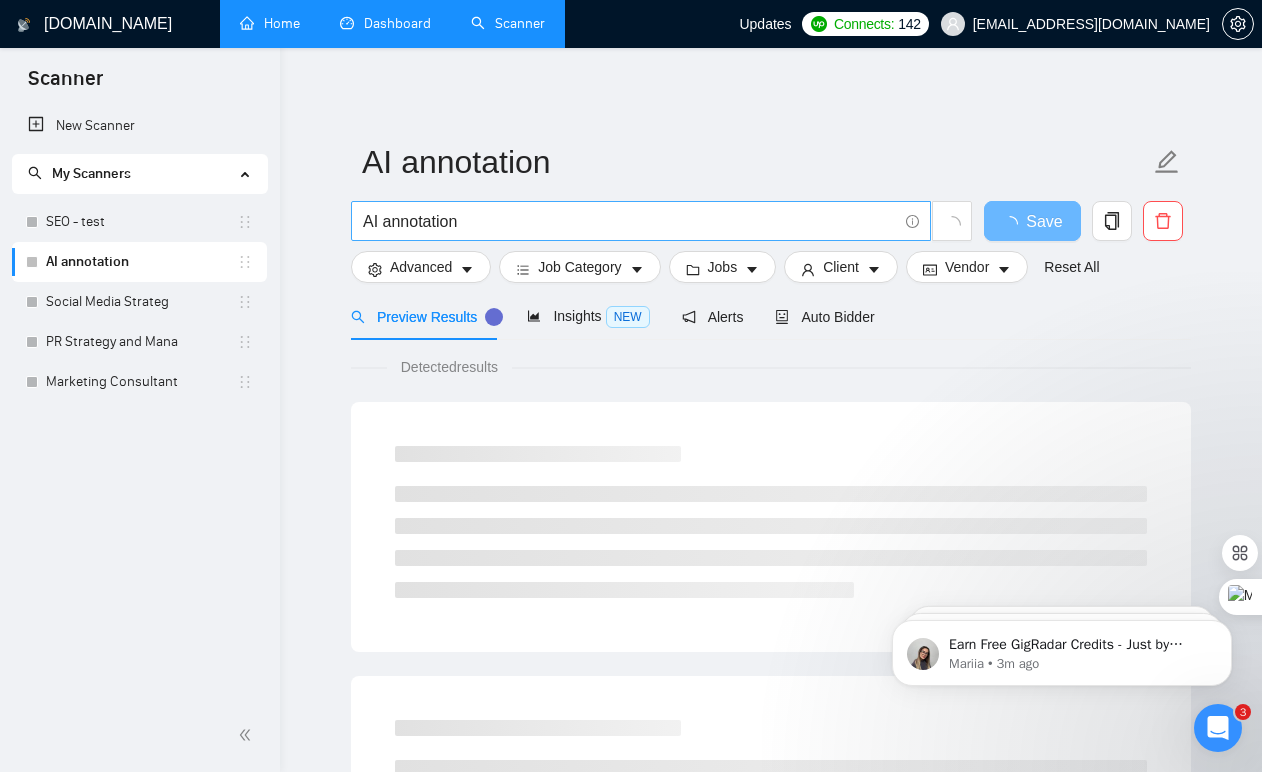 click on "AI annotation" at bounding box center (630, 221) 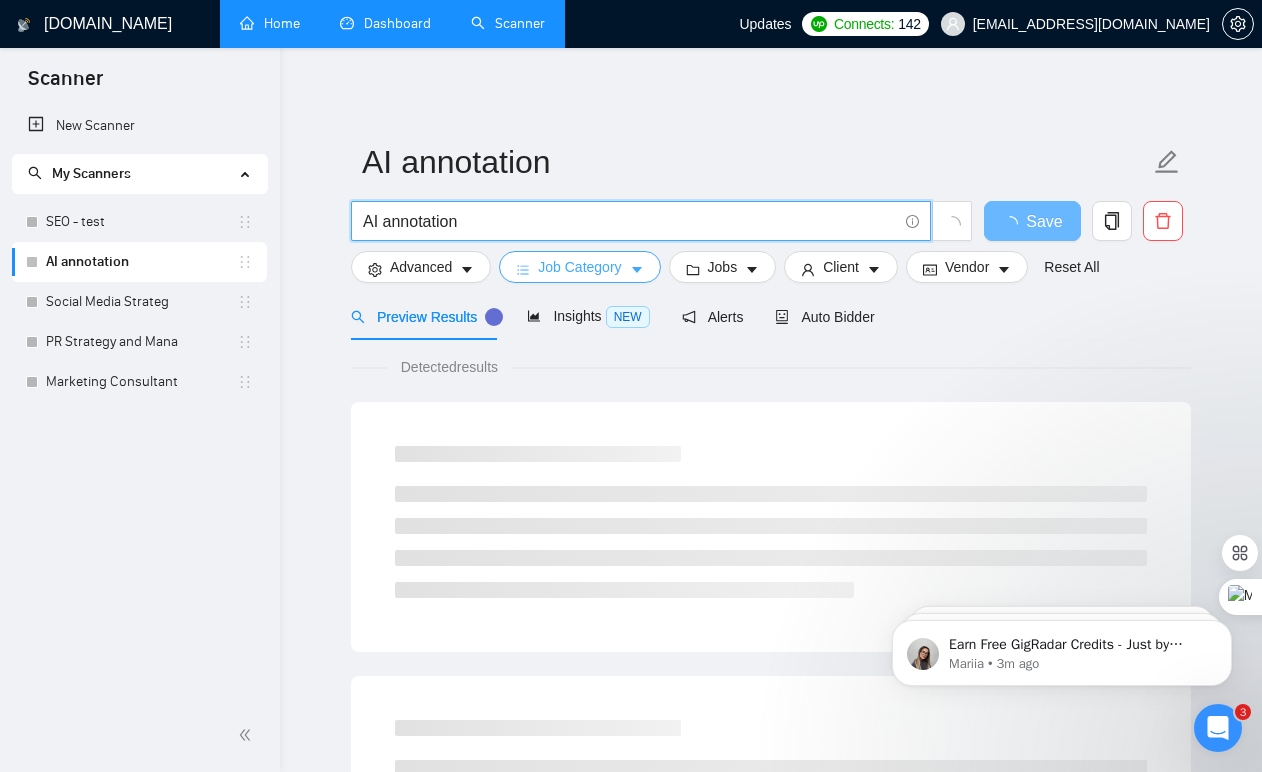 type on "AI annotation" 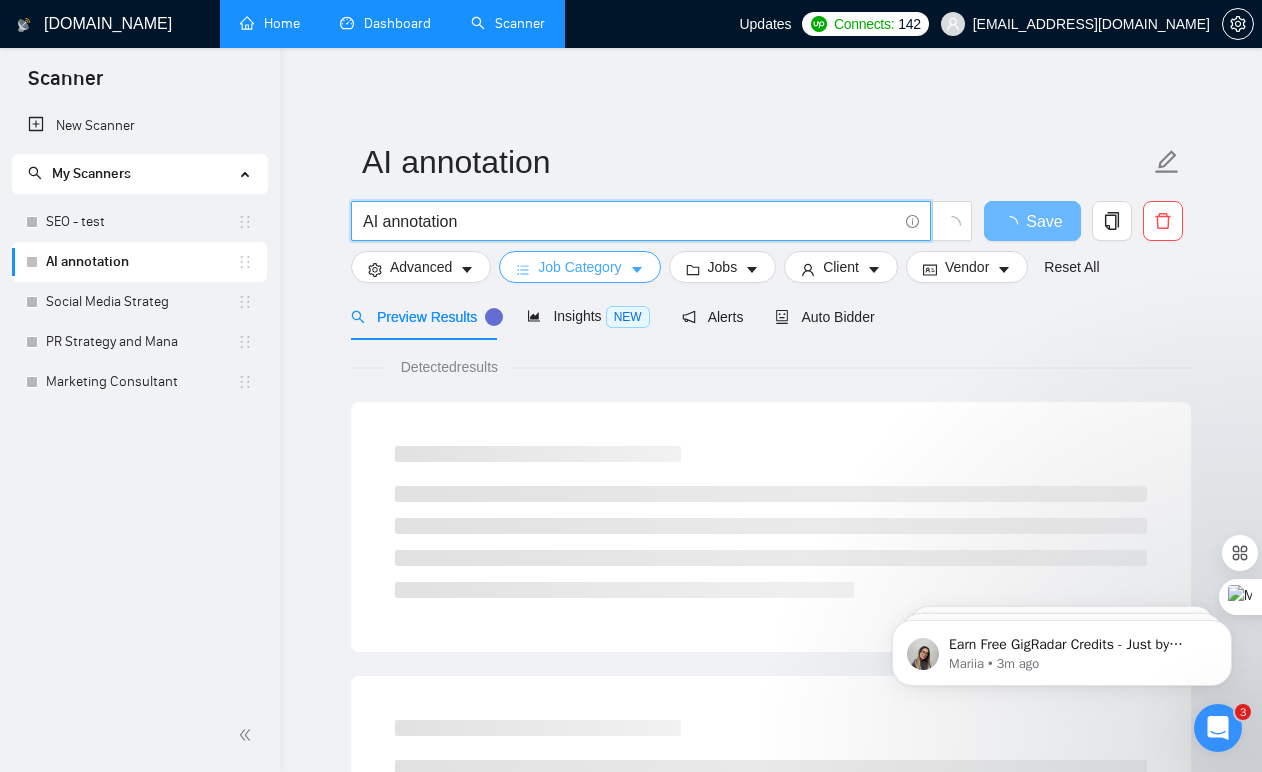 click on "Job Category" at bounding box center [579, 267] 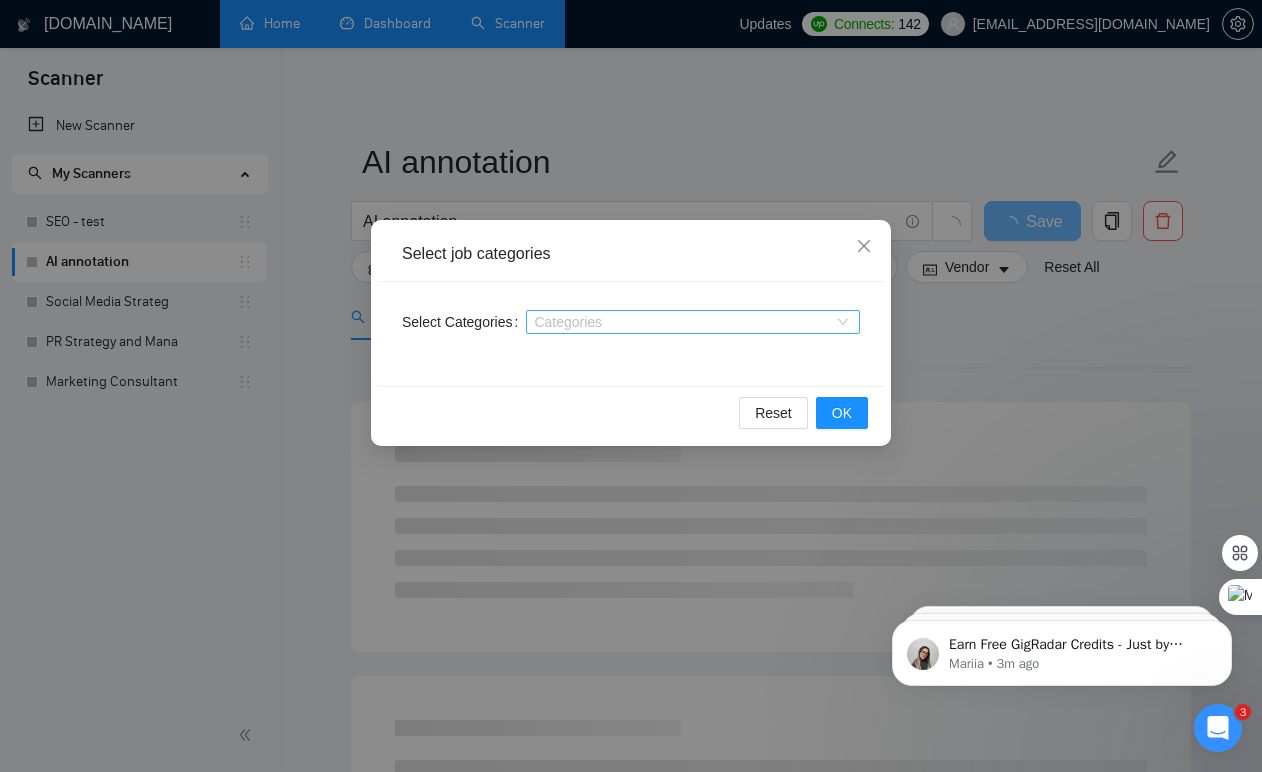 click at bounding box center (683, 322) 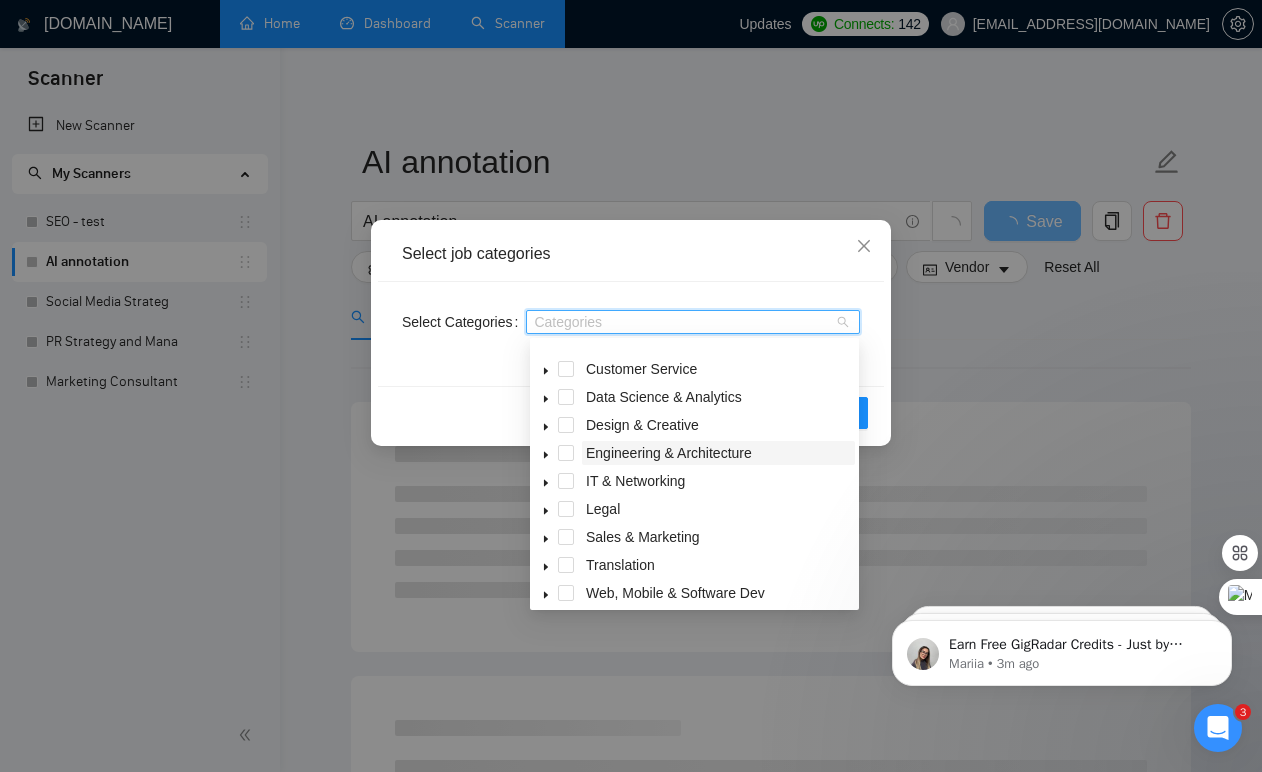 scroll, scrollTop: 80, scrollLeft: 0, axis: vertical 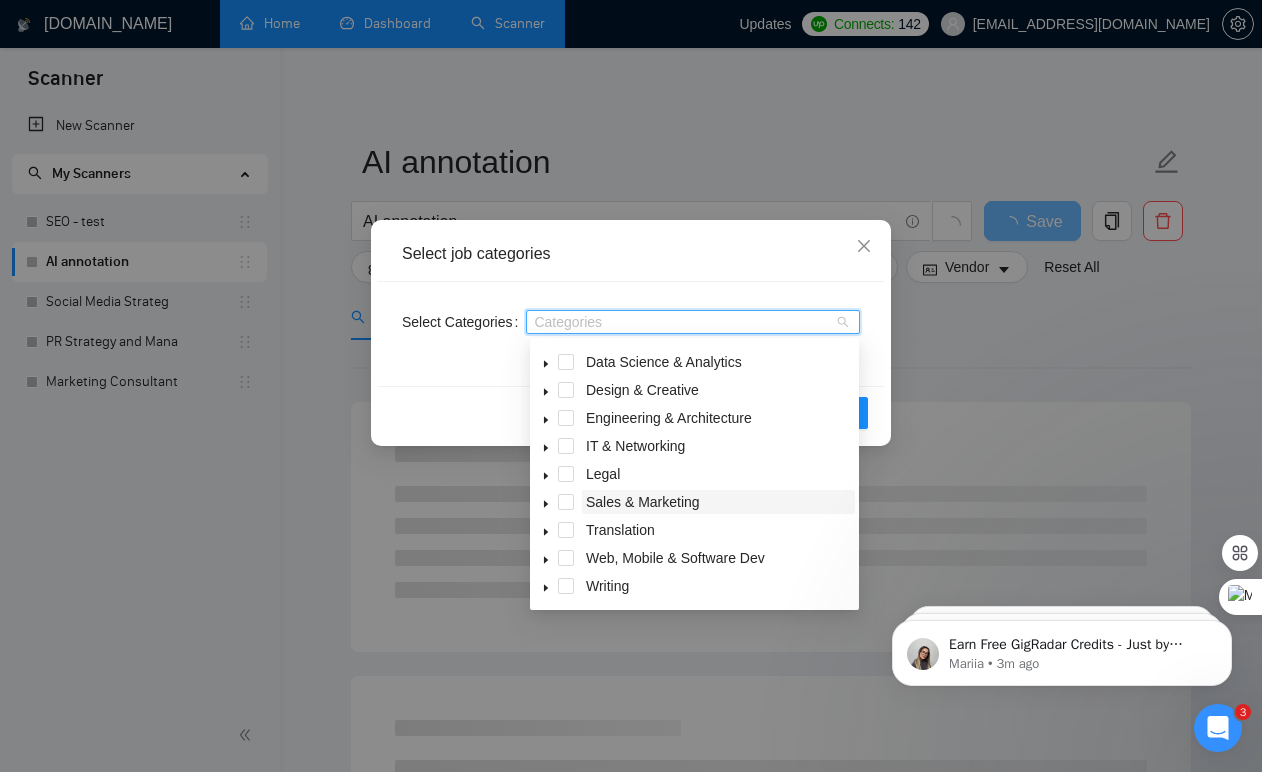 click on "Sales & Marketing" at bounding box center (643, 502) 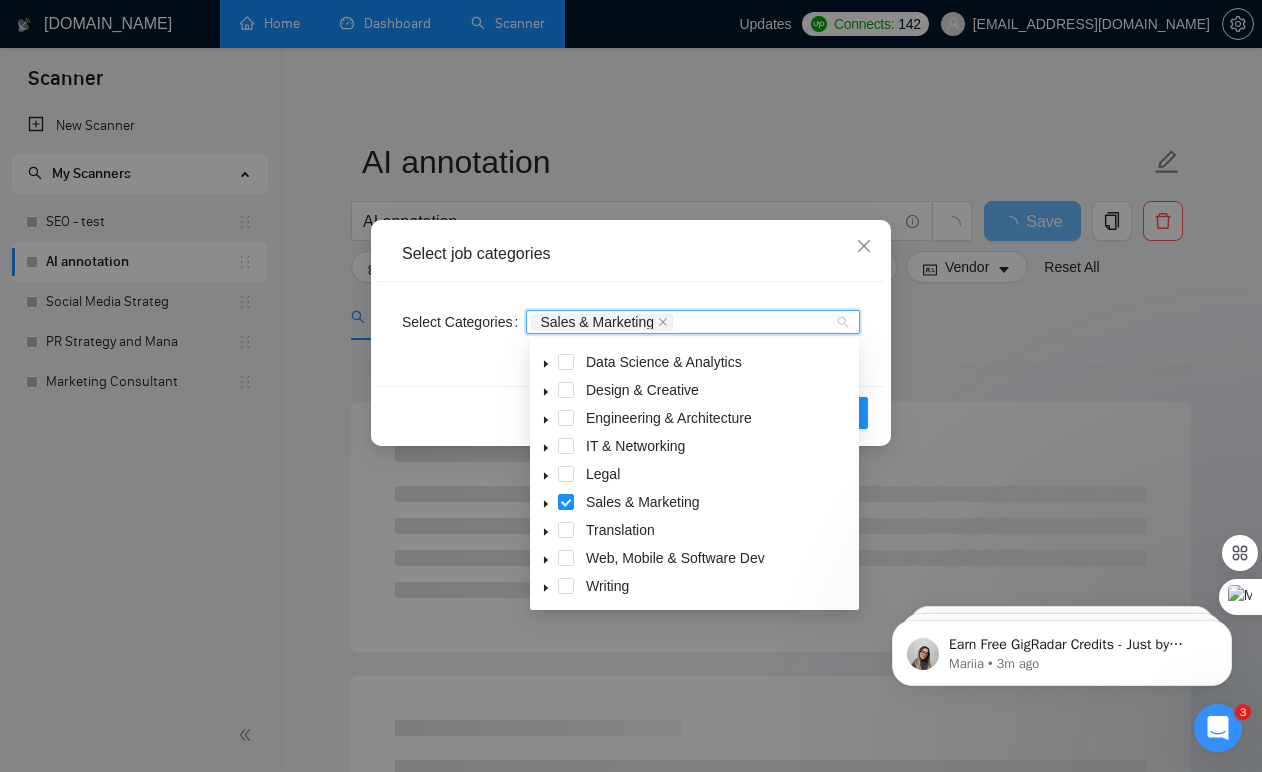 click 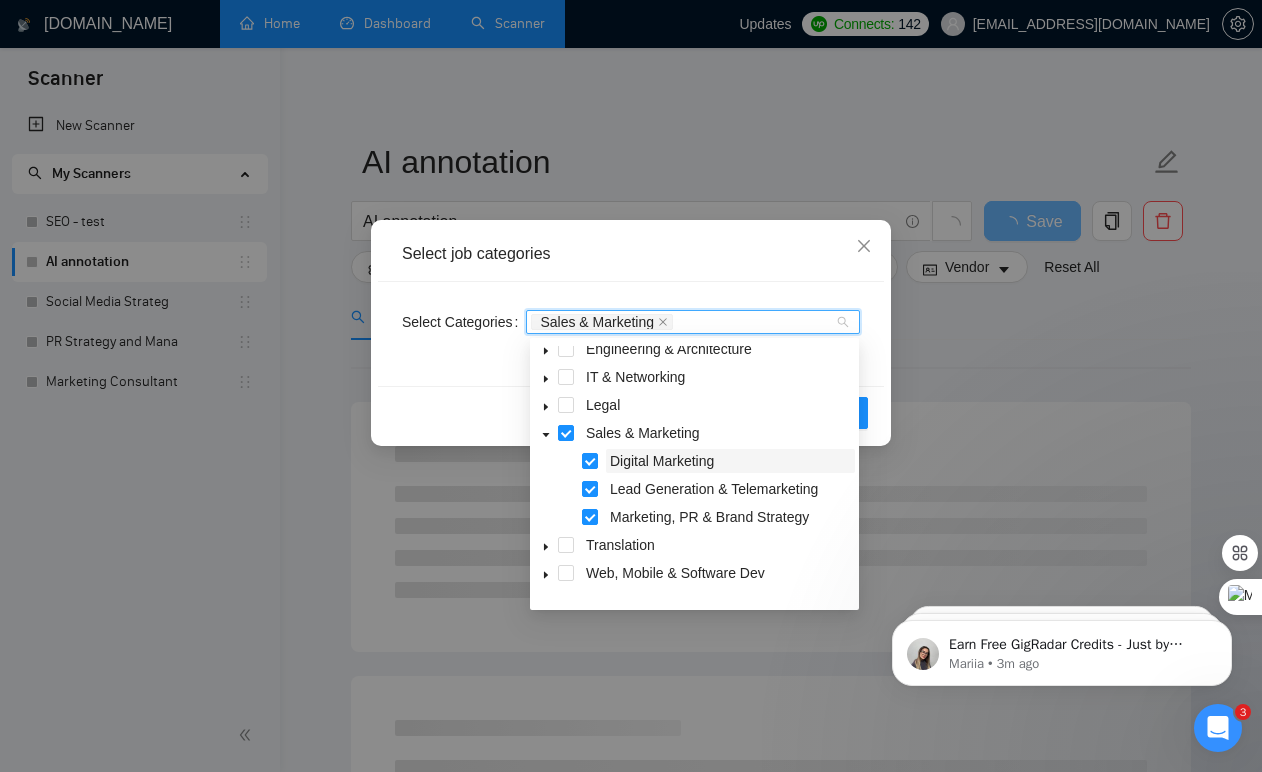scroll, scrollTop: 164, scrollLeft: 0, axis: vertical 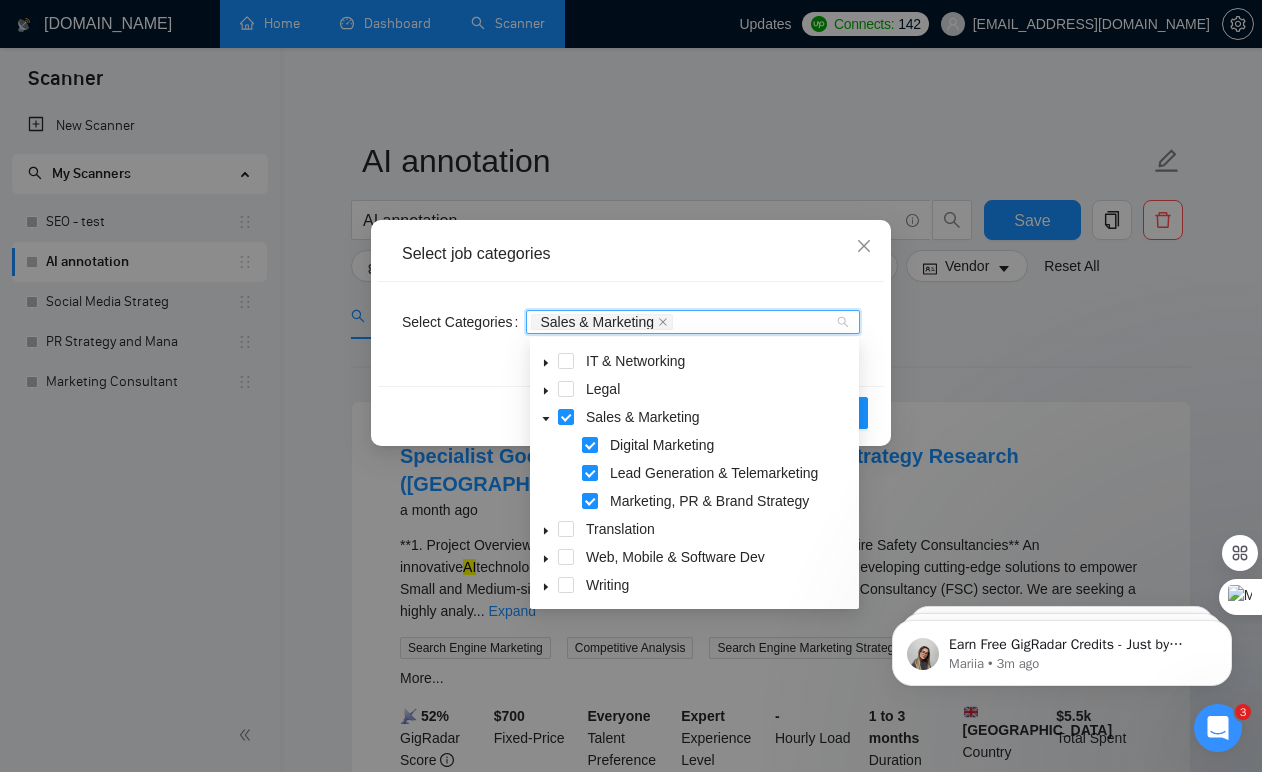 click on "Select job categories" at bounding box center (631, 254) 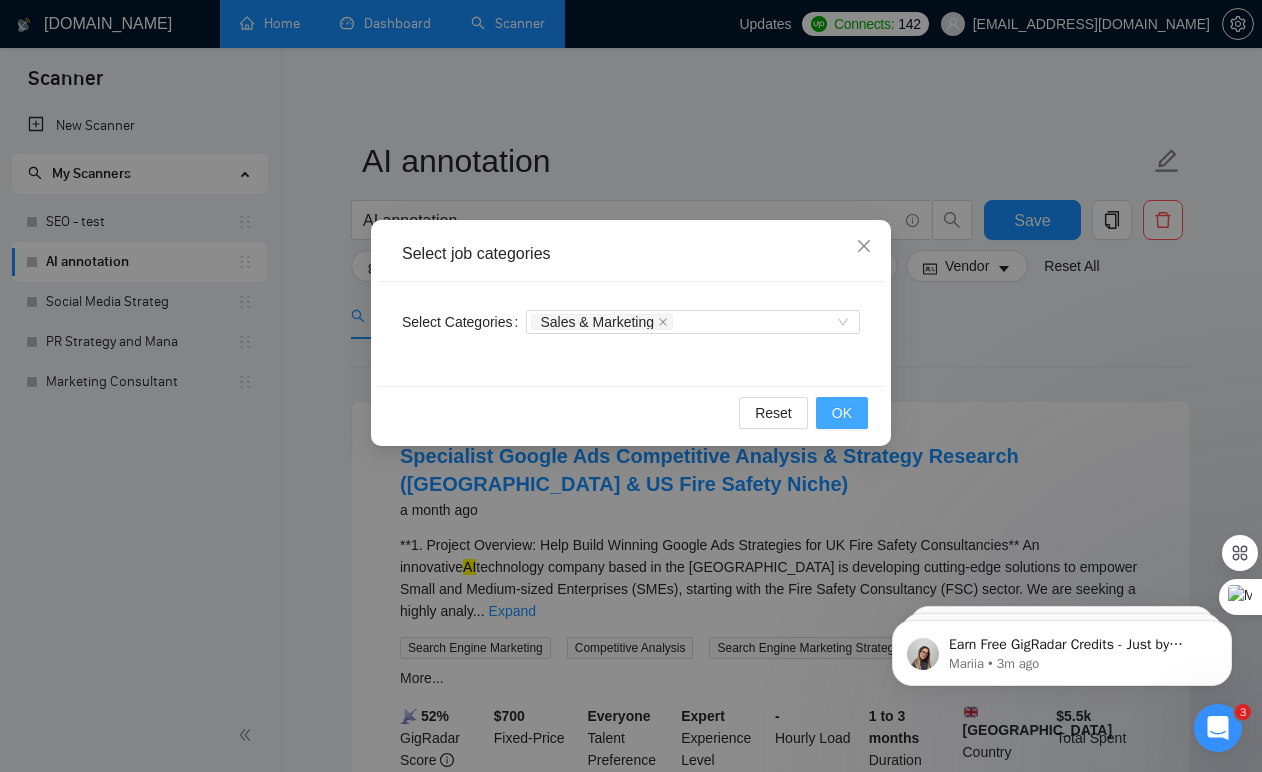 click on "OK" at bounding box center [842, 413] 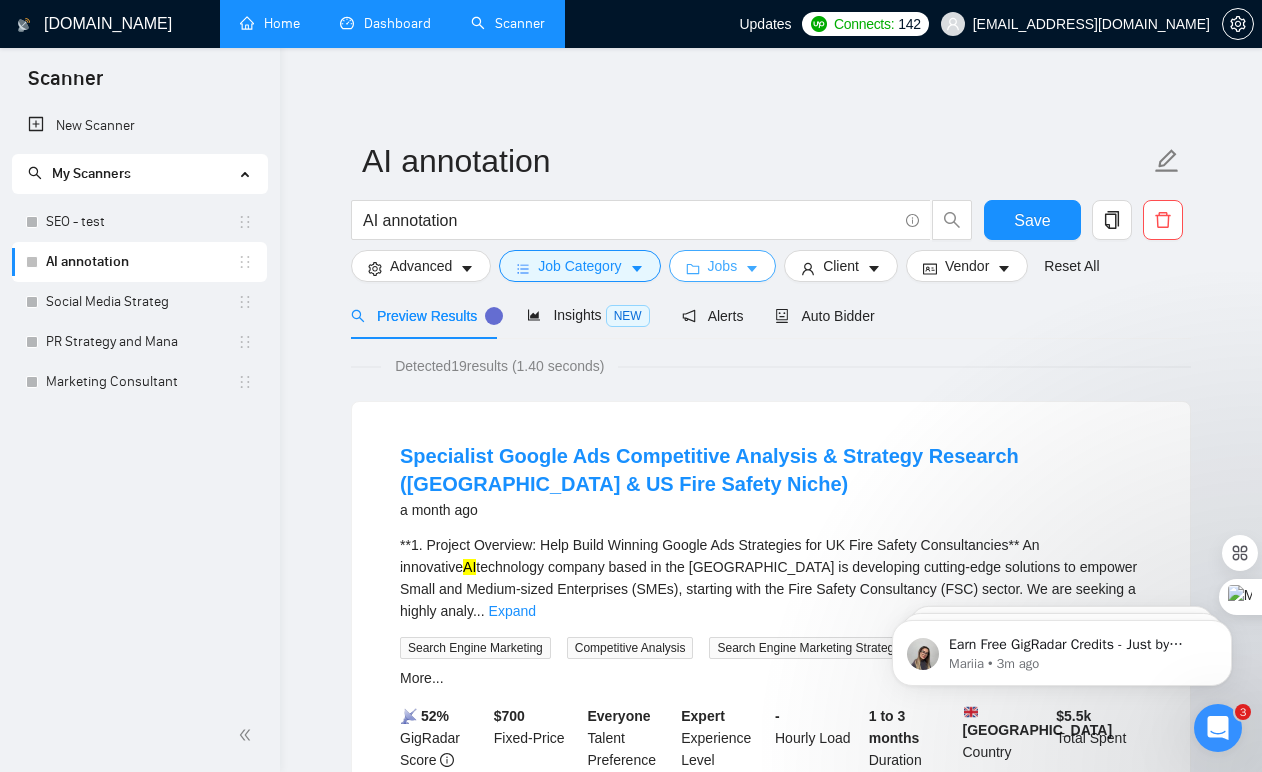 click on "Jobs" at bounding box center (723, 266) 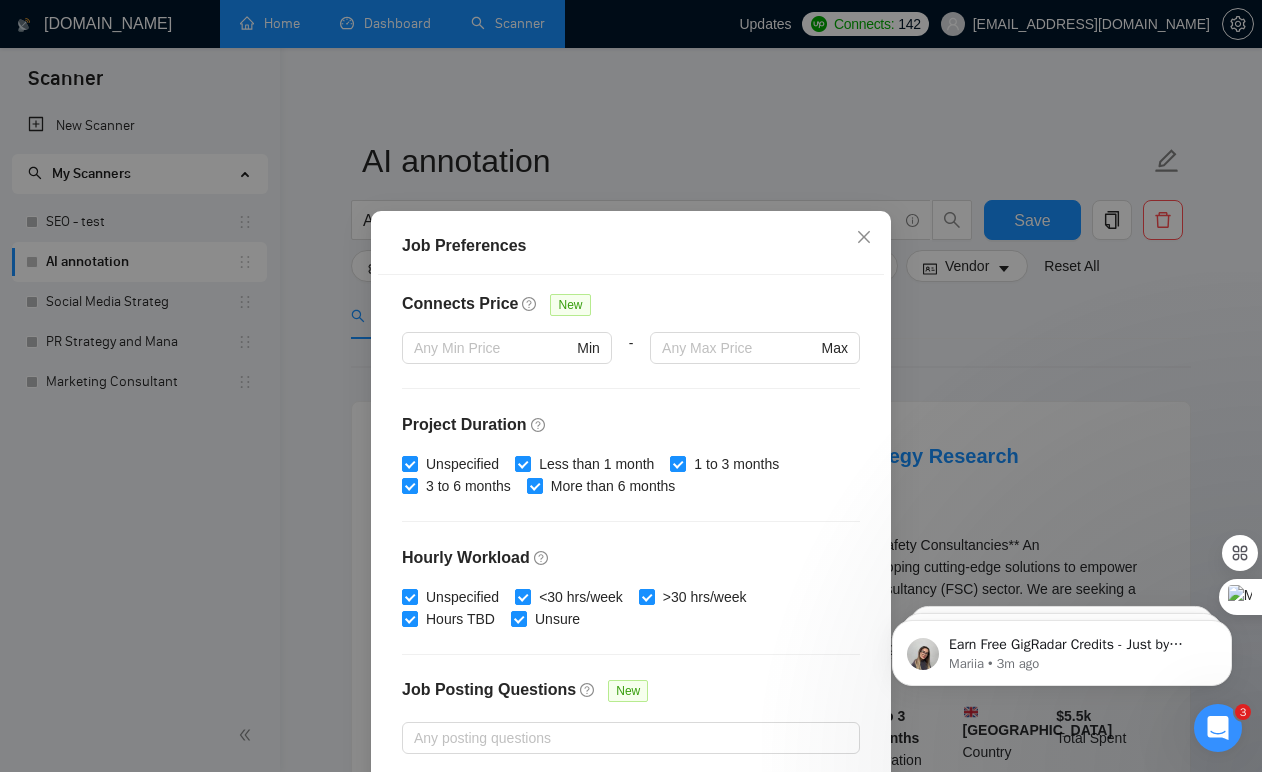 scroll, scrollTop: 587, scrollLeft: 0, axis: vertical 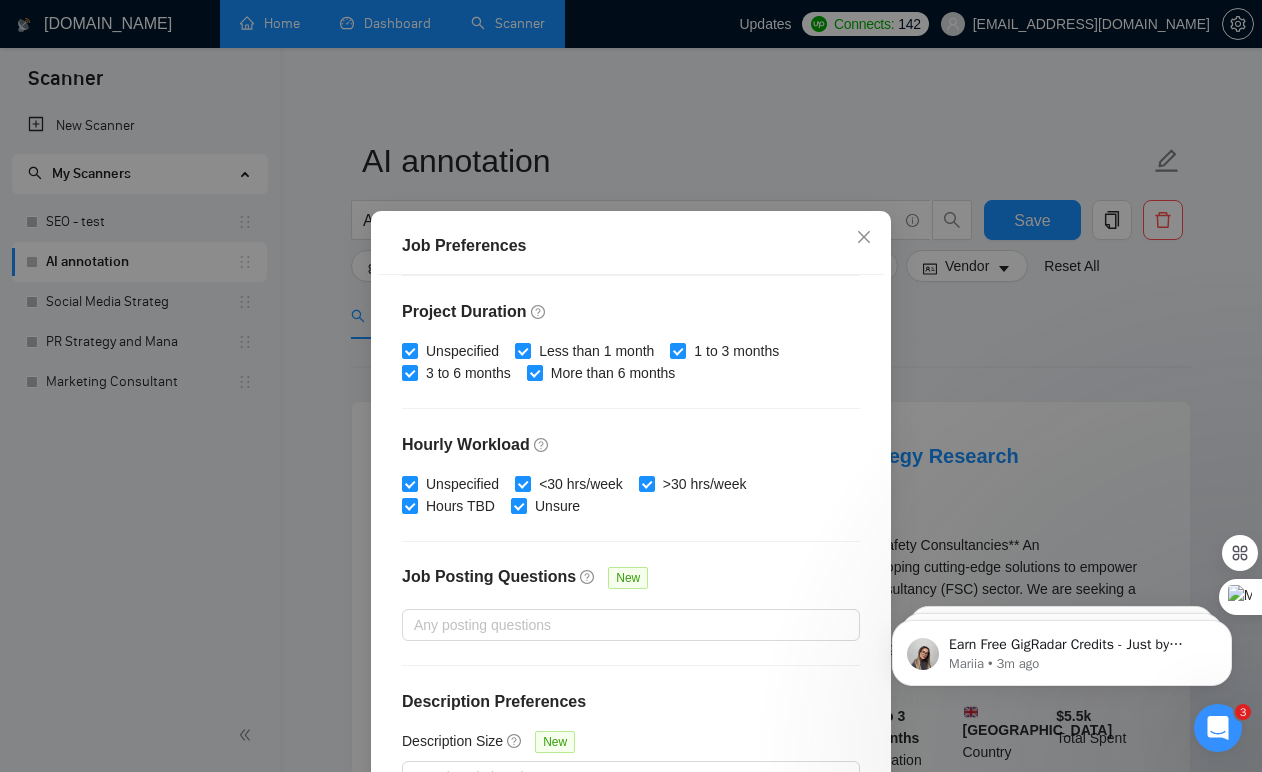 click on "Job Preferences Budget Project Type All Fixed Price Hourly Rate   Fixed Price Budget $ Min - $ Max Estimate Fixed Price When It’s Not Available New   Hourly Rate Price Budget $ Min - $ Max Estimate Hourly Rate When It’s Not Available New Include Budget Placeholders Include Jobs with Unspecified Budget   Connects Price New Min - Max Project Duration   Unspecified Less than 1 month 1 to 3 months 3 to 6 months More than 6 months Hourly Workload   Unspecified <30 hrs/week >30 hrs/week Hours TBD Unsure Job Posting Questions New   Any posting questions Description Preferences Description Size New   Any description size Reset OK" at bounding box center (631, 386) 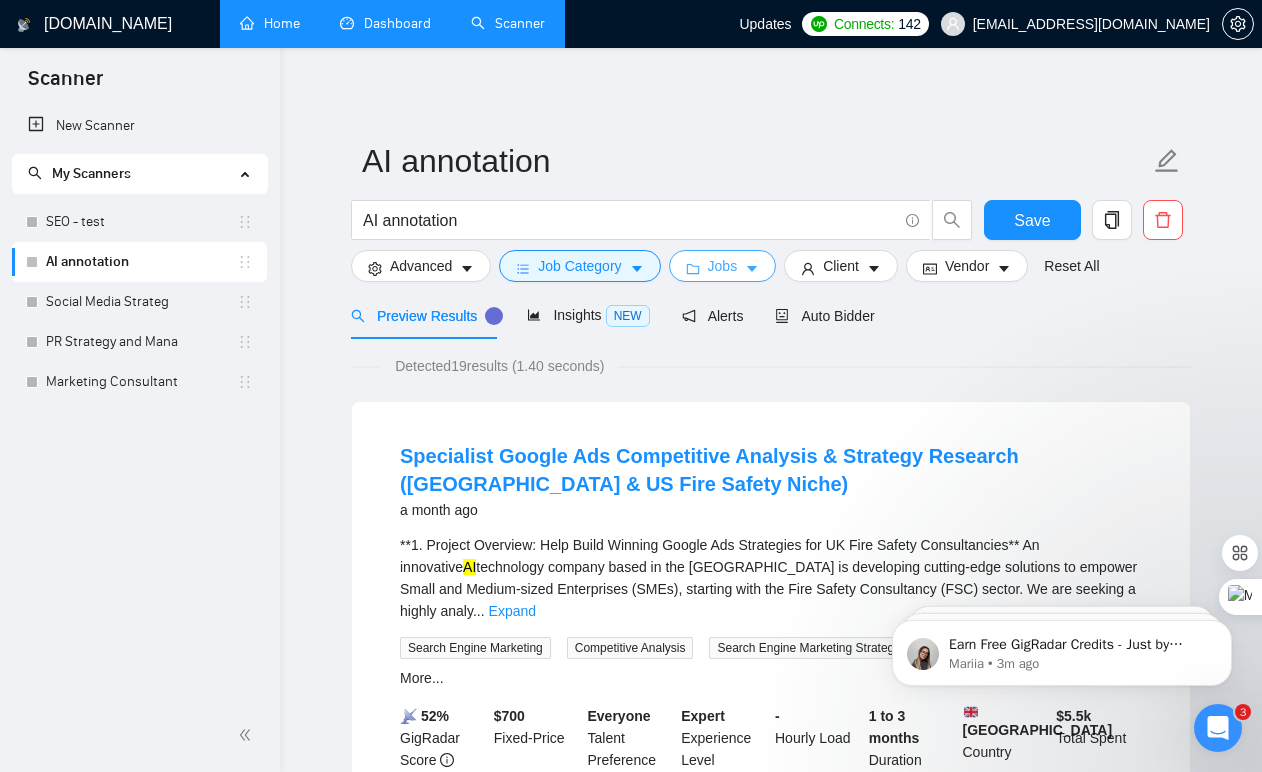 click on "Jobs" at bounding box center [723, 266] 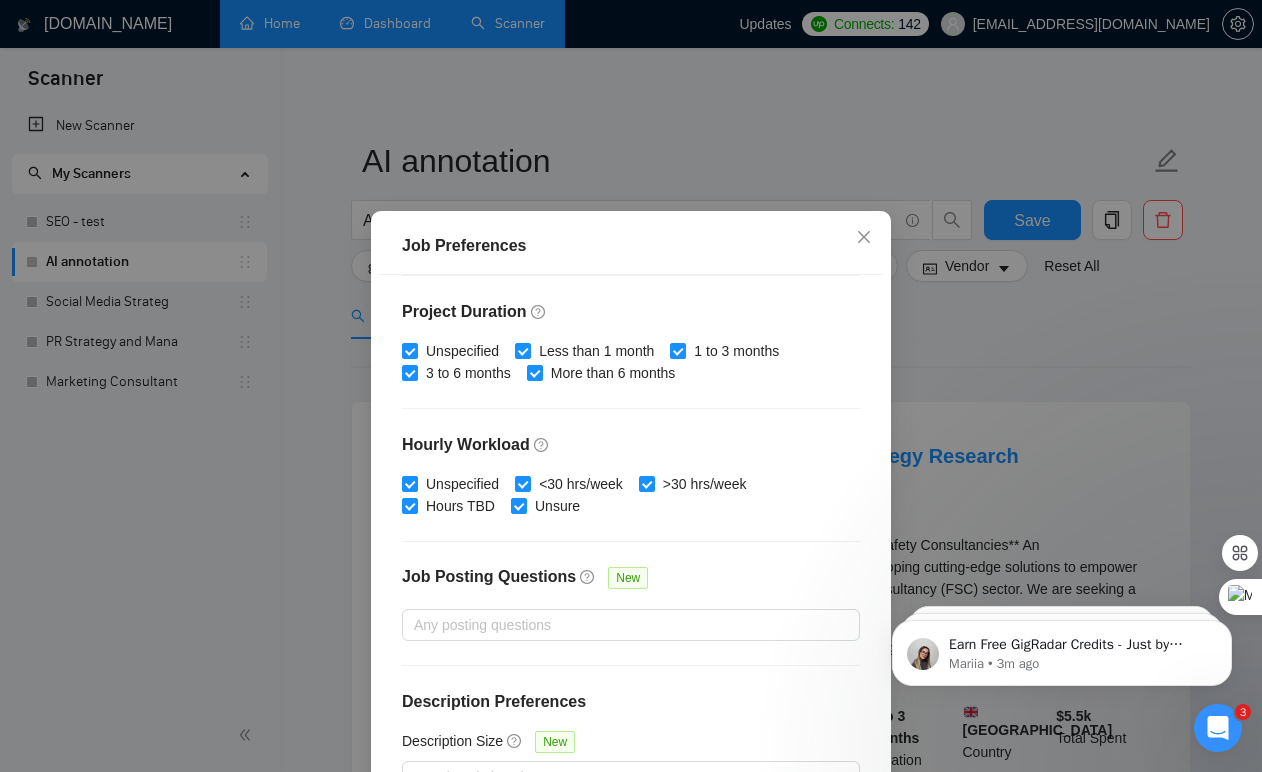 scroll, scrollTop: 131, scrollLeft: 0, axis: vertical 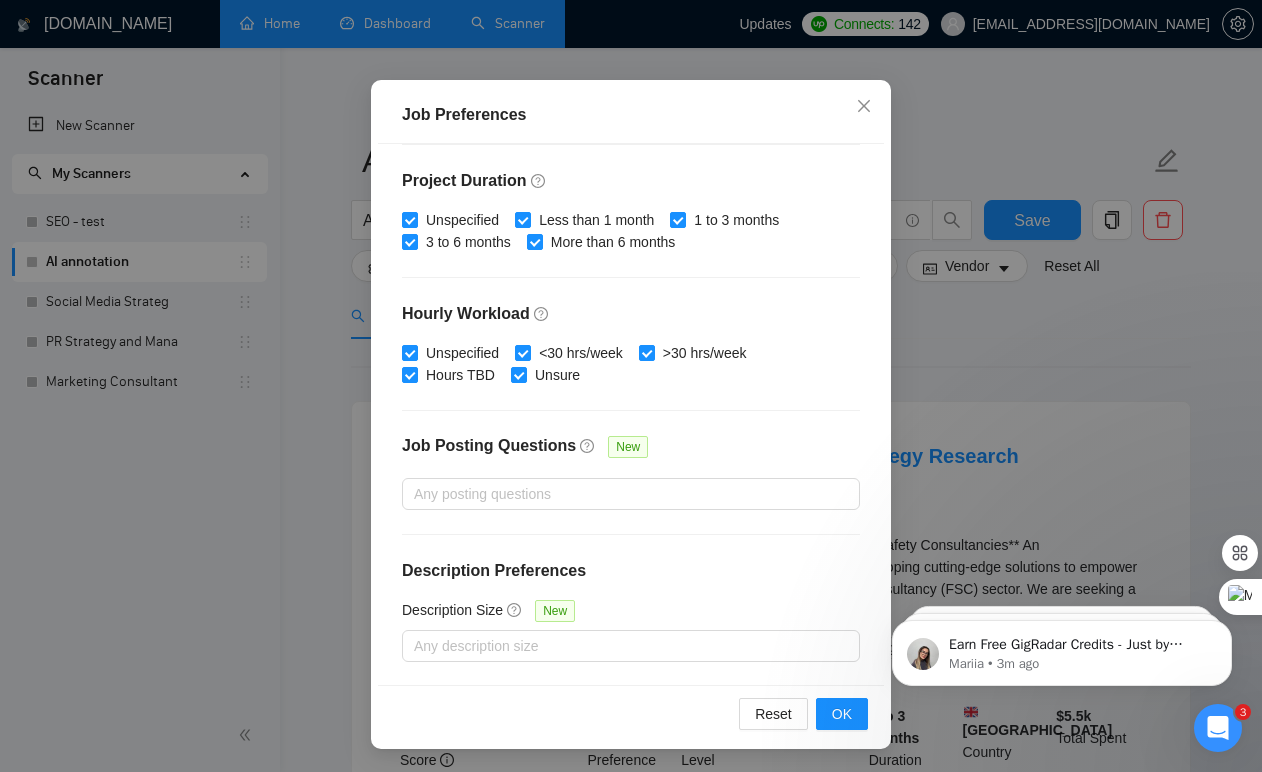 click on "Job Preferences Budget Project Type All Fixed Price Hourly Rate   Fixed Price Budget $ Min - $ Max Estimate Fixed Price When It’s Not Available New   Hourly Rate Price Budget $ Min - $ Max Estimate Hourly Rate When It’s Not Available New Include Budget Placeholders Include Jobs with Unspecified Budget   Connects Price New Min - Max Project Duration   Unspecified Less than 1 month 1 to 3 months 3 to 6 months More than 6 months Hourly Workload   Unspecified <30 hrs/week >30 hrs/week Hours TBD Unsure Job Posting Questions New   Any posting questions Description Preferences Description Size New   Any description size Reset OK" at bounding box center (631, 386) 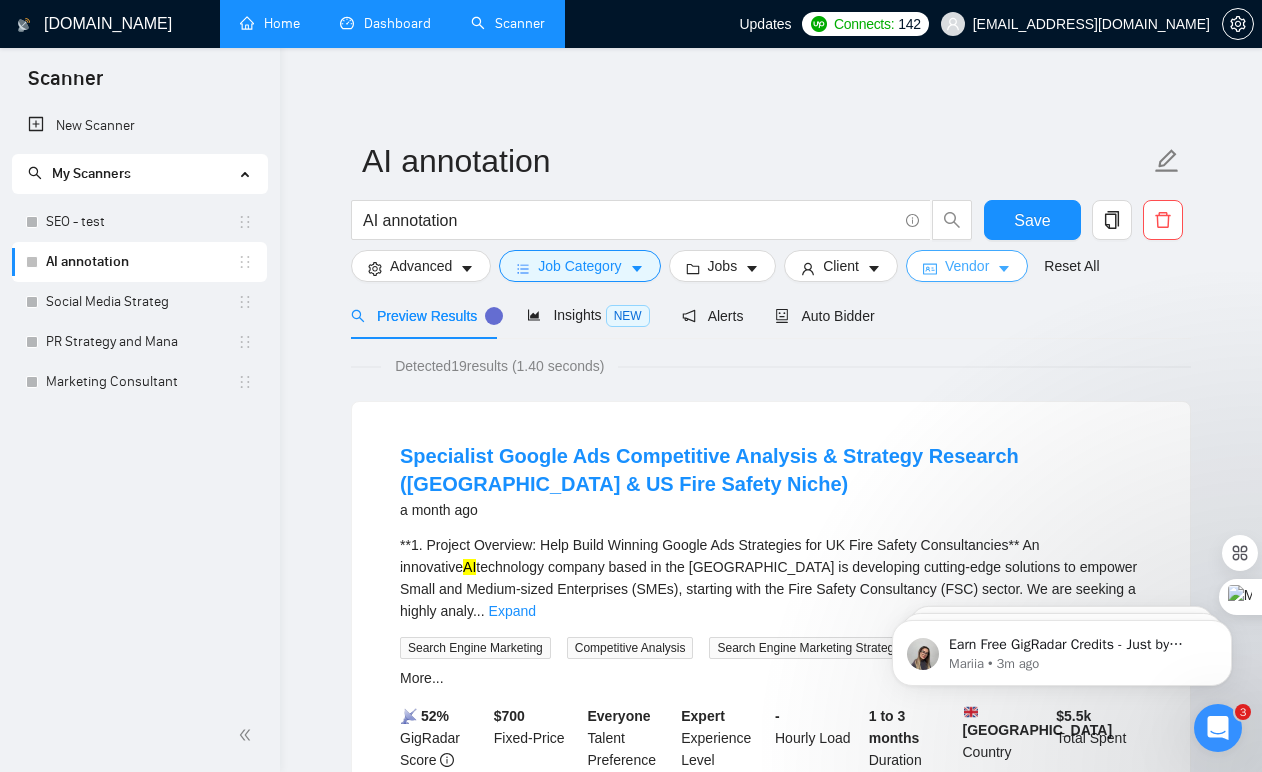 click on "Vendor" at bounding box center [967, 266] 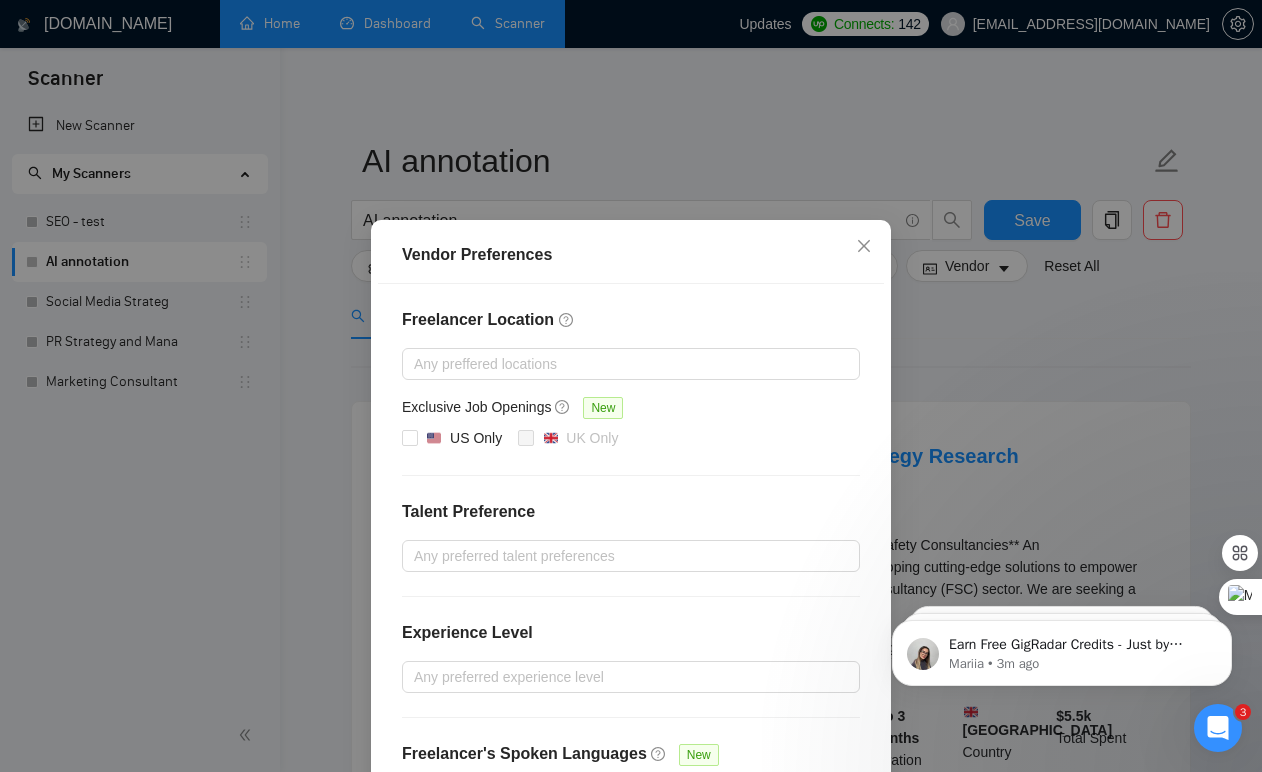click on "Vendor Preferences Freelancer Location     Any preffered locations Exclusive Job Openings [GEOGRAPHIC_DATA] Only UK Only Talent Preference   Any preferred talent preferences Experience Level   Any preferred experience level Freelancer's Spoken Languages New   Any preffered languages Reset OK" at bounding box center (631, 386) 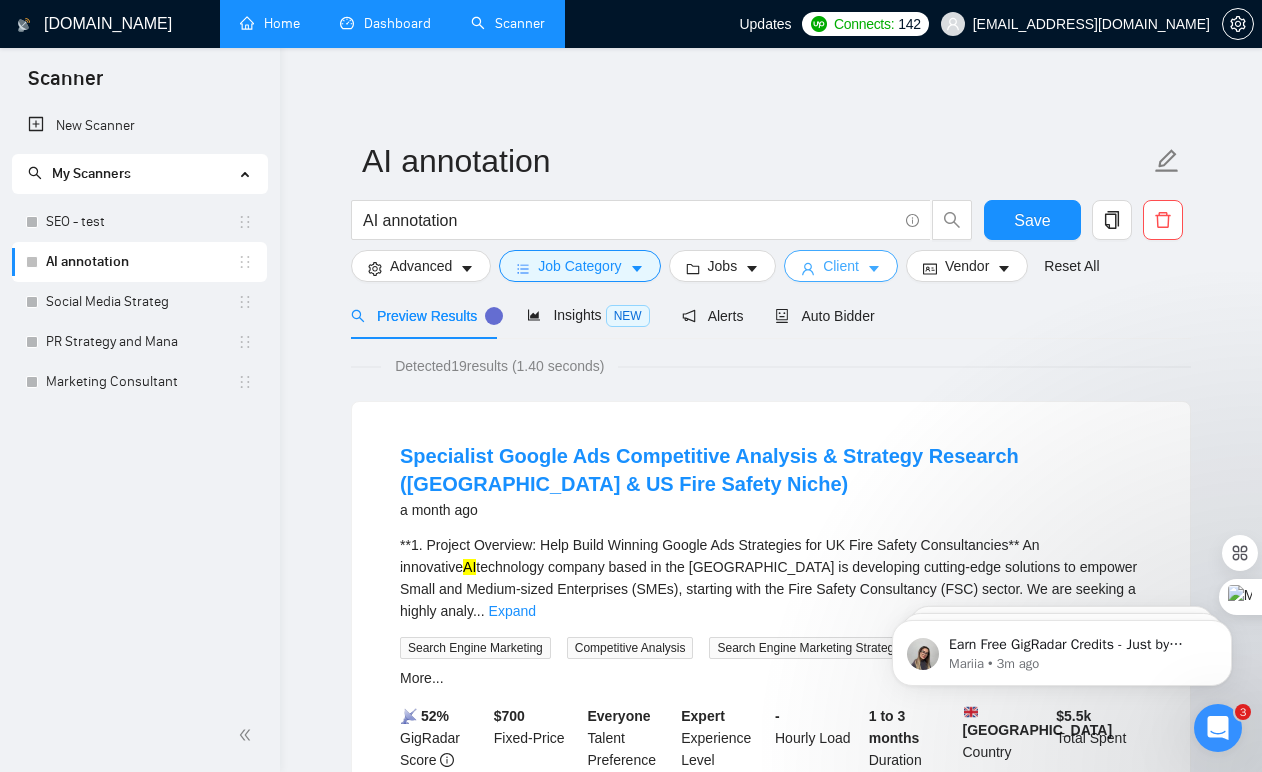 click on "Client" at bounding box center (841, 266) 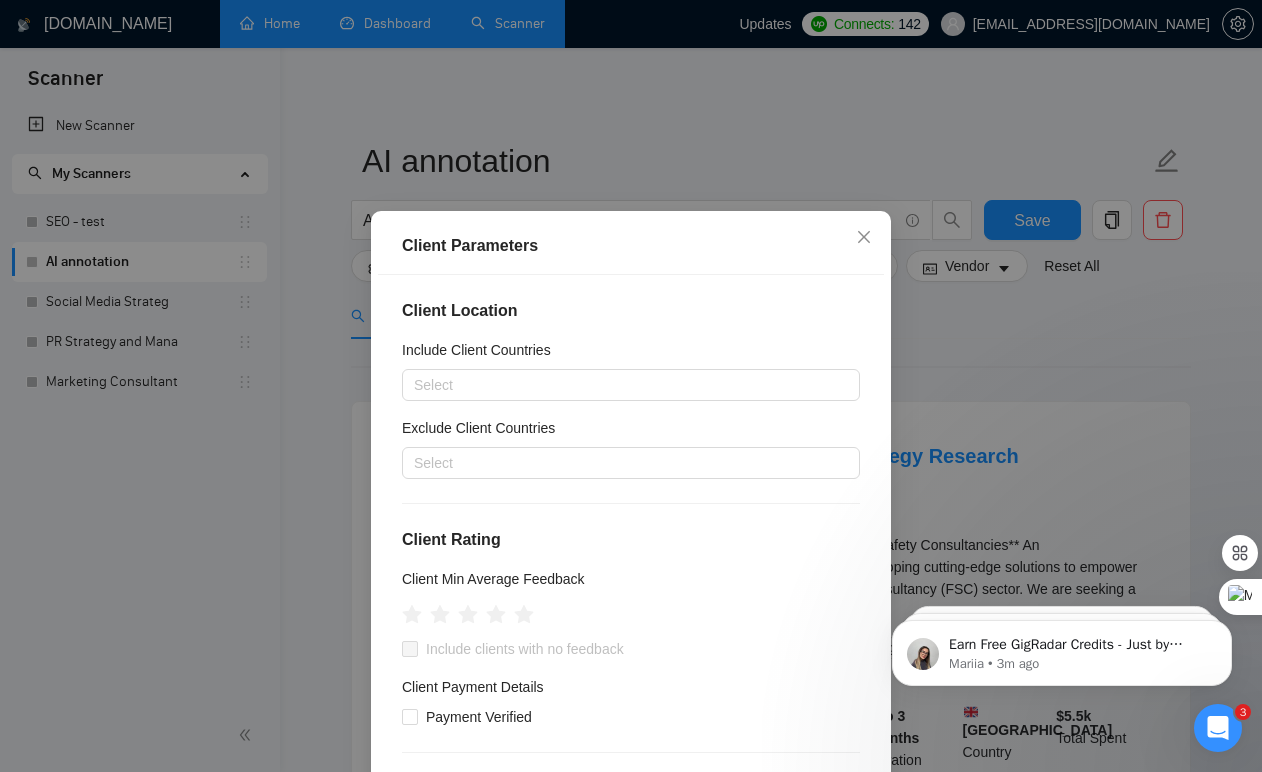 click on "Client Parameters Client Location Include Client Countries   Select Exclude Client Countries   Select Client Rating Client Min Average Feedback Include clients with no feedback Client Payment Details Payment Verified Hire Rate Stats   Client Total Spent $ Min - $ Max Client Hire Rate New   Any hire rate   Avg Hourly Rate Paid New $ Min - $ Max Include Clients without Sufficient History Client Profile Client Industry New   Any industry Client Company Size   Any company size Enterprise Clients New   Any clients Reset OK" at bounding box center [631, 386] 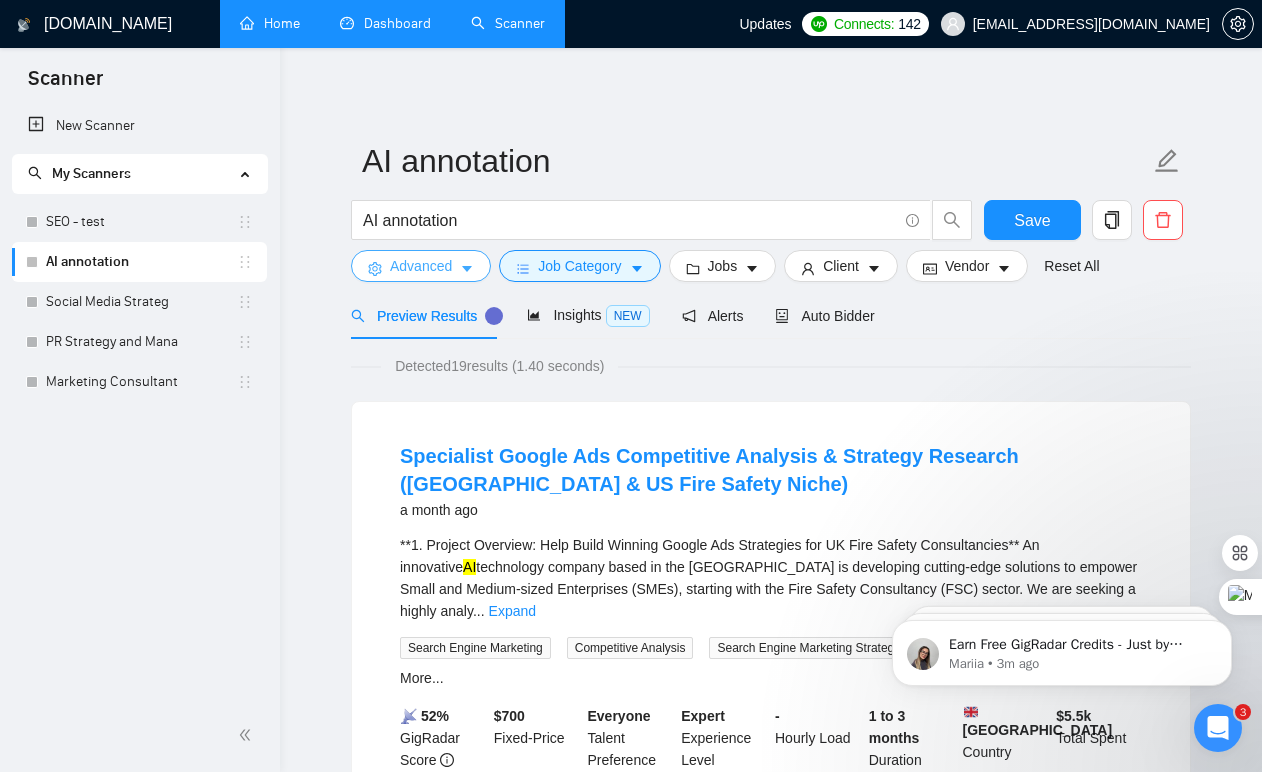 click on "Advanced" at bounding box center (421, 266) 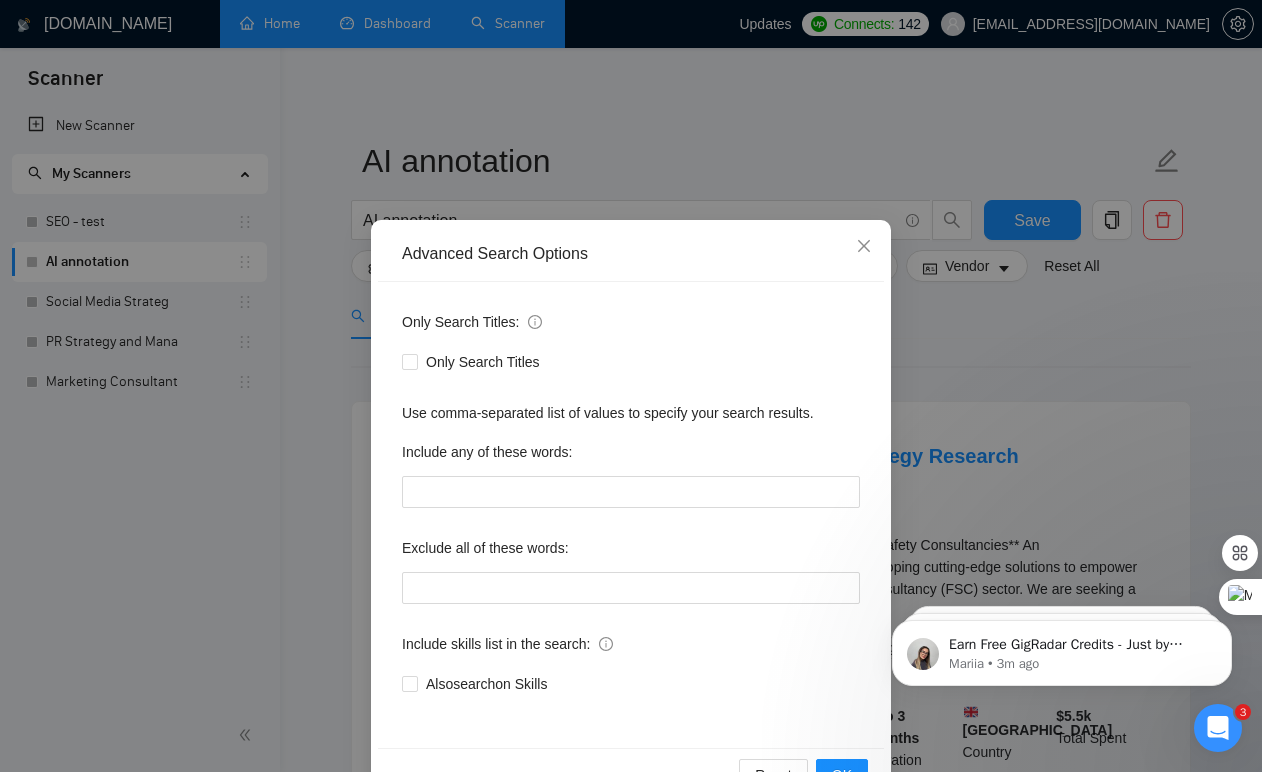 click on "Advanced Search Options Only Search Titles:   Only Search Titles Use comma-separated list of values to specify your search results. Include any of these words: Exclude all of these words: Include skills list in the search:   Also  search  on Skills Reset OK" at bounding box center (631, 386) 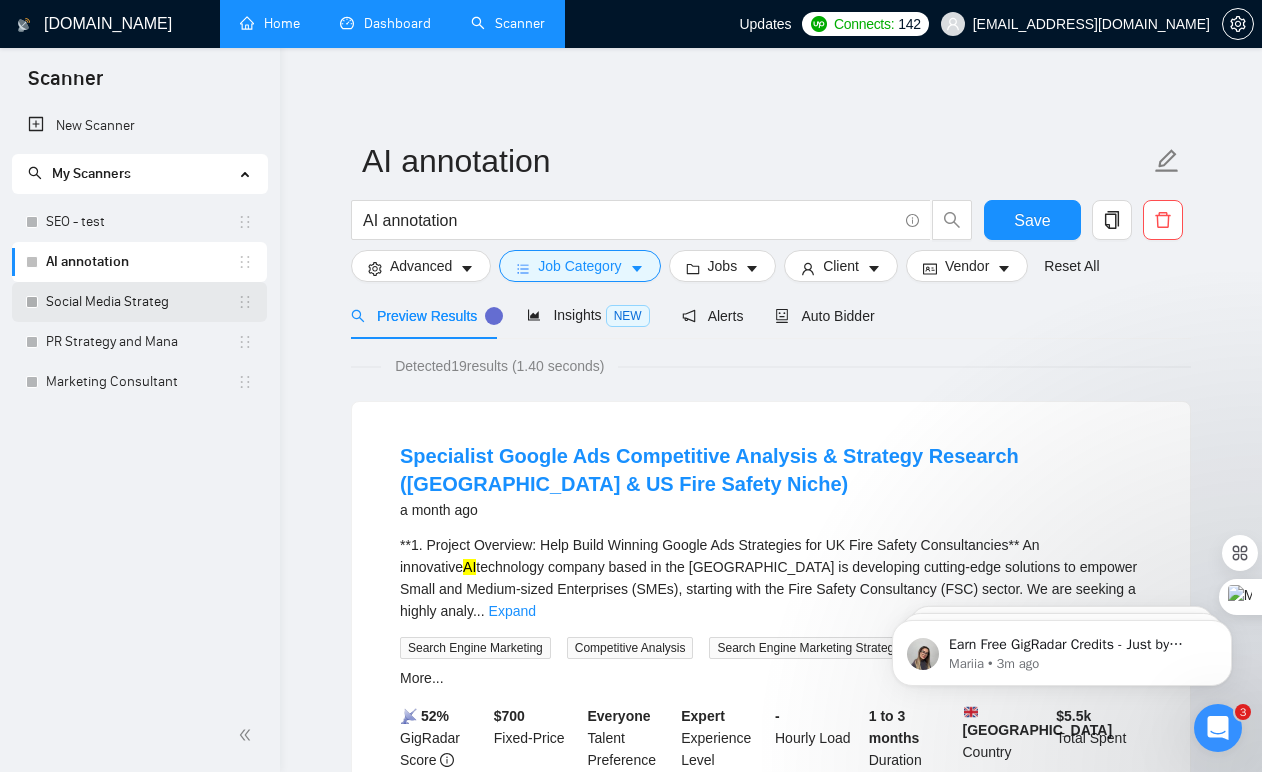 click on "Social Media Strateg" at bounding box center (141, 302) 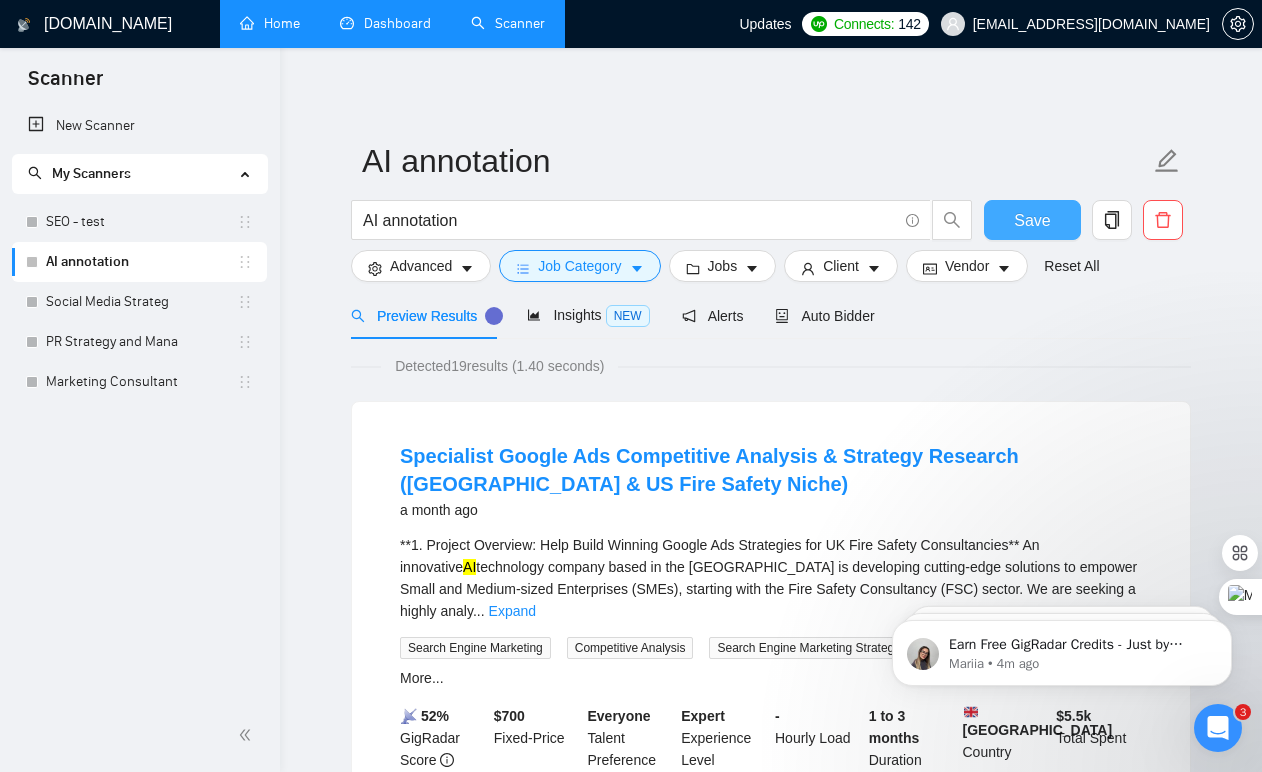 click on "Save" at bounding box center (1032, 220) 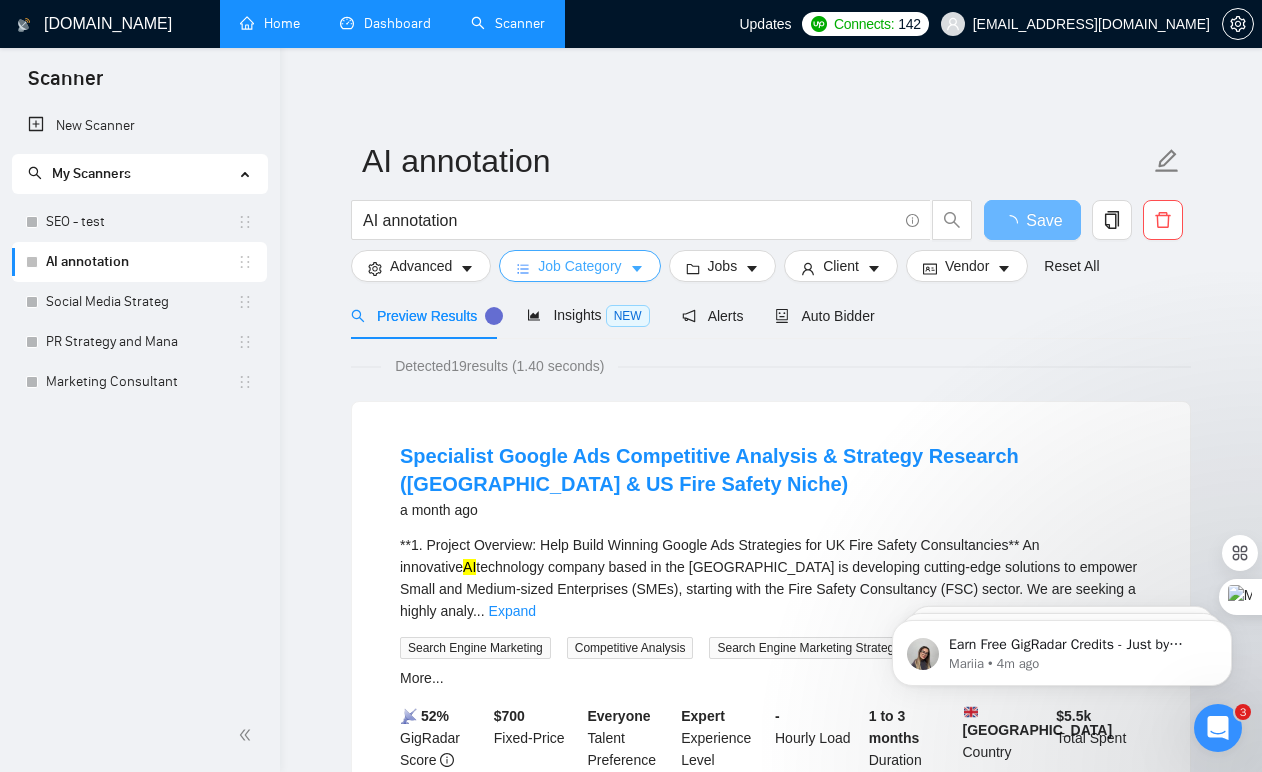 click on "Job Category" at bounding box center [579, 266] 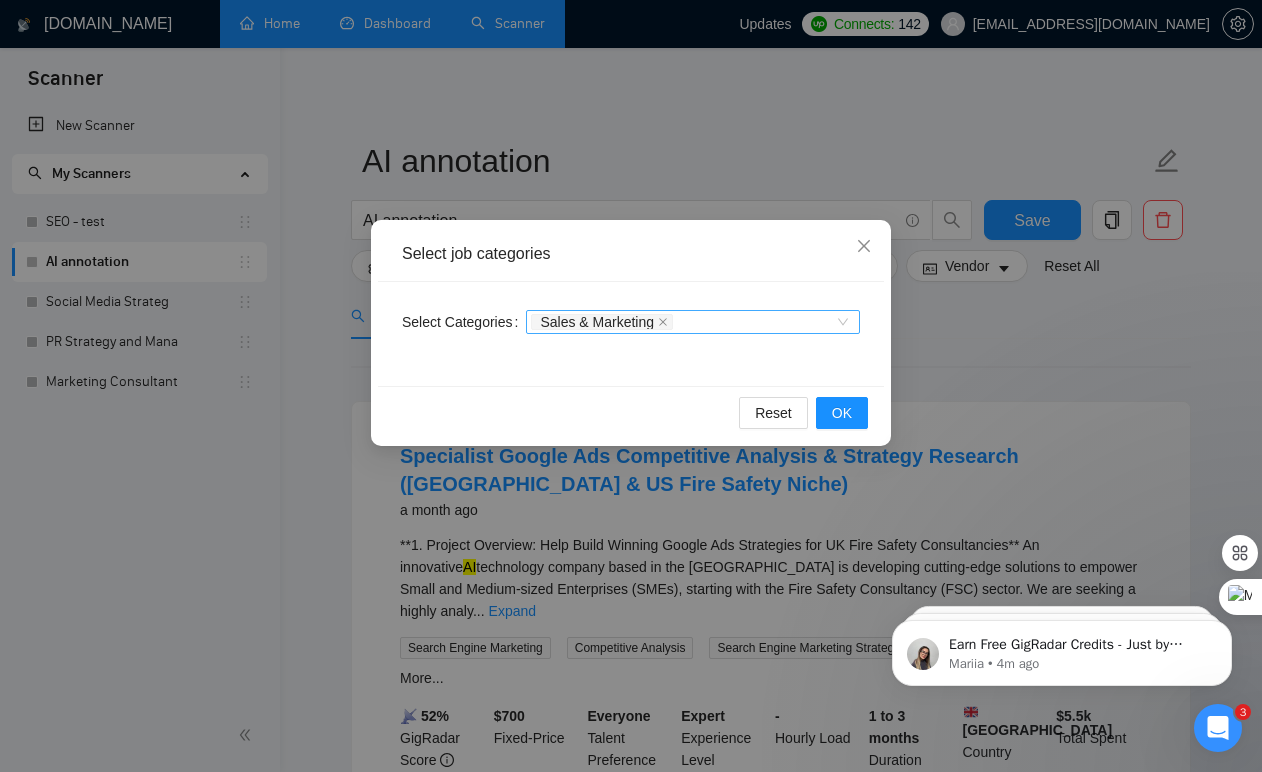 click on "Sales & Marketing" at bounding box center [683, 322] 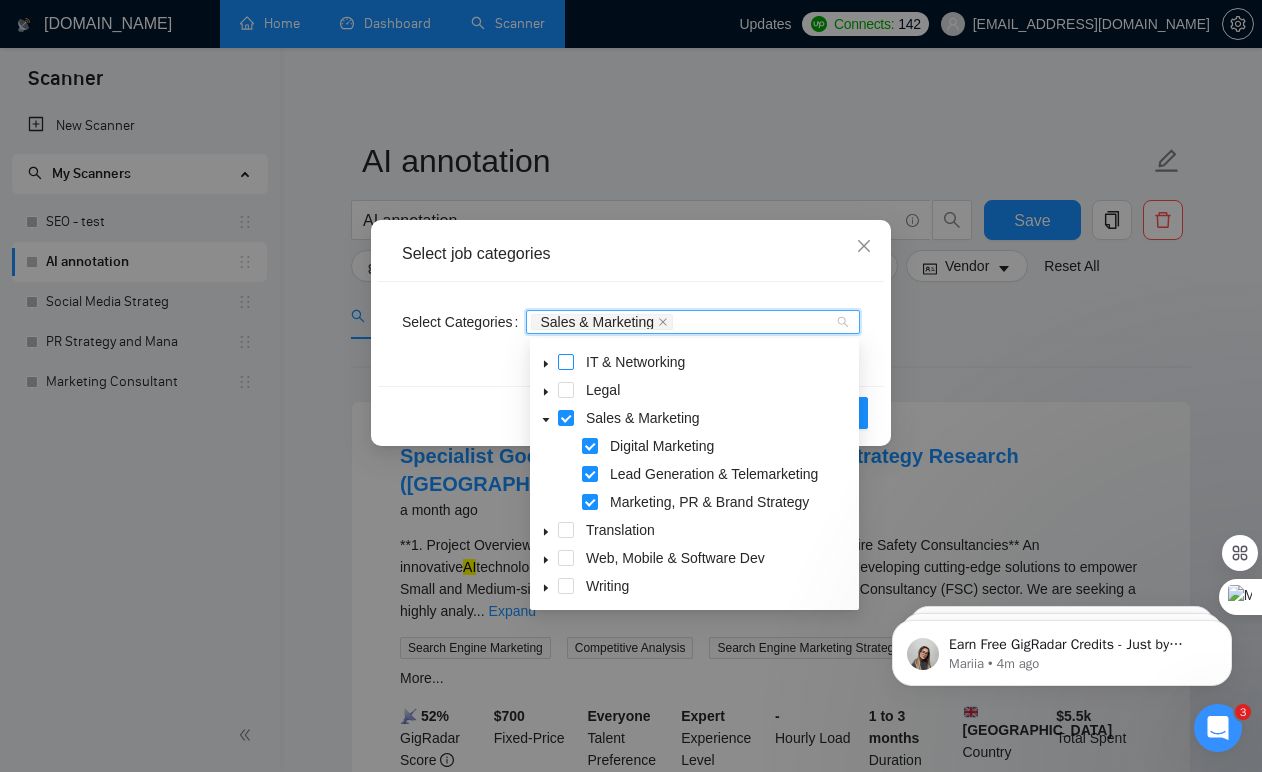 click at bounding box center [566, 362] 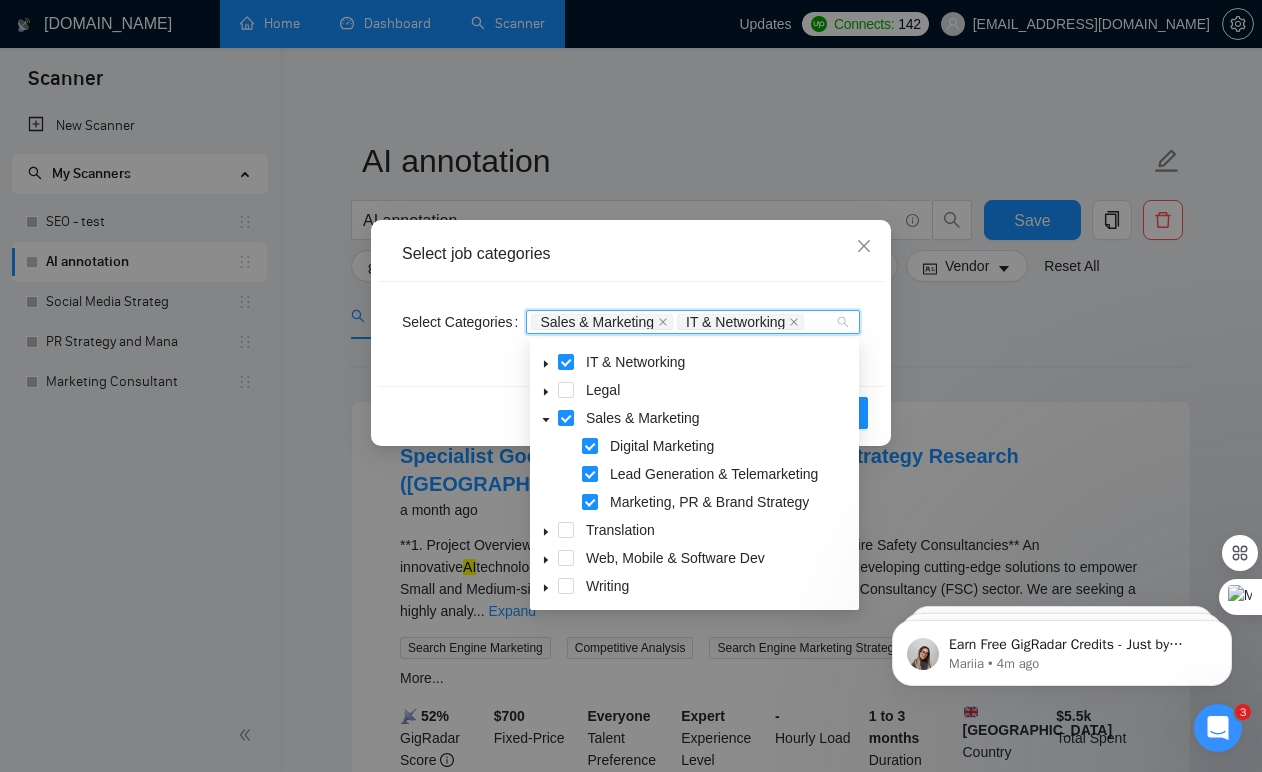 click at bounding box center [546, 362] 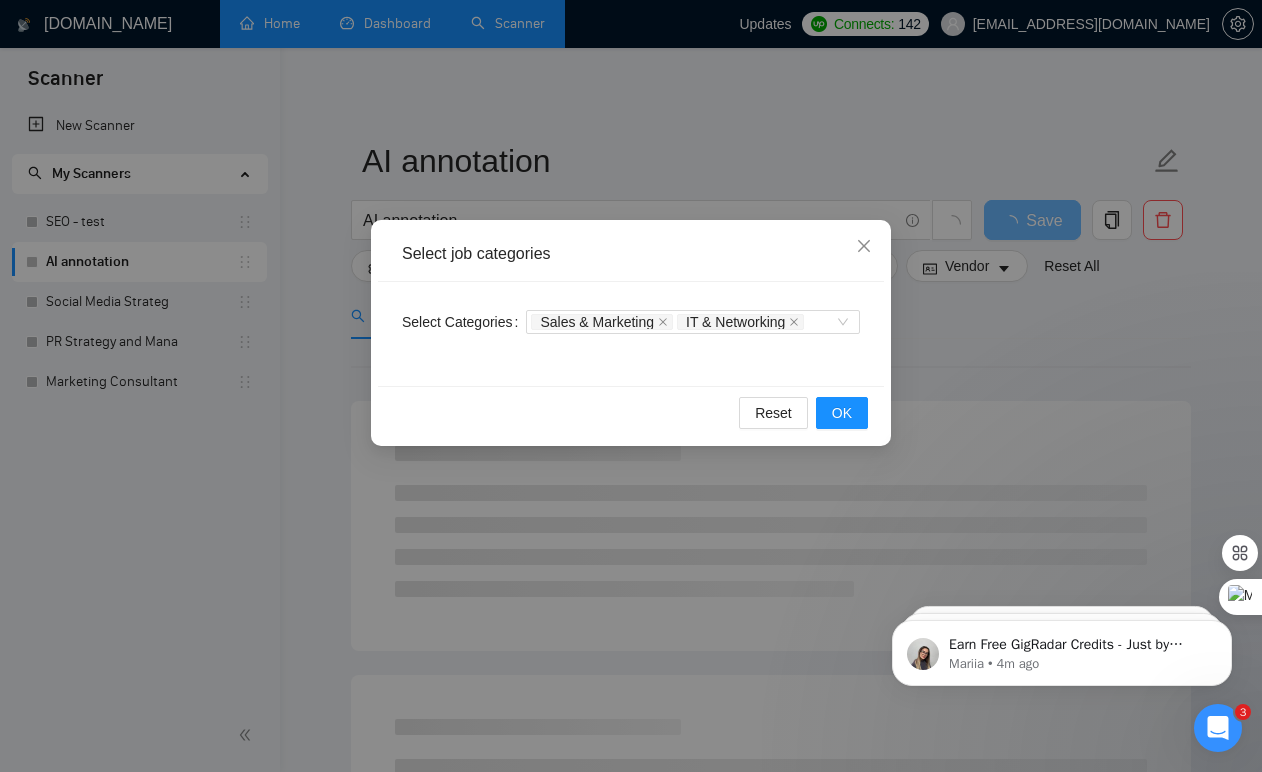 click on "Select job categories" at bounding box center [631, 254] 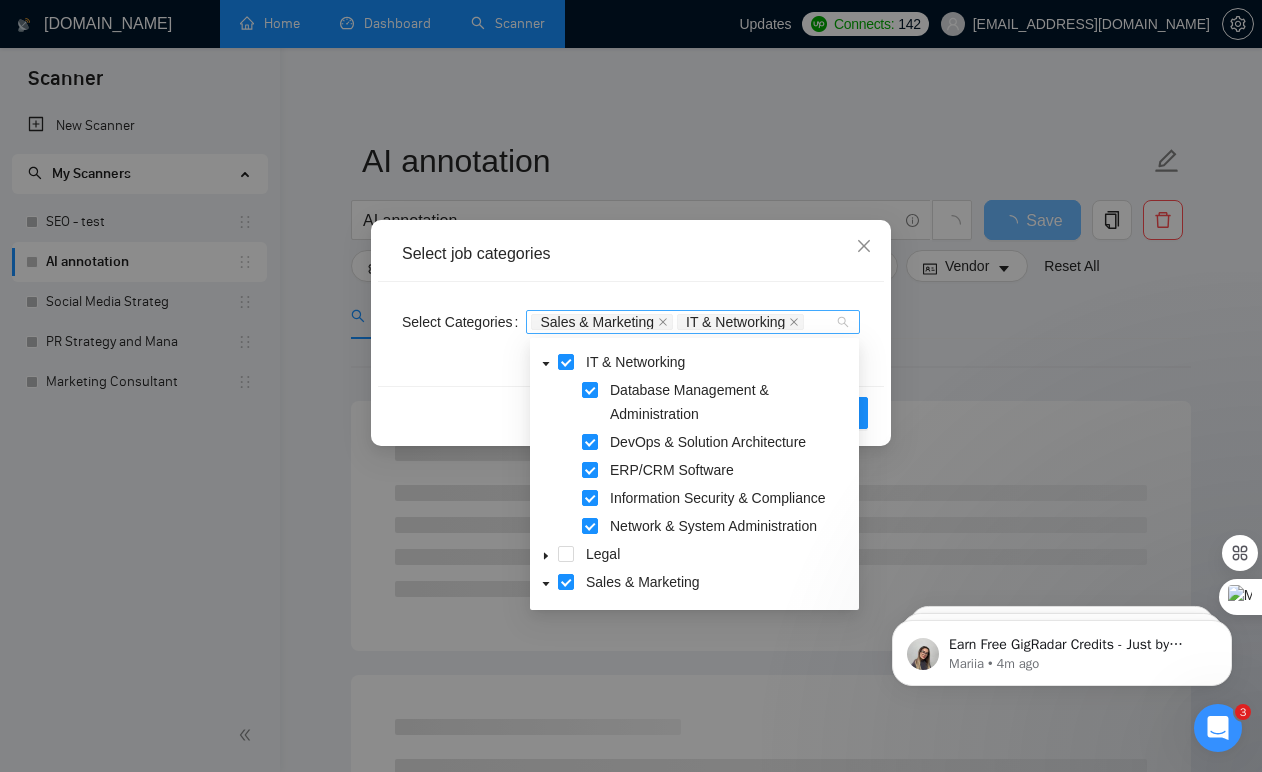 click on "Sales & Marketing IT & Networking" at bounding box center [693, 322] 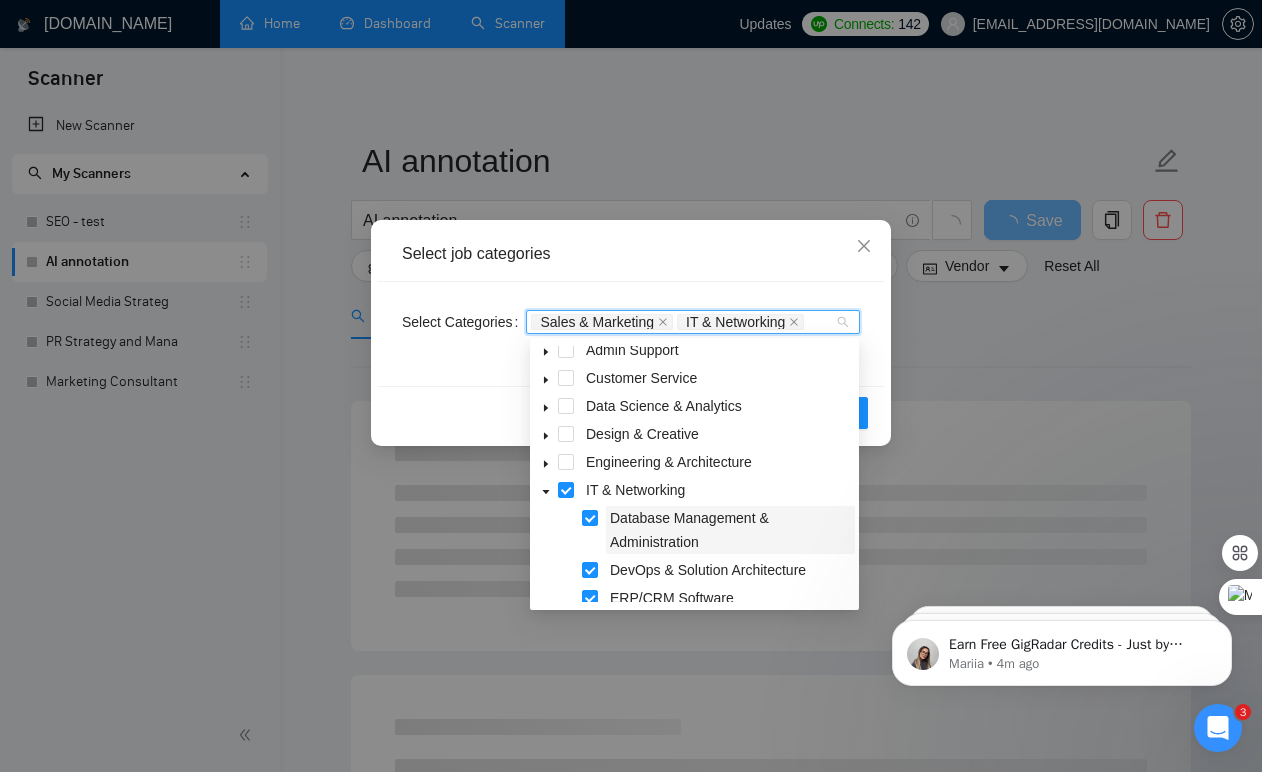 scroll, scrollTop: 37, scrollLeft: 0, axis: vertical 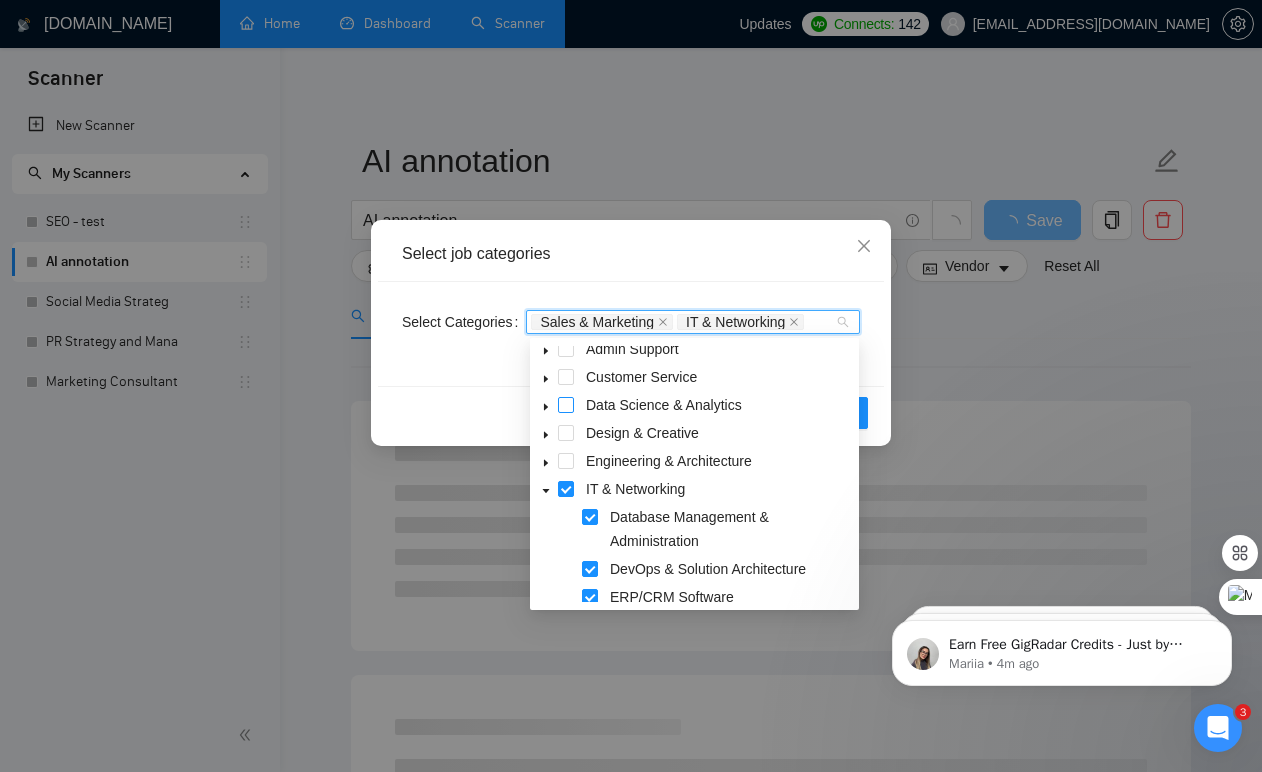 click at bounding box center (566, 405) 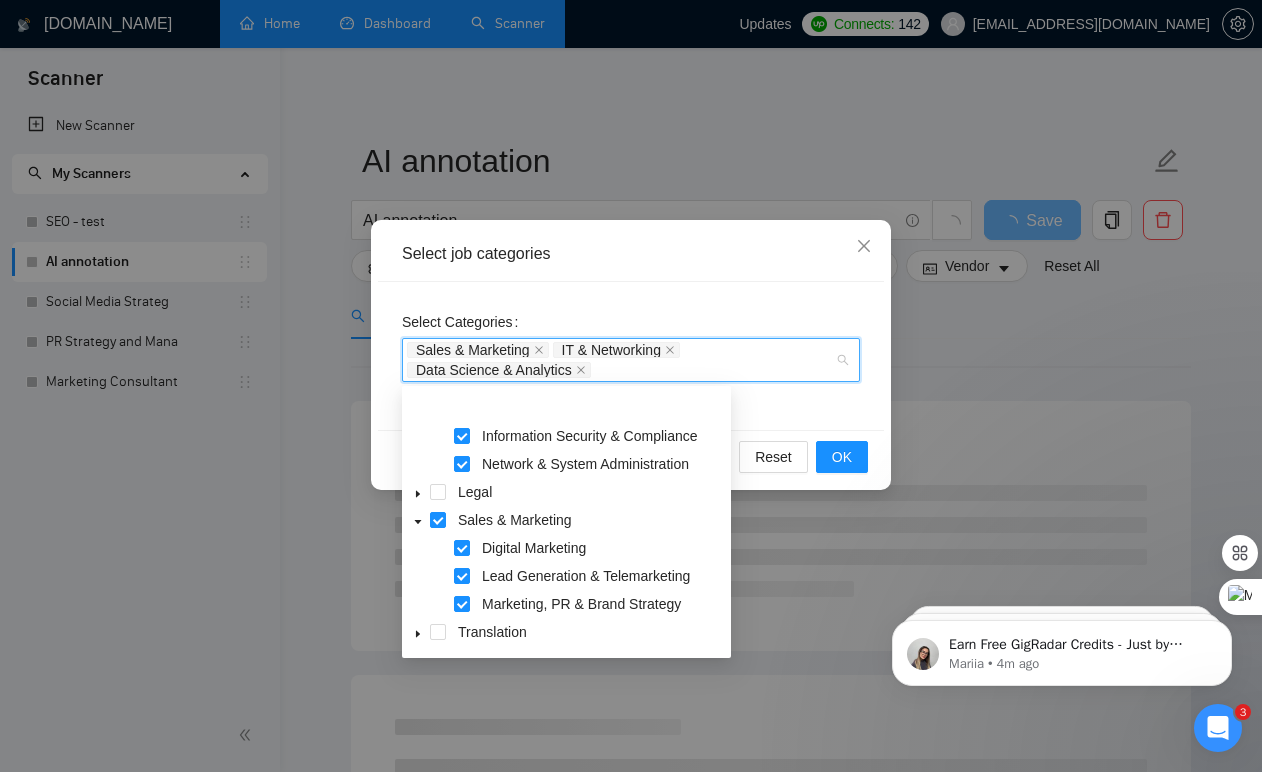 scroll, scrollTop: 328, scrollLeft: 0, axis: vertical 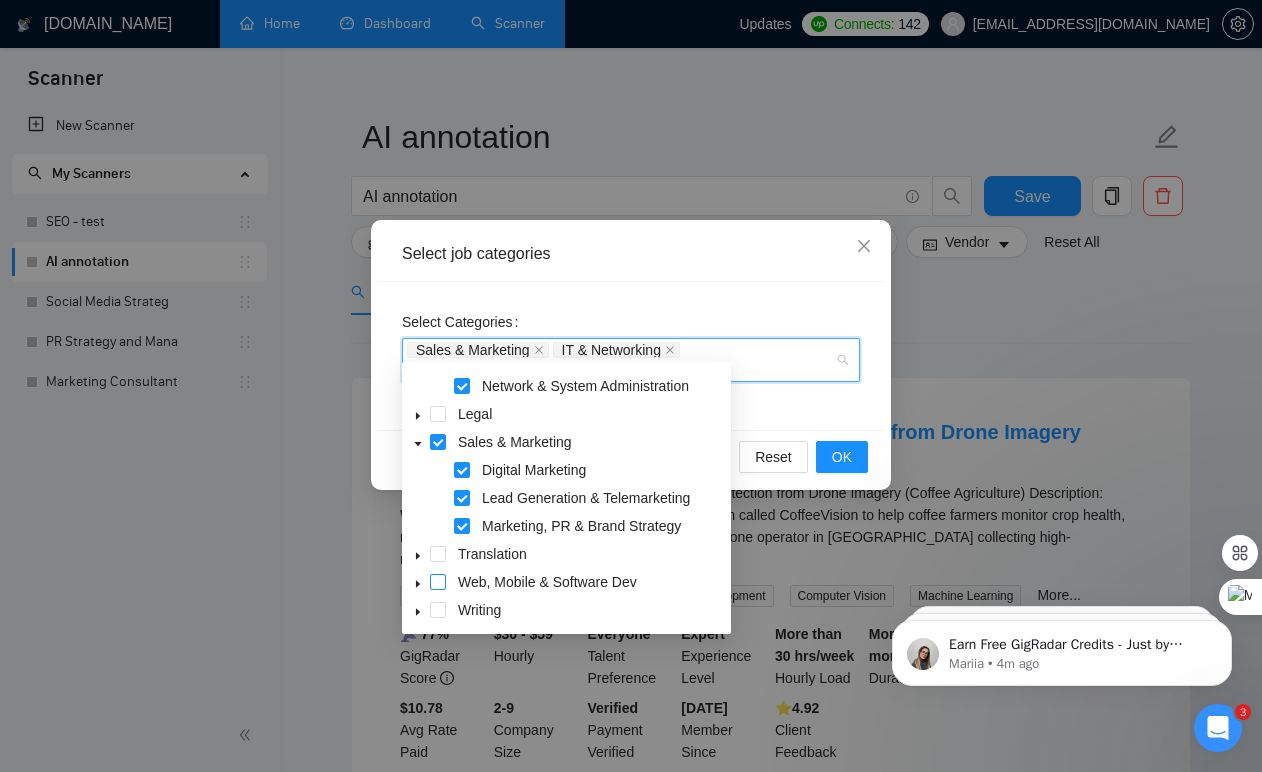 click at bounding box center [438, 582] 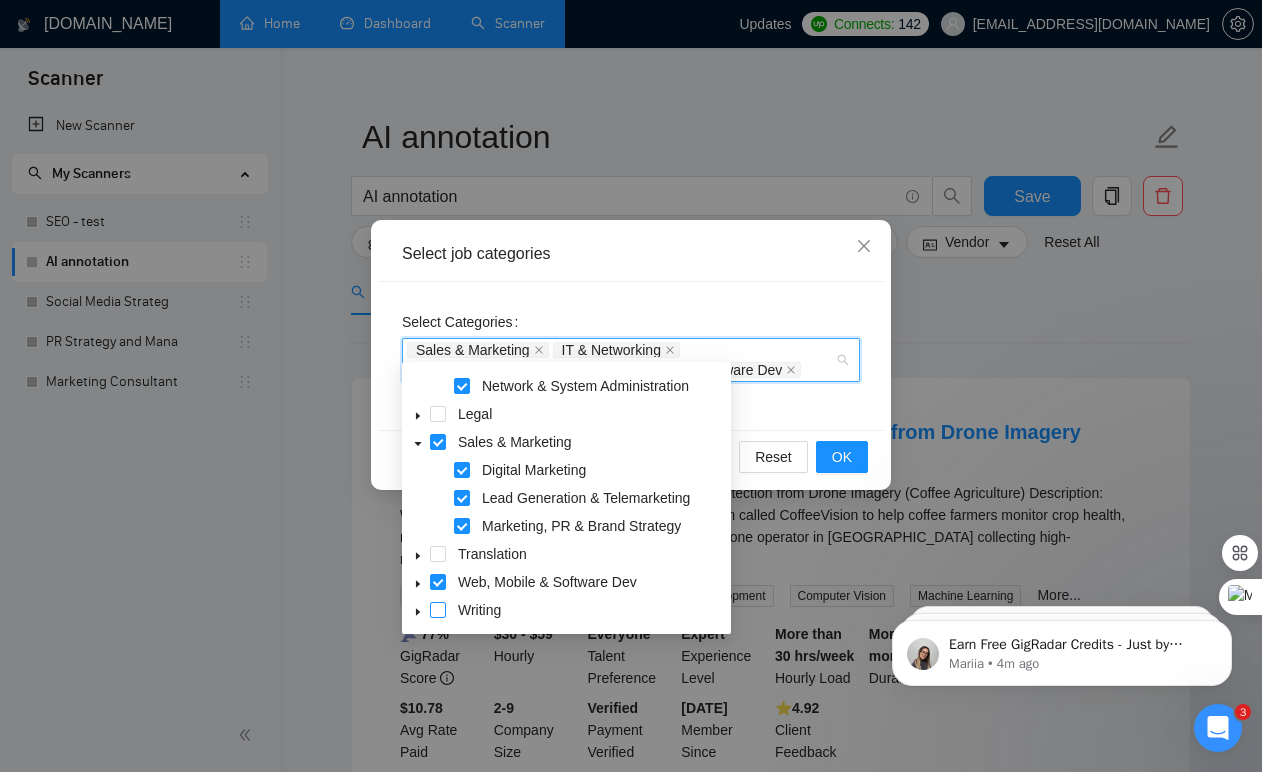 click at bounding box center [438, 610] 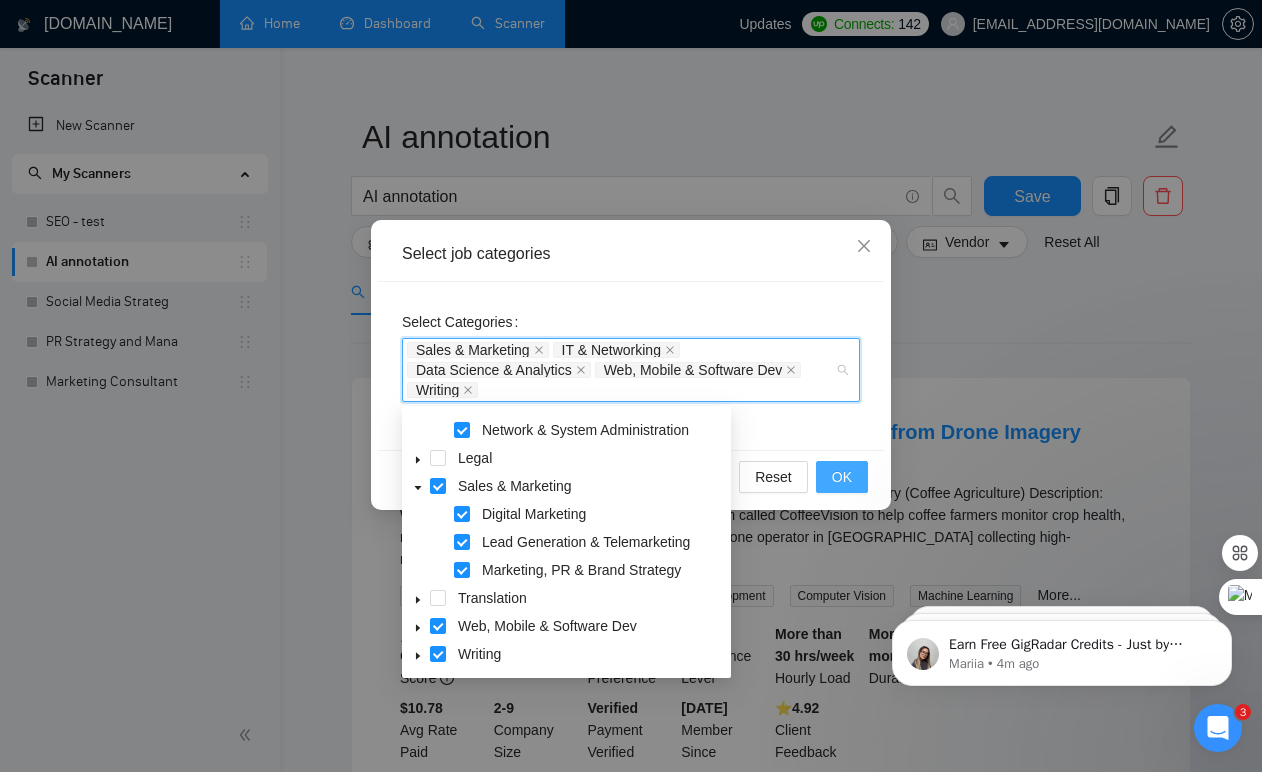 click on "OK" at bounding box center [842, 477] 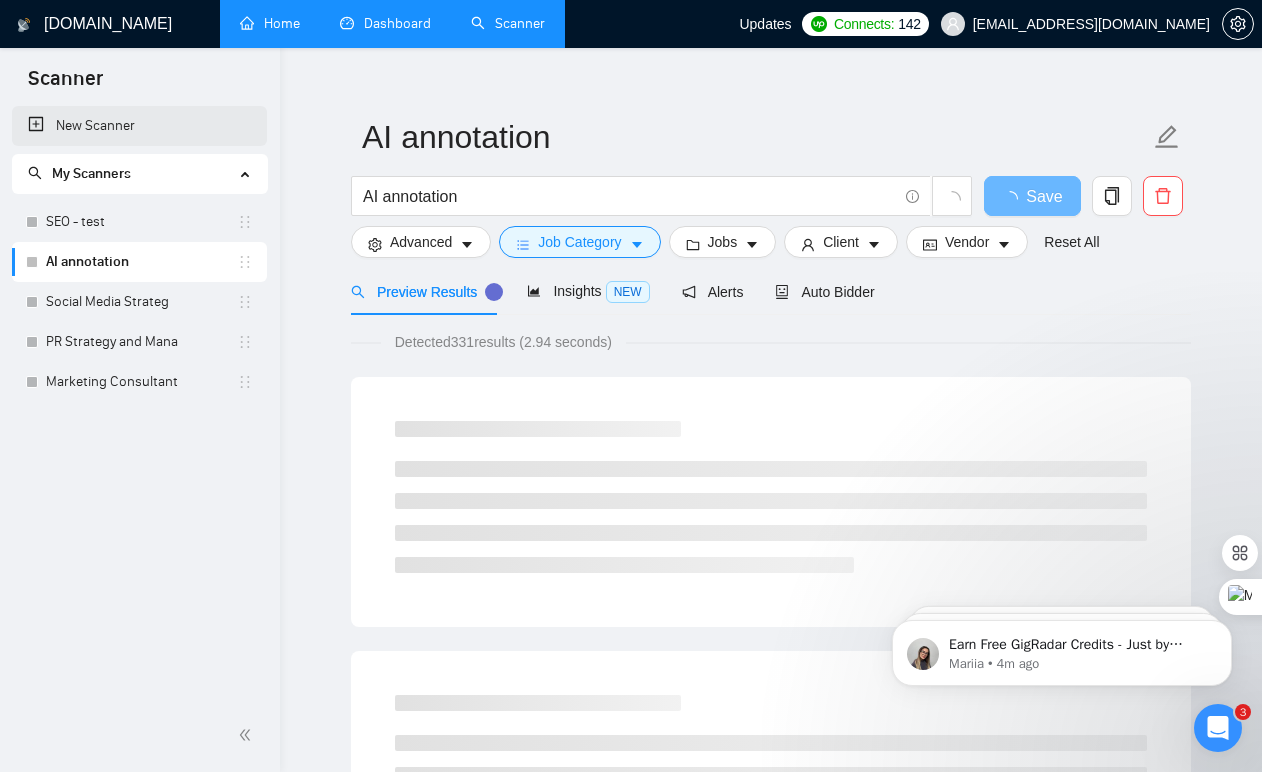 click on "New Scanner" at bounding box center [139, 126] 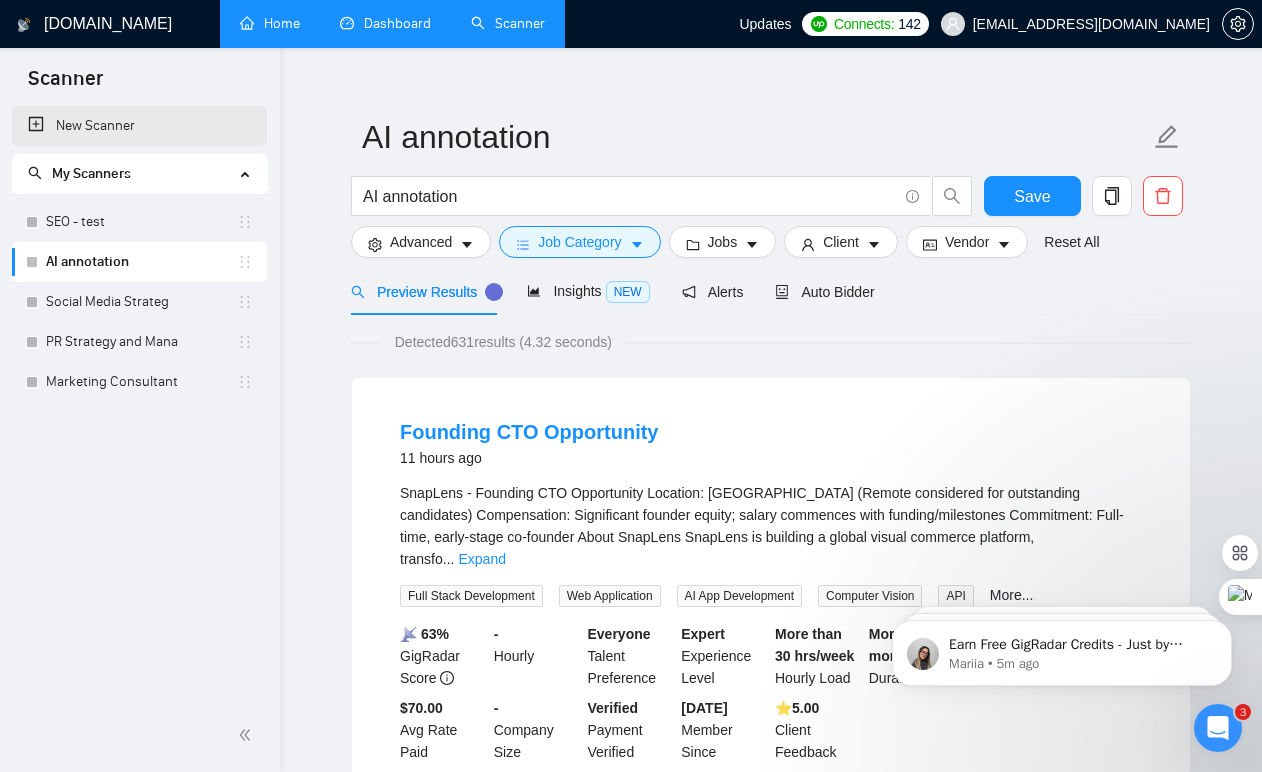 click on "New Scanner" at bounding box center (139, 126) 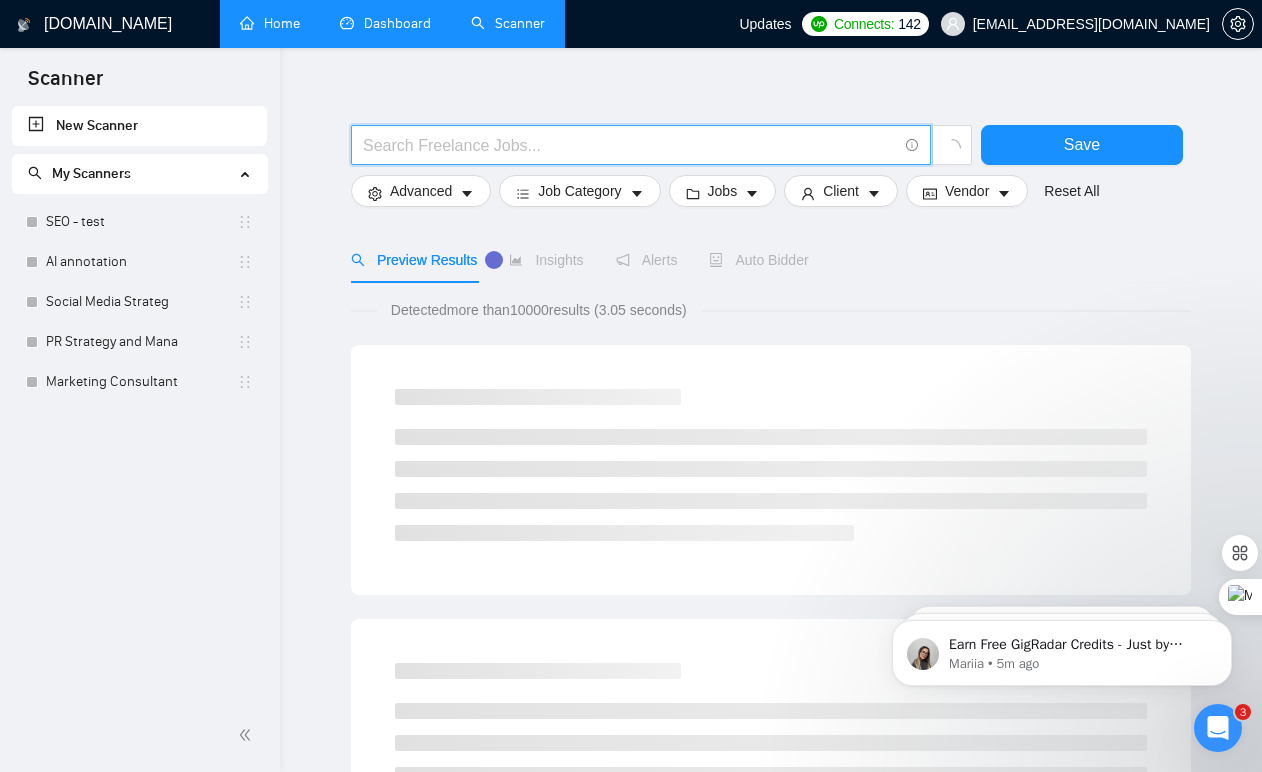 click at bounding box center (630, 145) 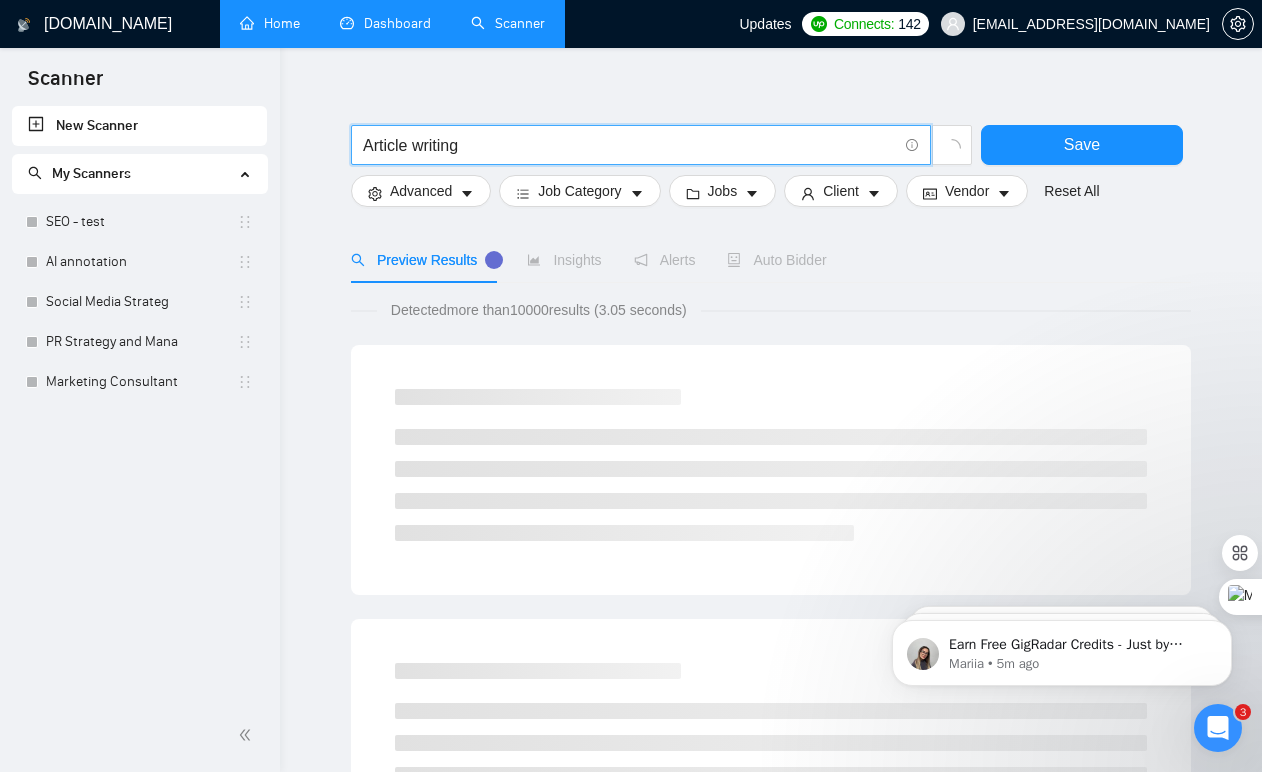 type on "Article writing" 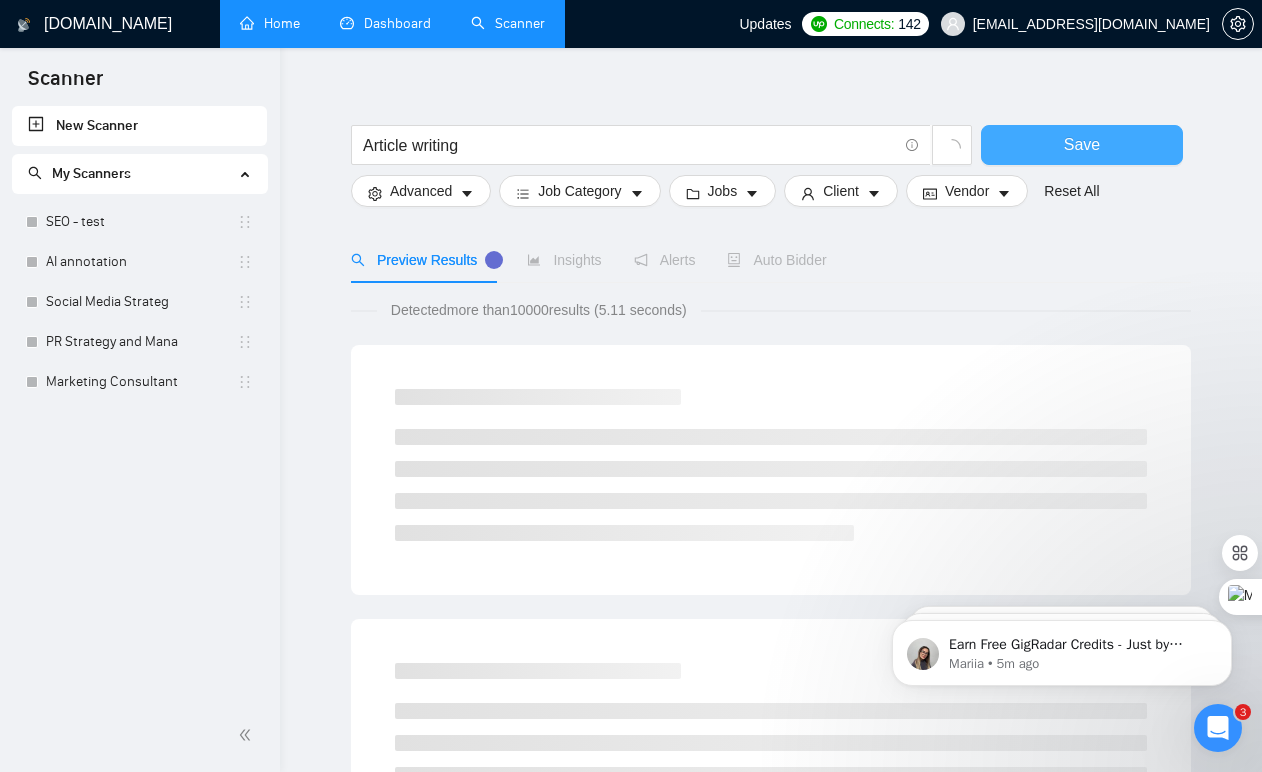 click on "Save" at bounding box center [1082, 145] 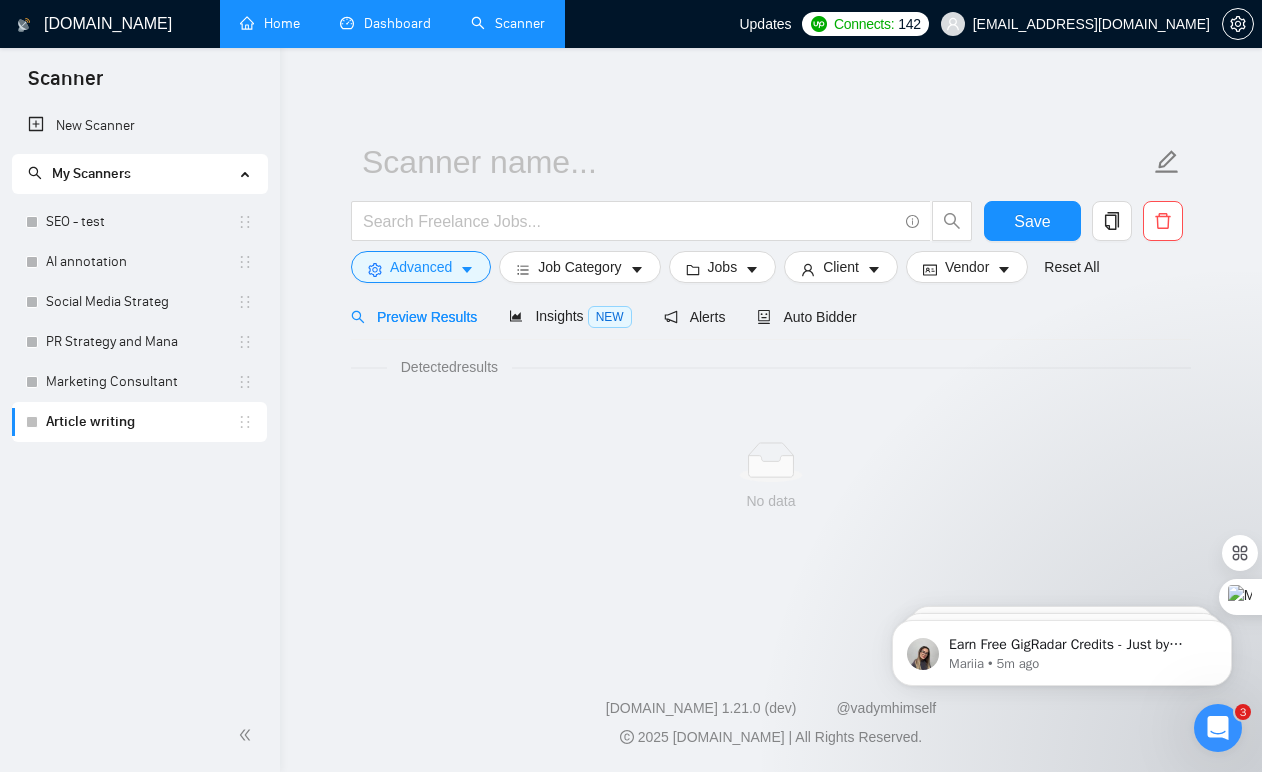 scroll, scrollTop: 0, scrollLeft: 0, axis: both 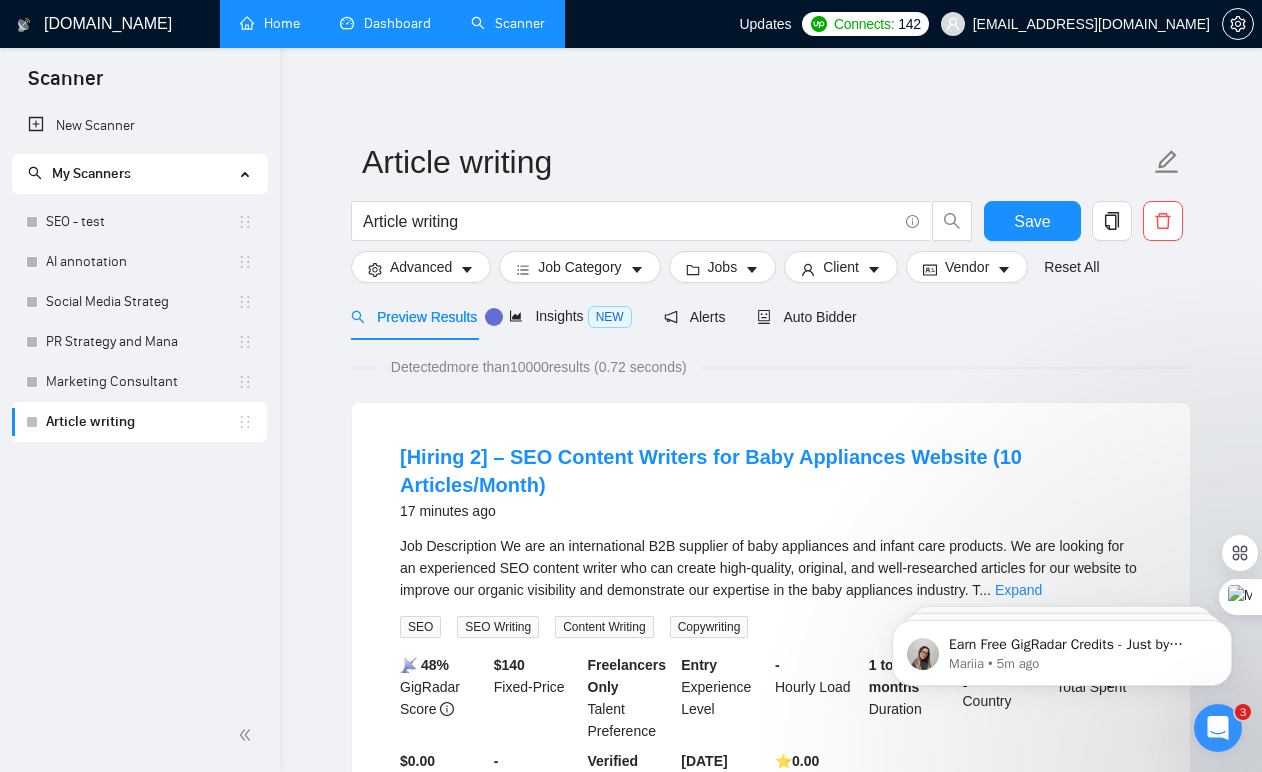 click on "Article writing" at bounding box center [662, 226] 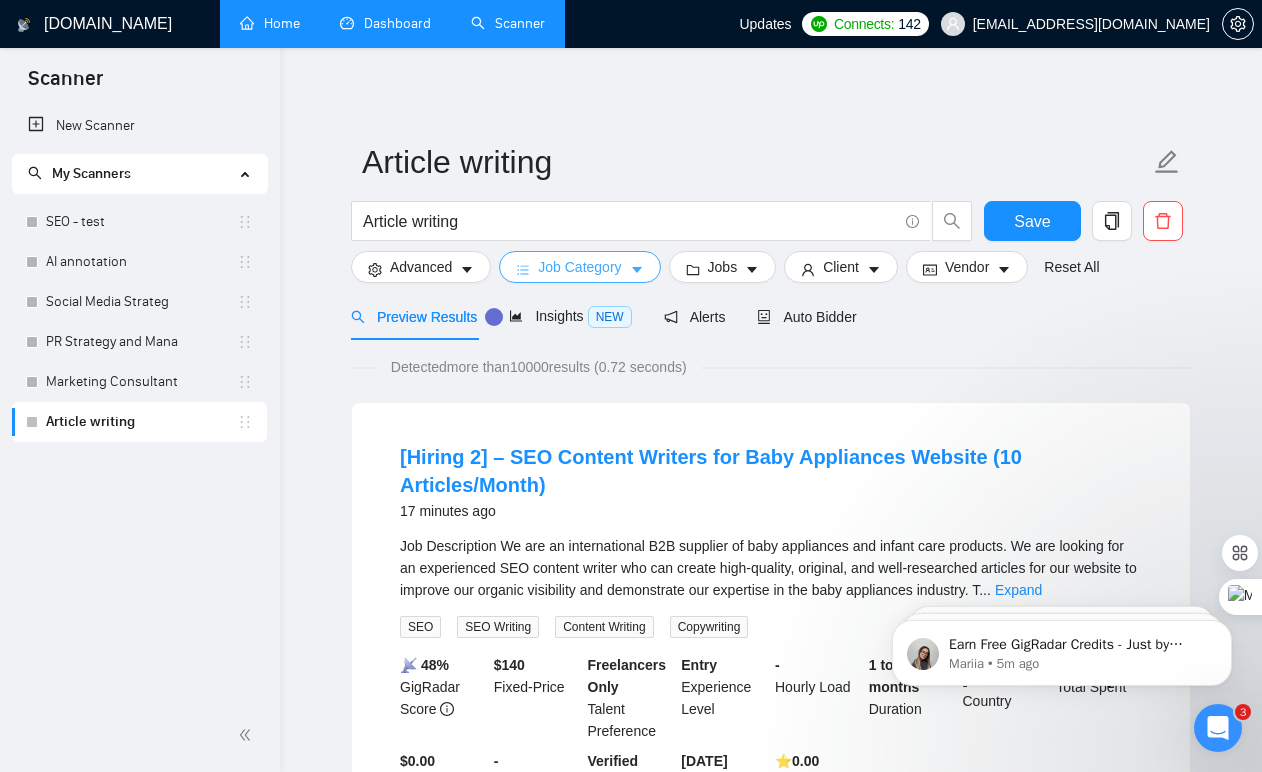 click on "Job Category" at bounding box center [579, 267] 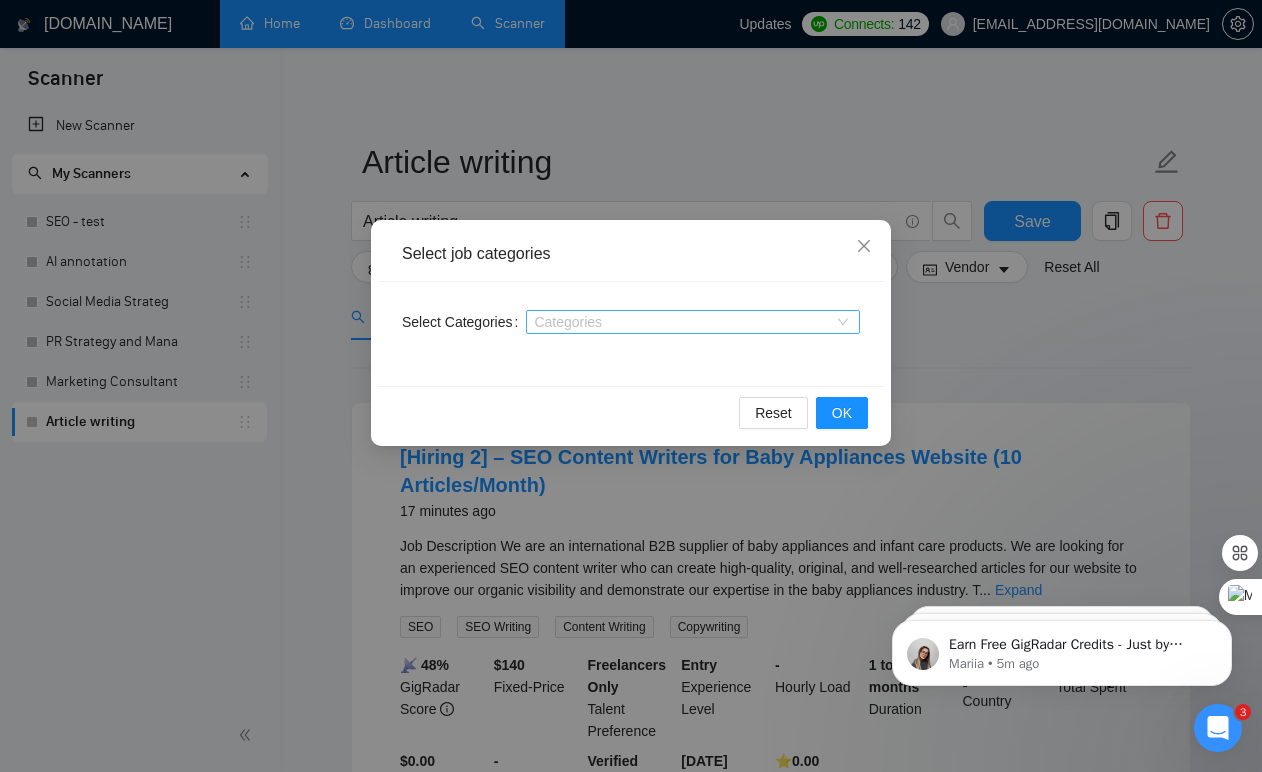 click at bounding box center [683, 322] 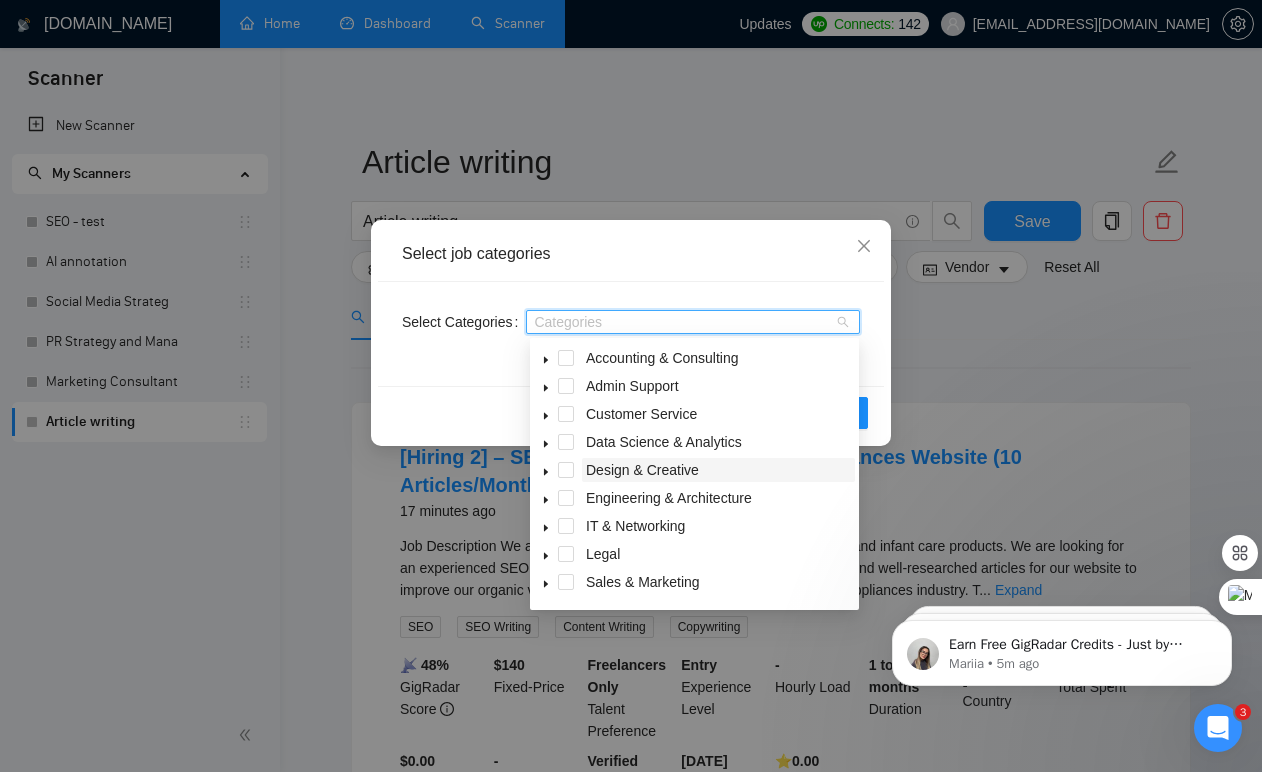 scroll, scrollTop: 80, scrollLeft: 0, axis: vertical 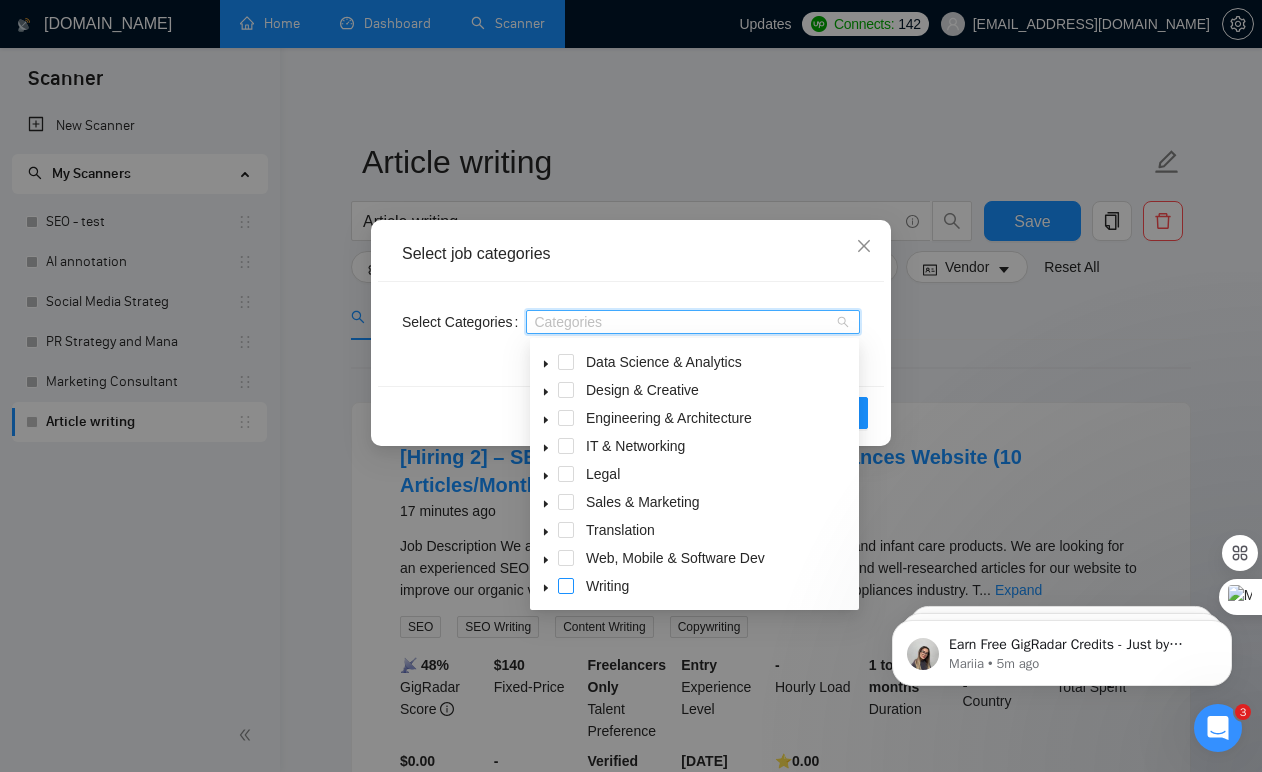 click at bounding box center (566, 586) 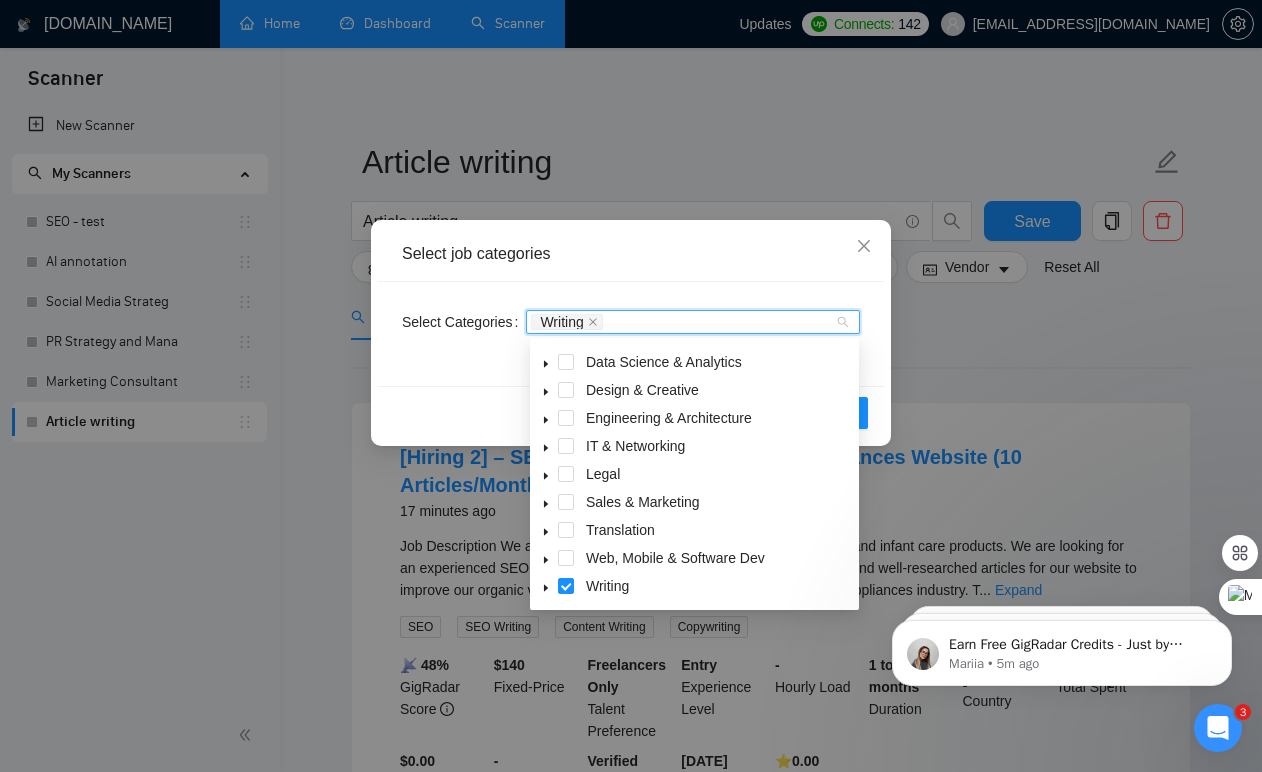 click 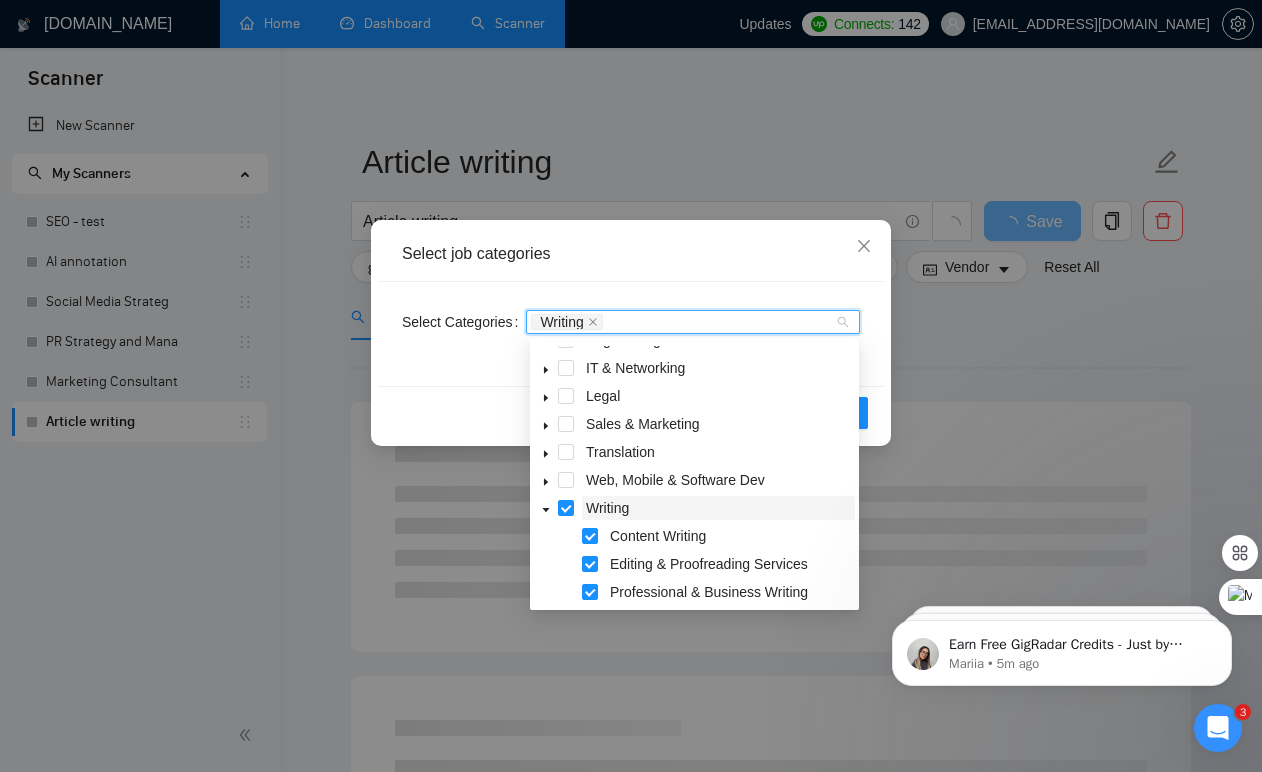 scroll, scrollTop: 157, scrollLeft: 0, axis: vertical 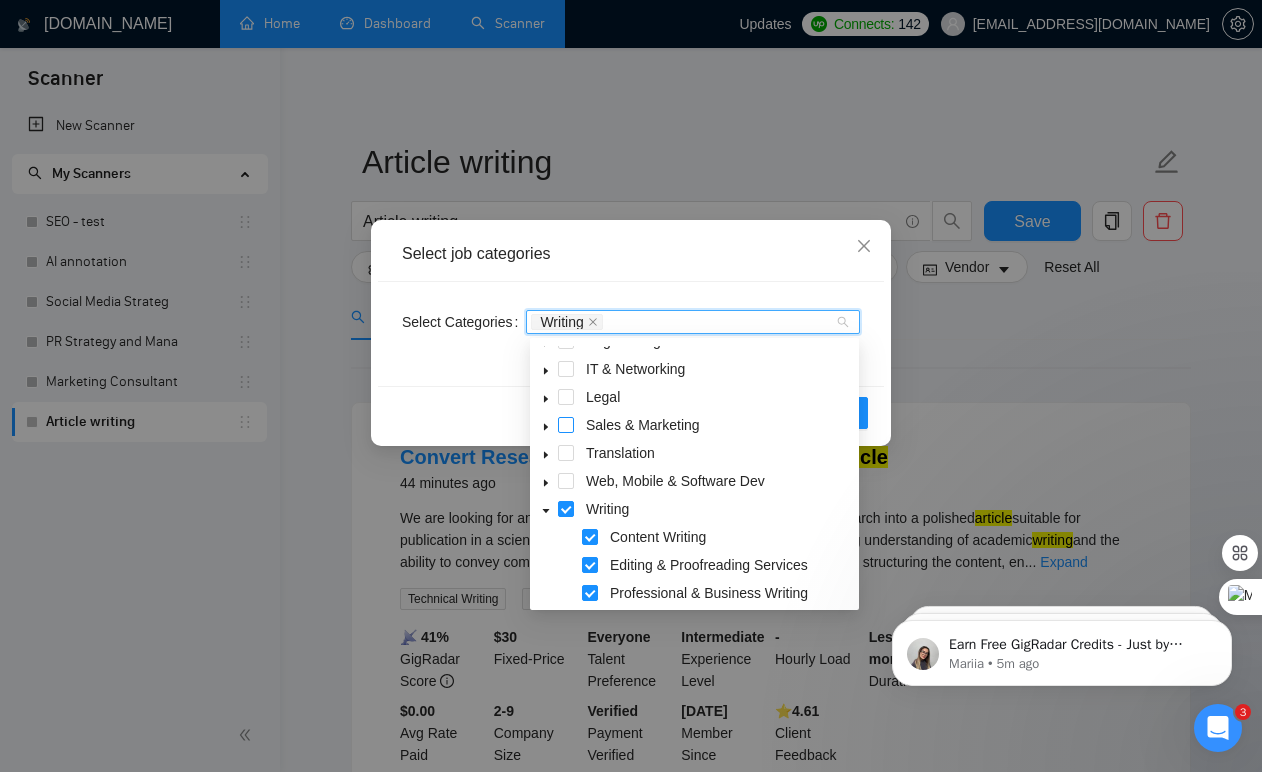 click at bounding box center [566, 425] 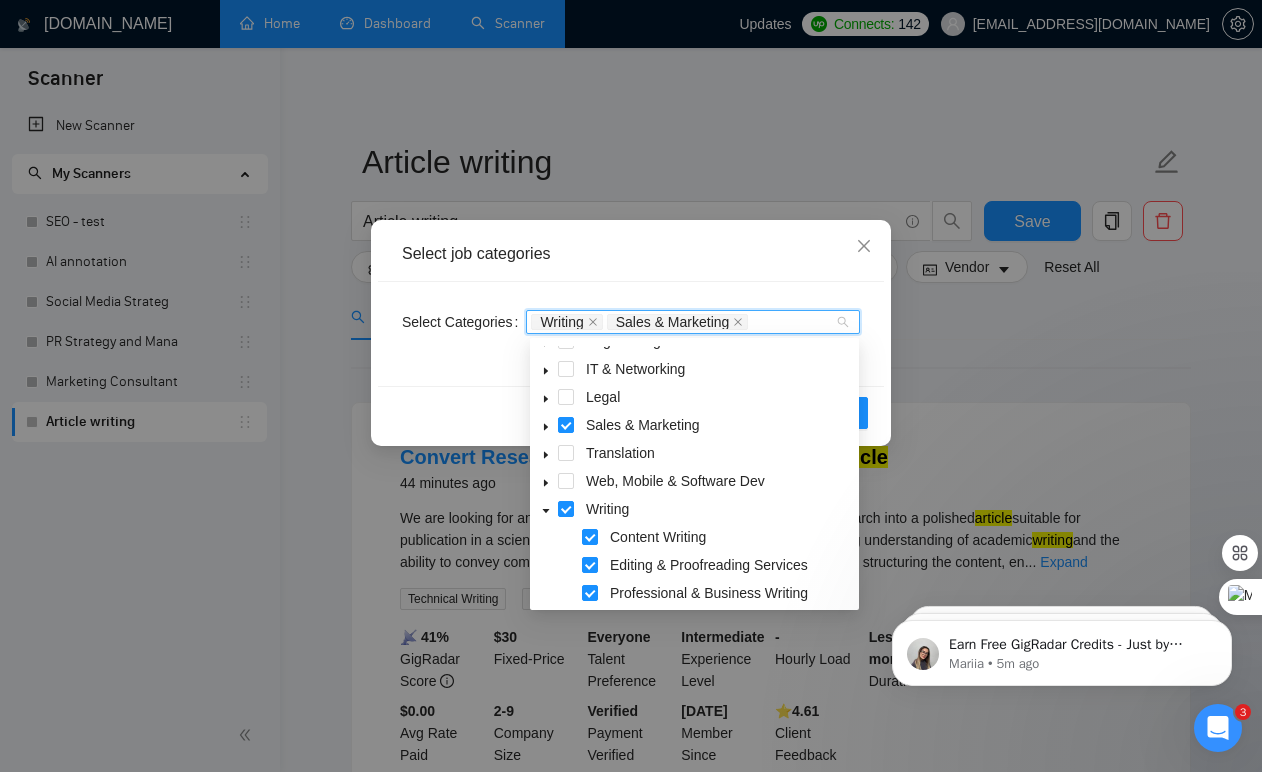 click on "Select Categories Writing Sales & Marketing" at bounding box center [631, 334] 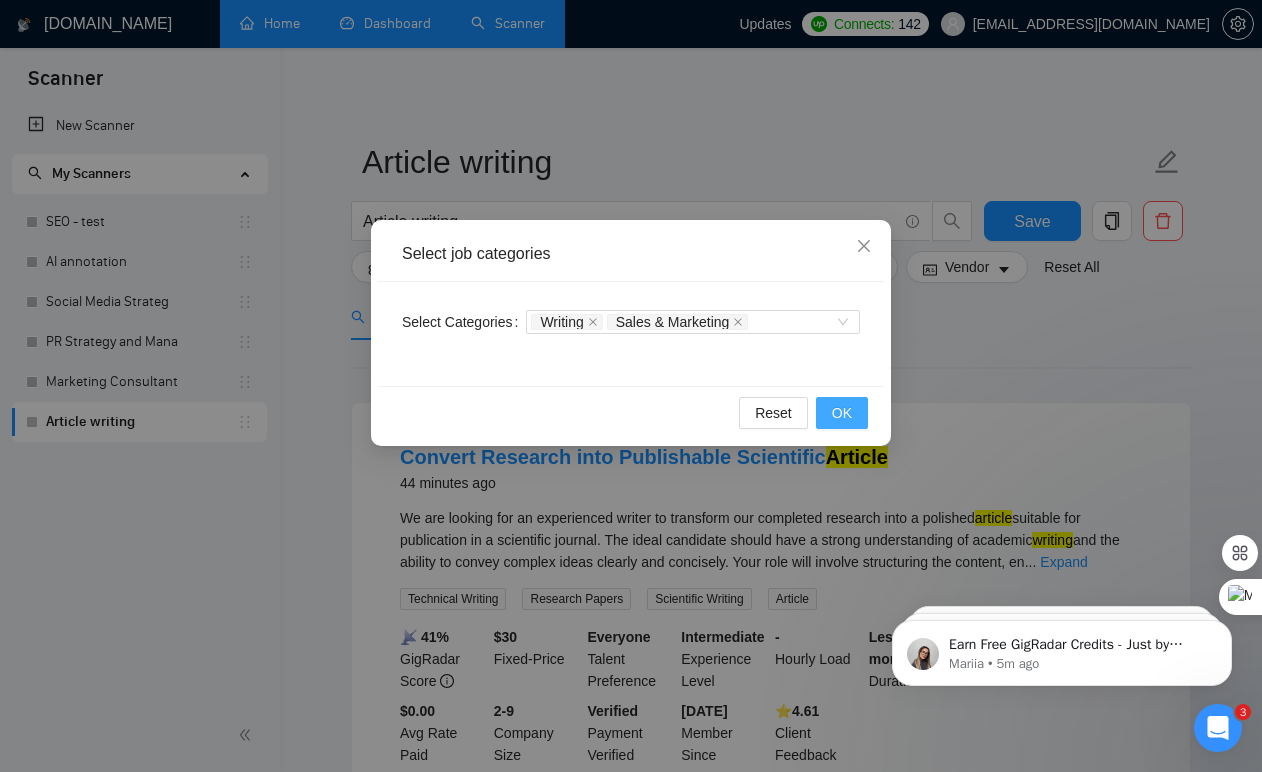click on "OK" at bounding box center (842, 413) 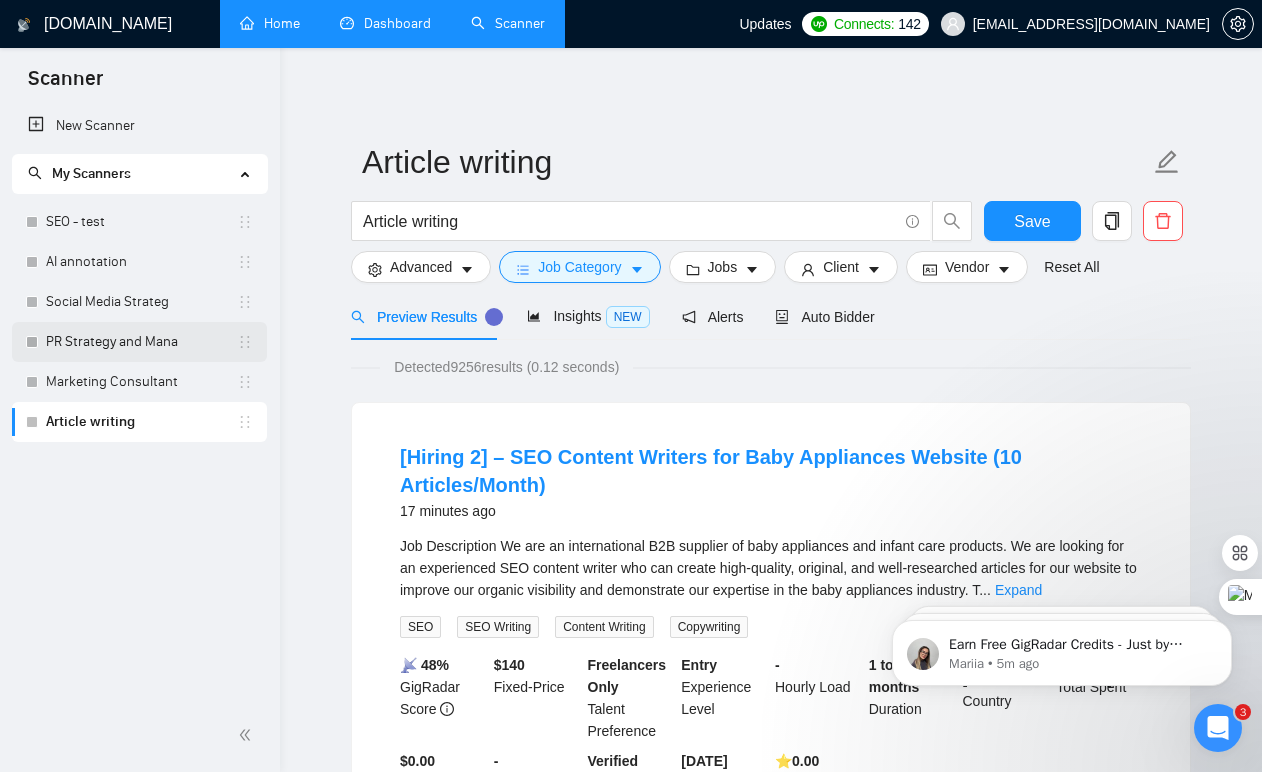 click on "PR Strategy and Mana" at bounding box center (141, 342) 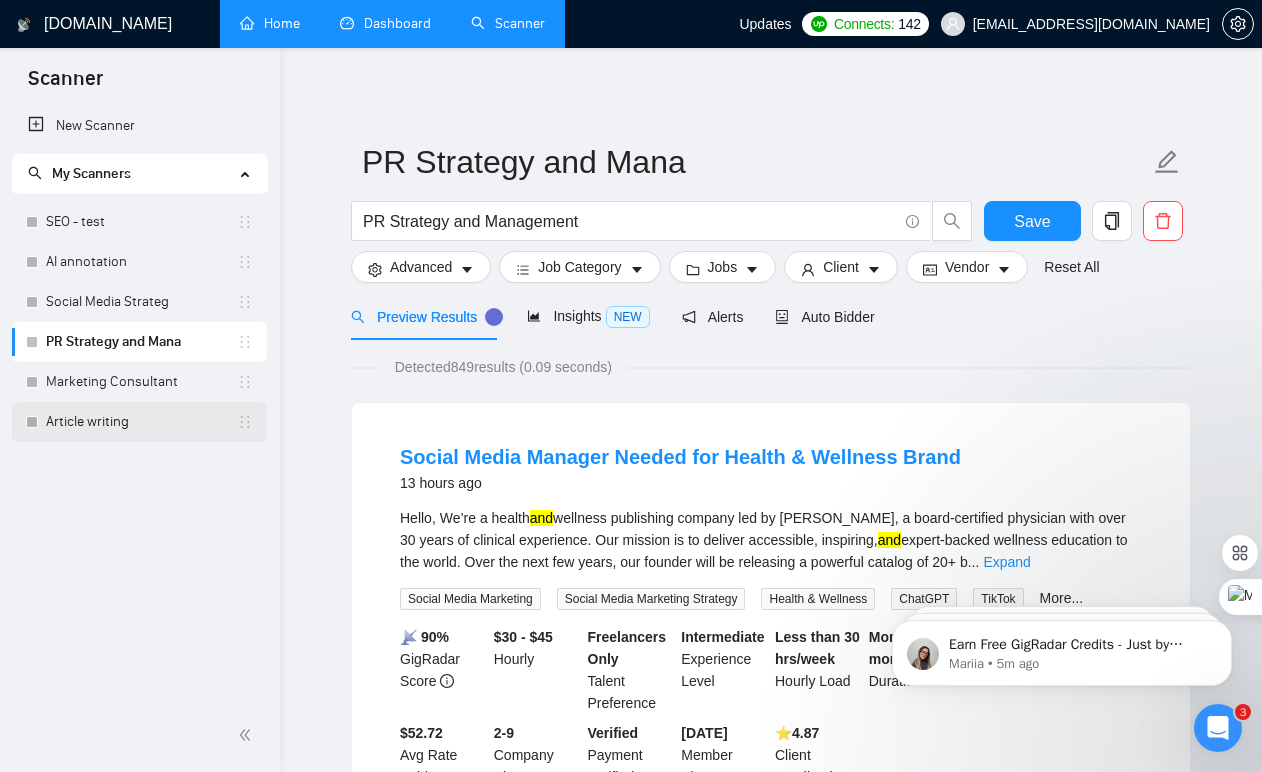 click on "Article writing" at bounding box center [141, 422] 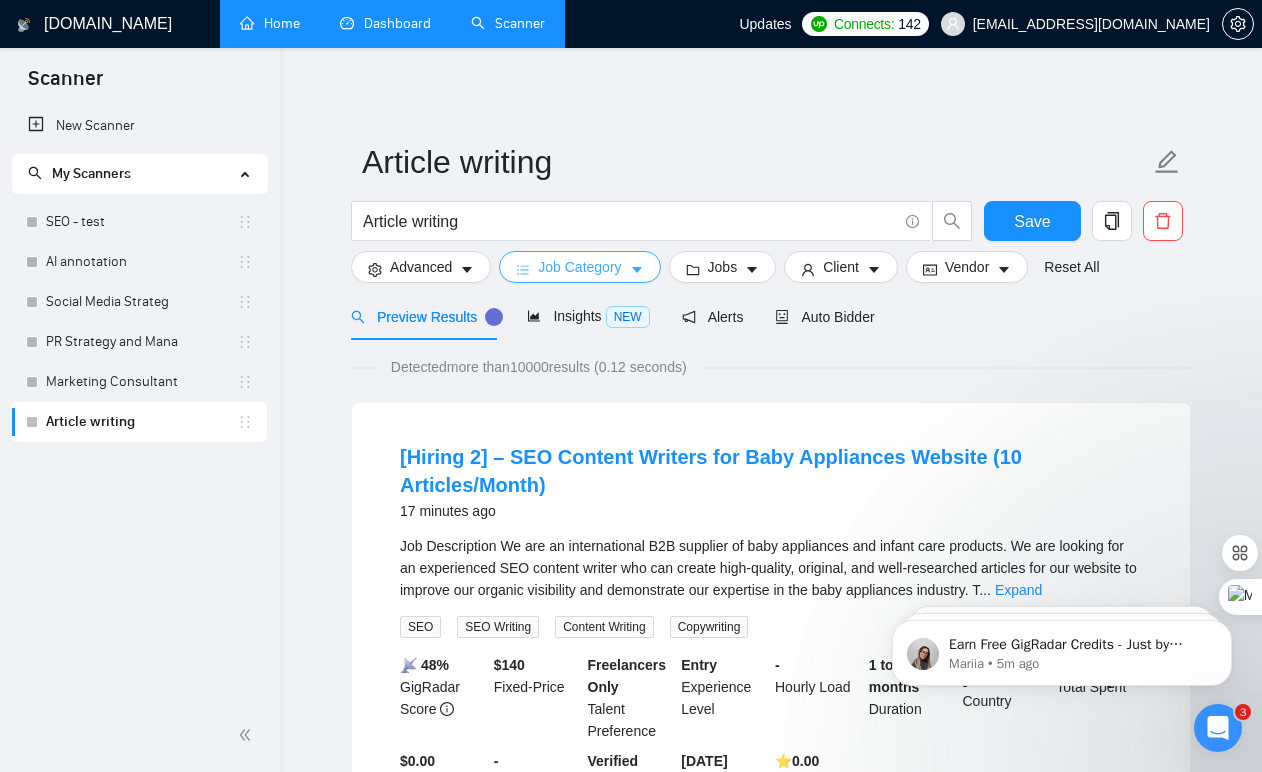 click on "Job Category" at bounding box center (579, 267) 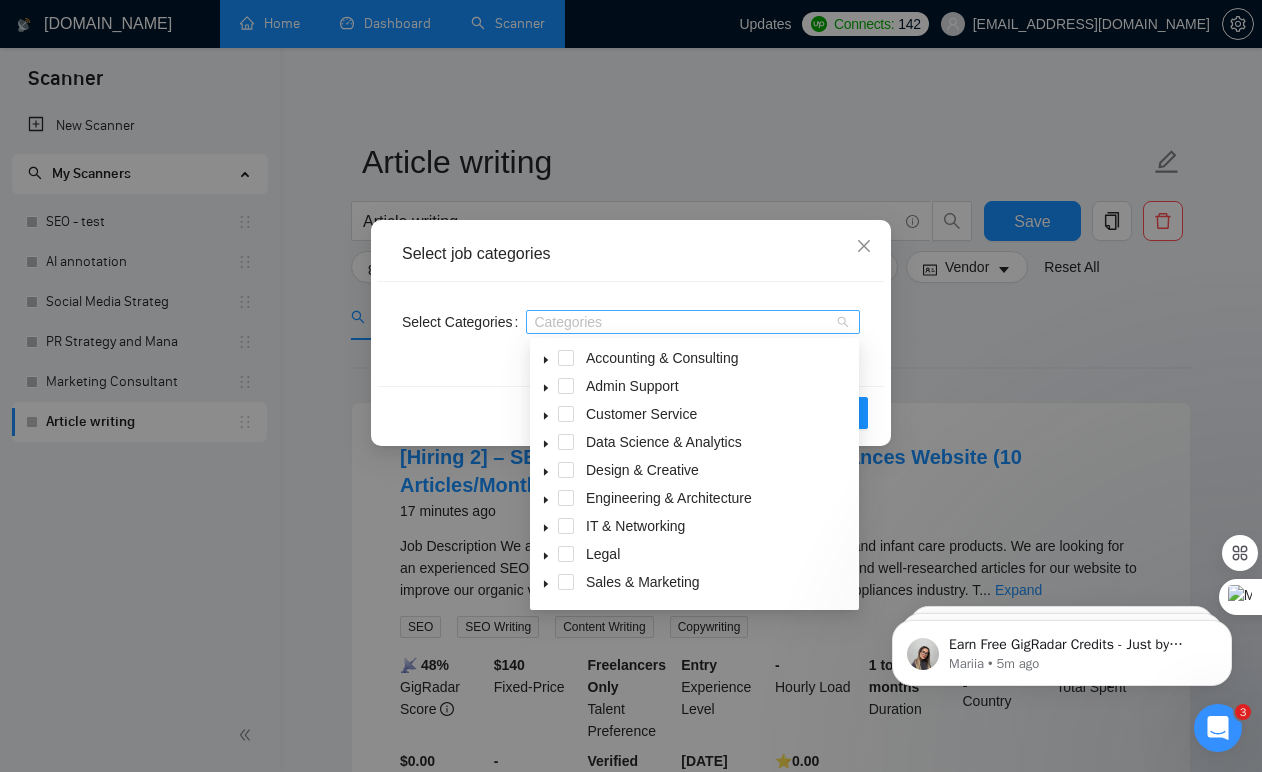 click at bounding box center (683, 322) 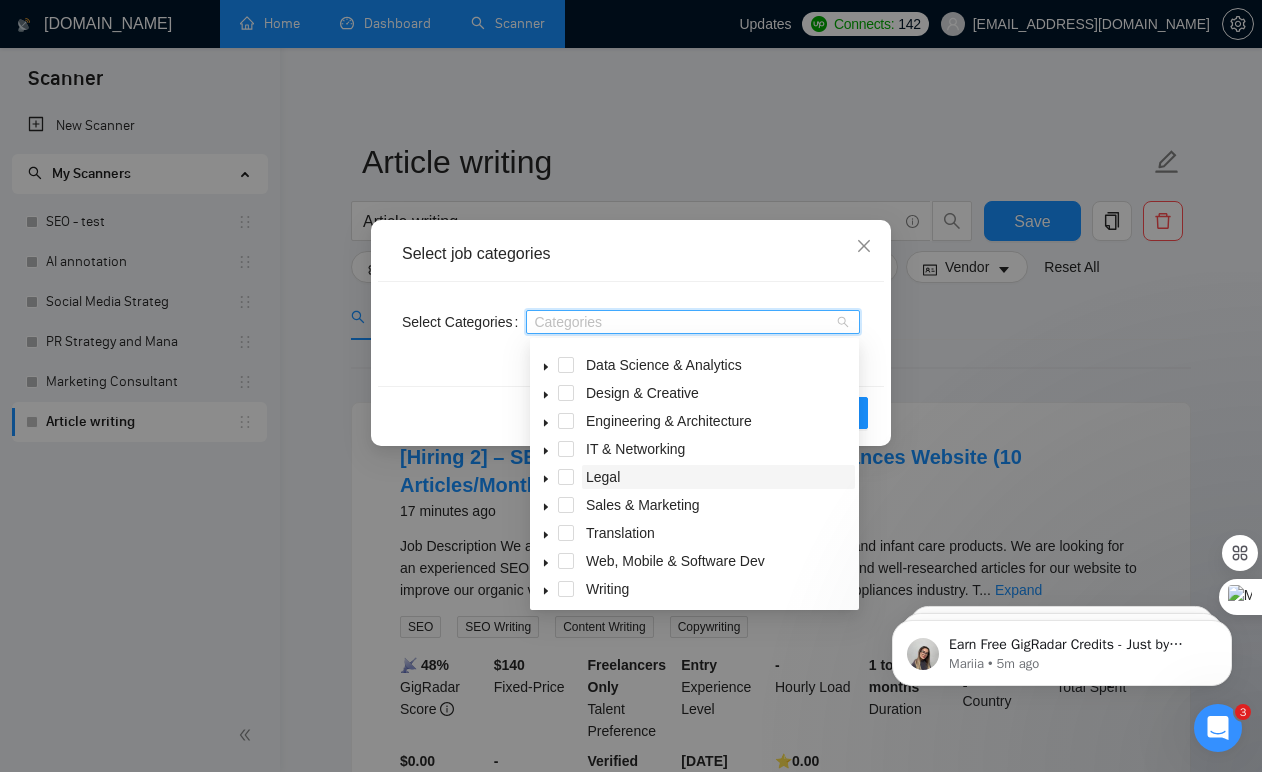 scroll, scrollTop: 80, scrollLeft: 0, axis: vertical 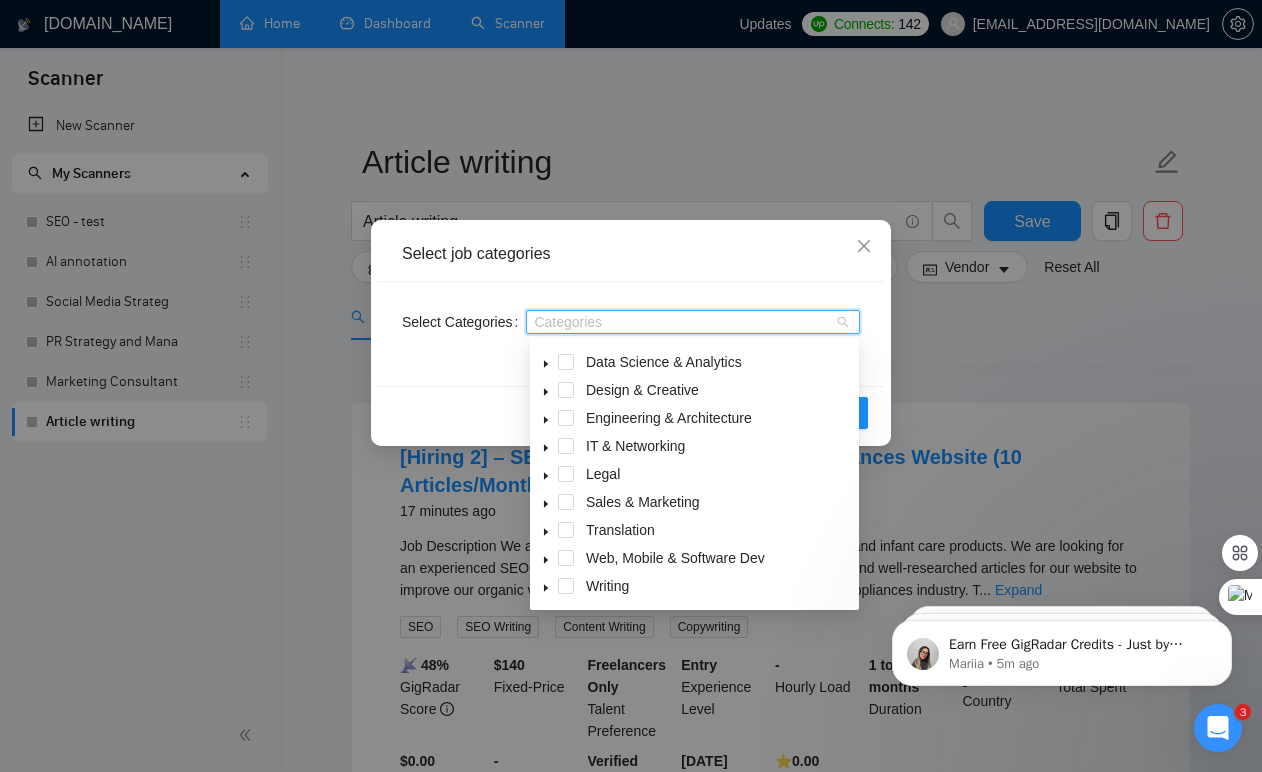 click on "Sales & Marketing" at bounding box center [694, 504] 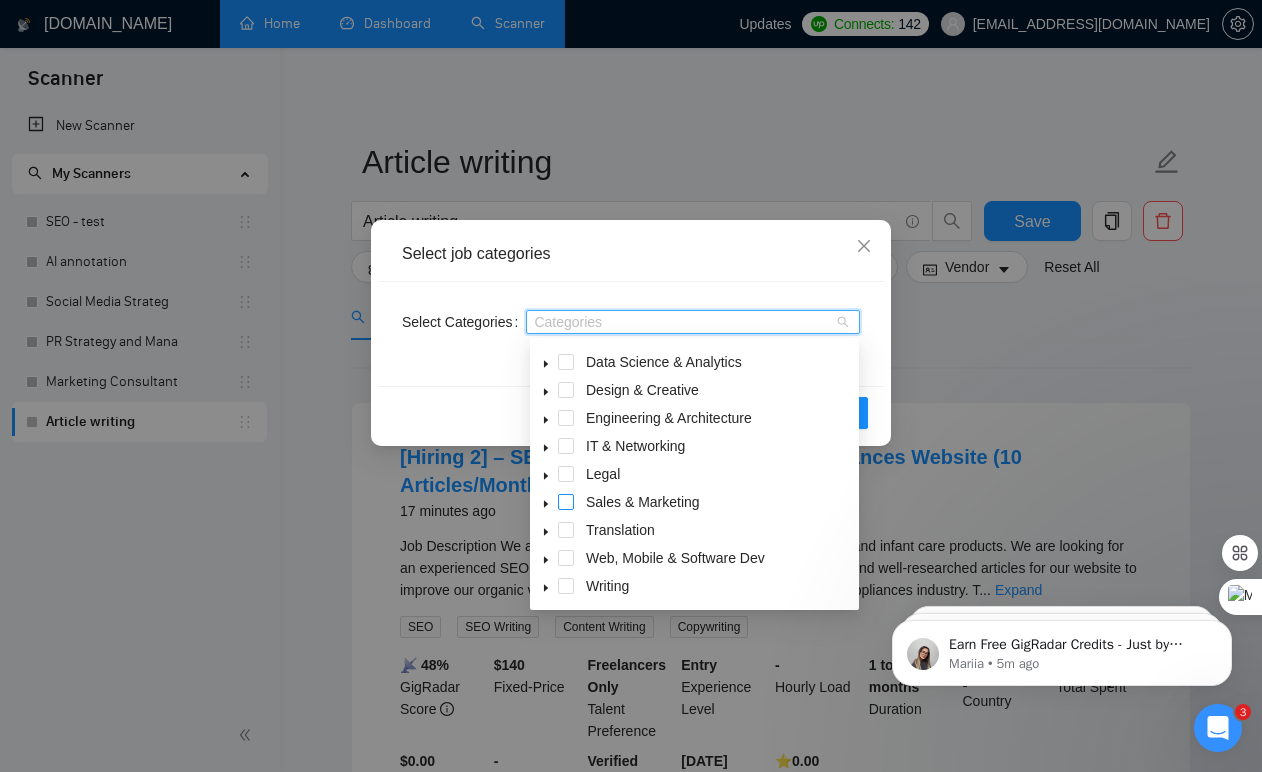 click at bounding box center [566, 502] 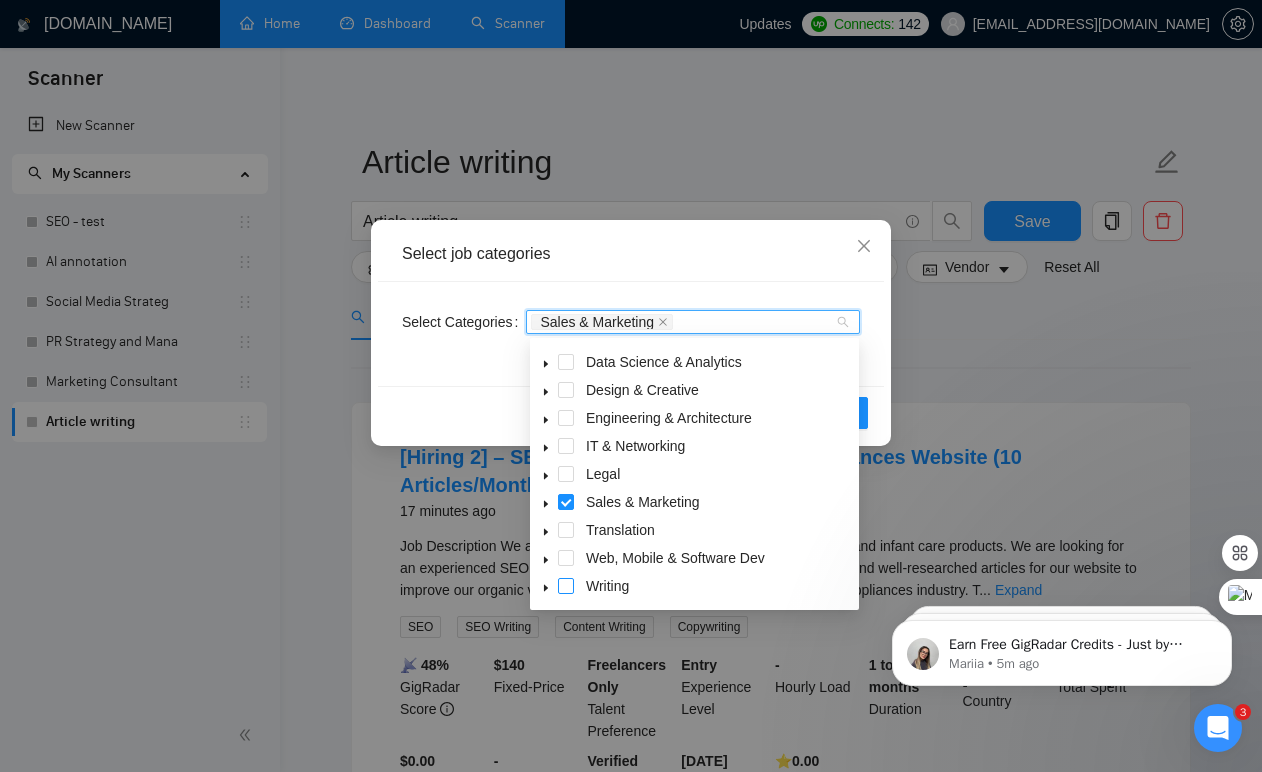 click at bounding box center (566, 586) 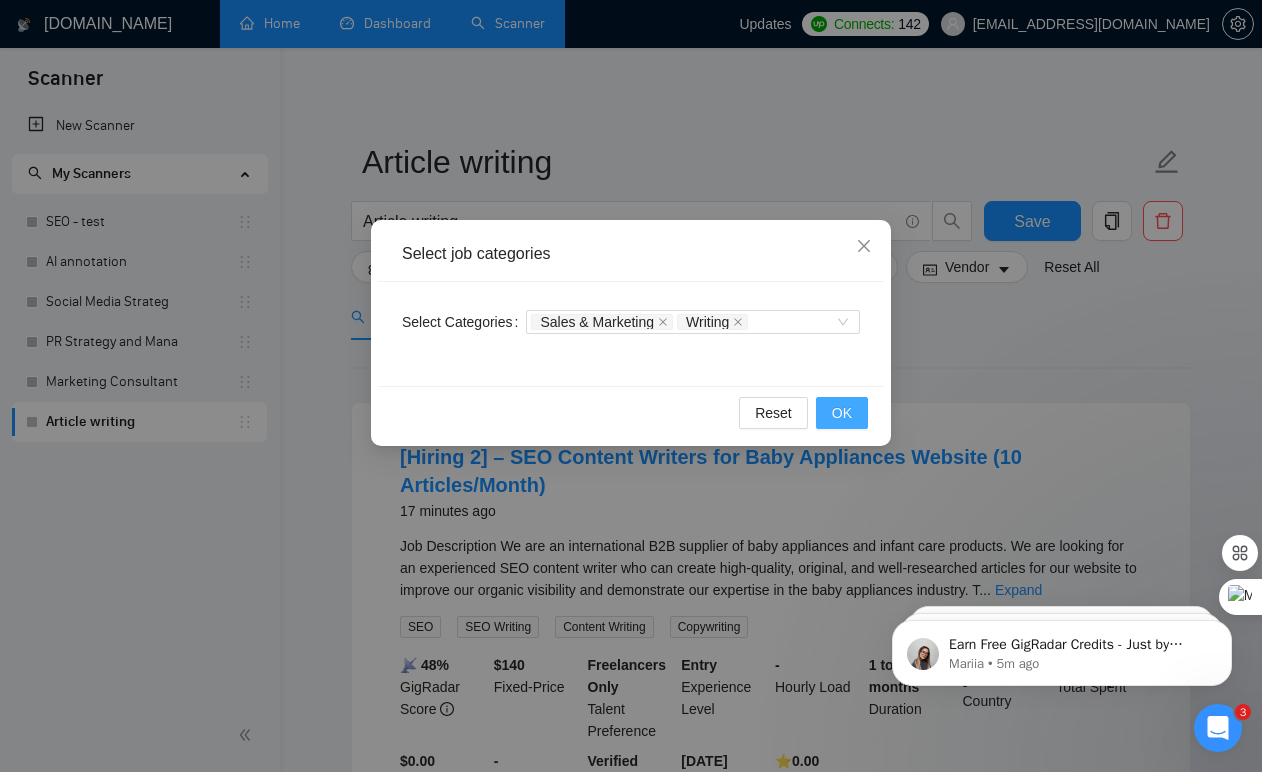 click on "OK" at bounding box center [842, 413] 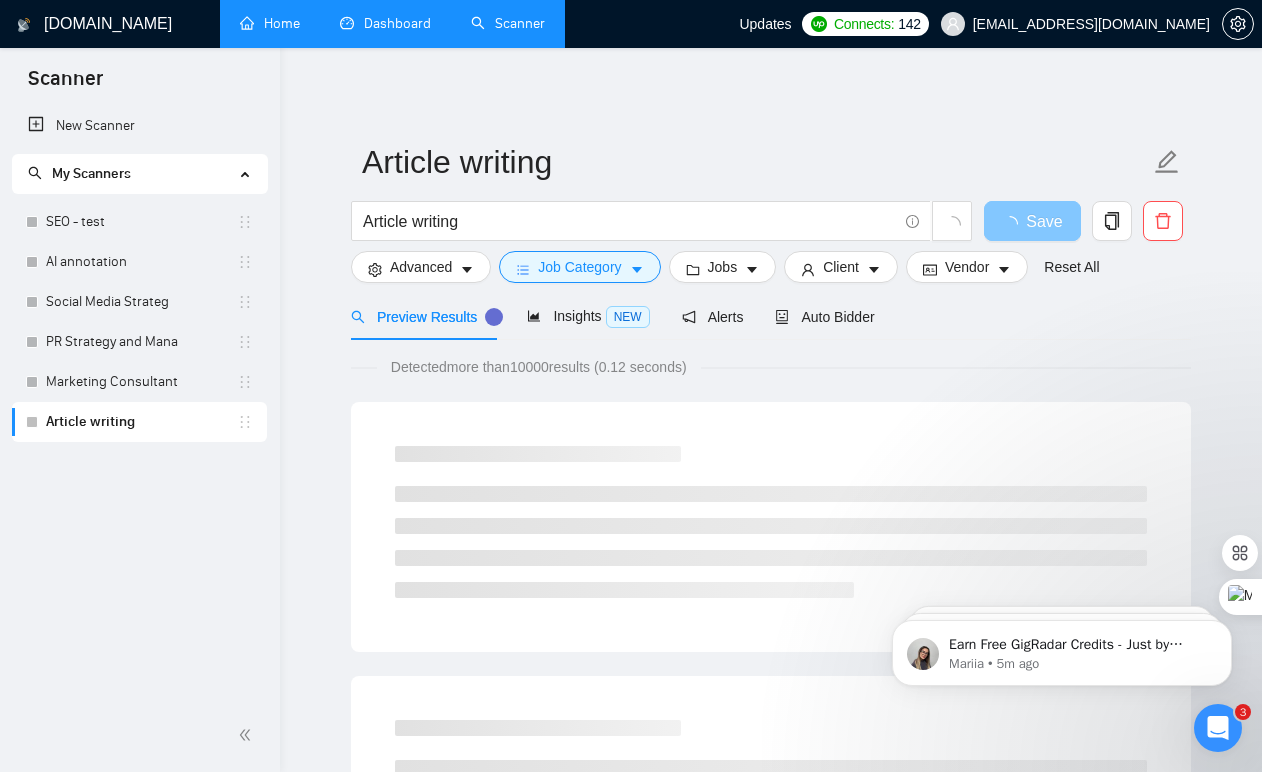 click at bounding box center [1014, 224] 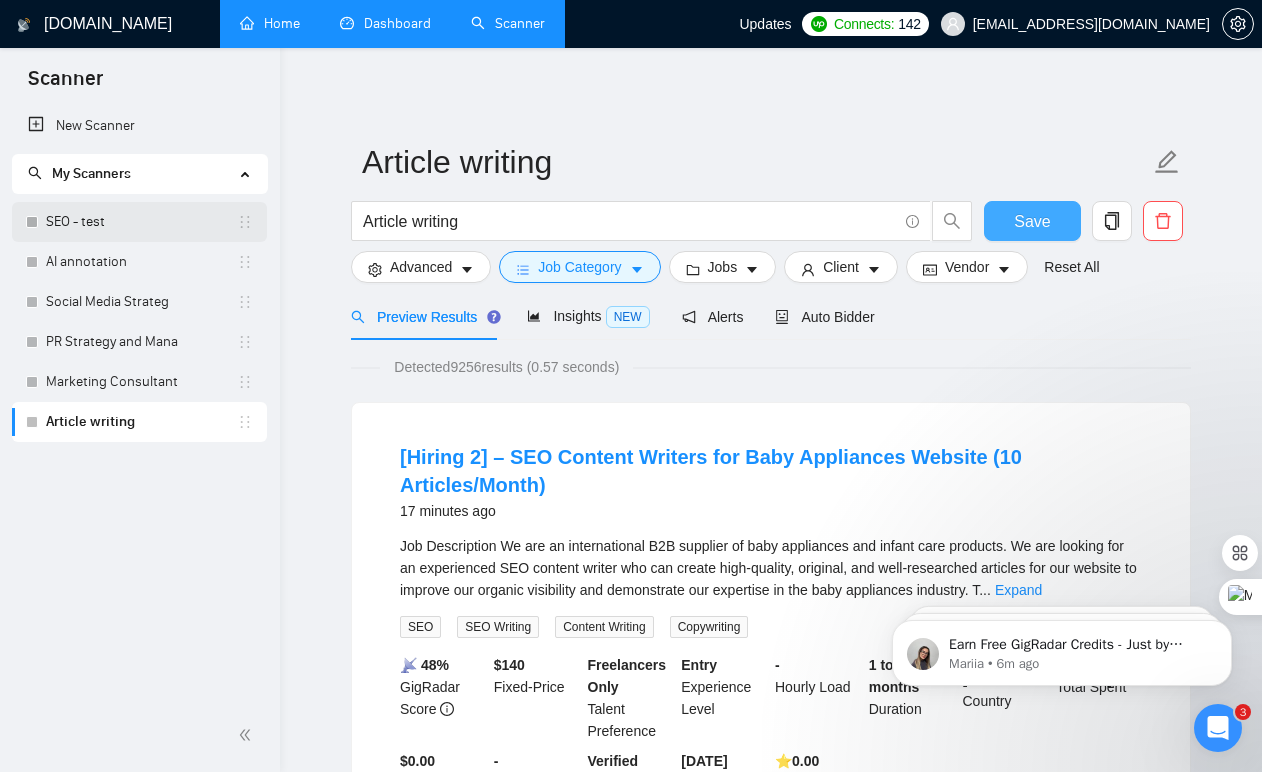click on "SEO - test" at bounding box center (141, 222) 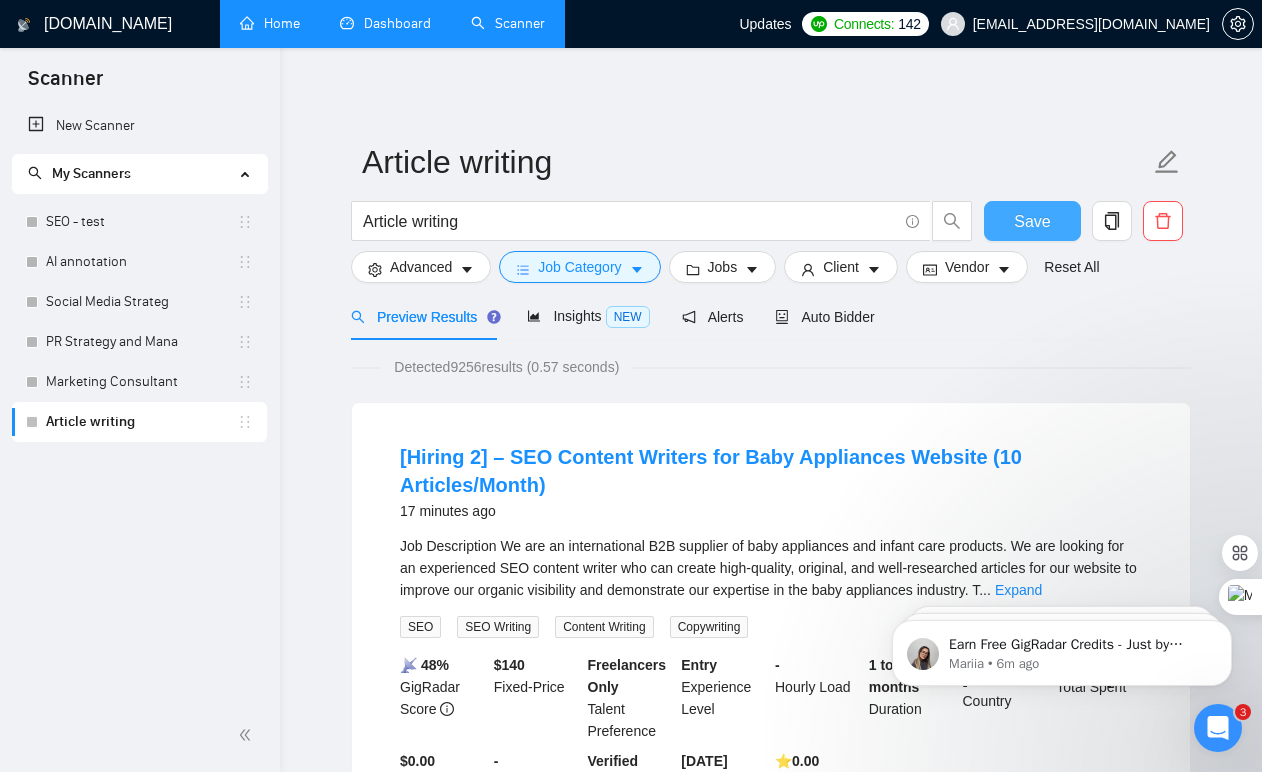 click on "Save" at bounding box center [1032, 221] 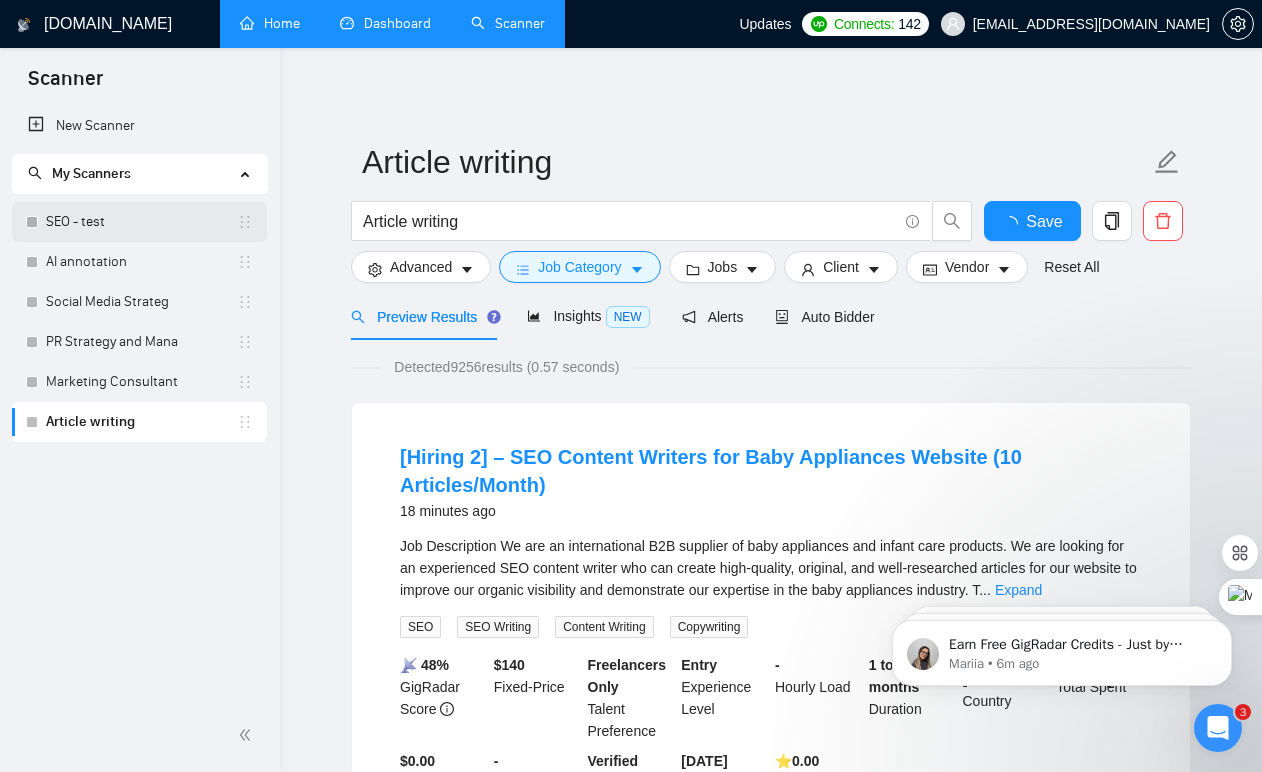 click on "SEO - test" at bounding box center [141, 222] 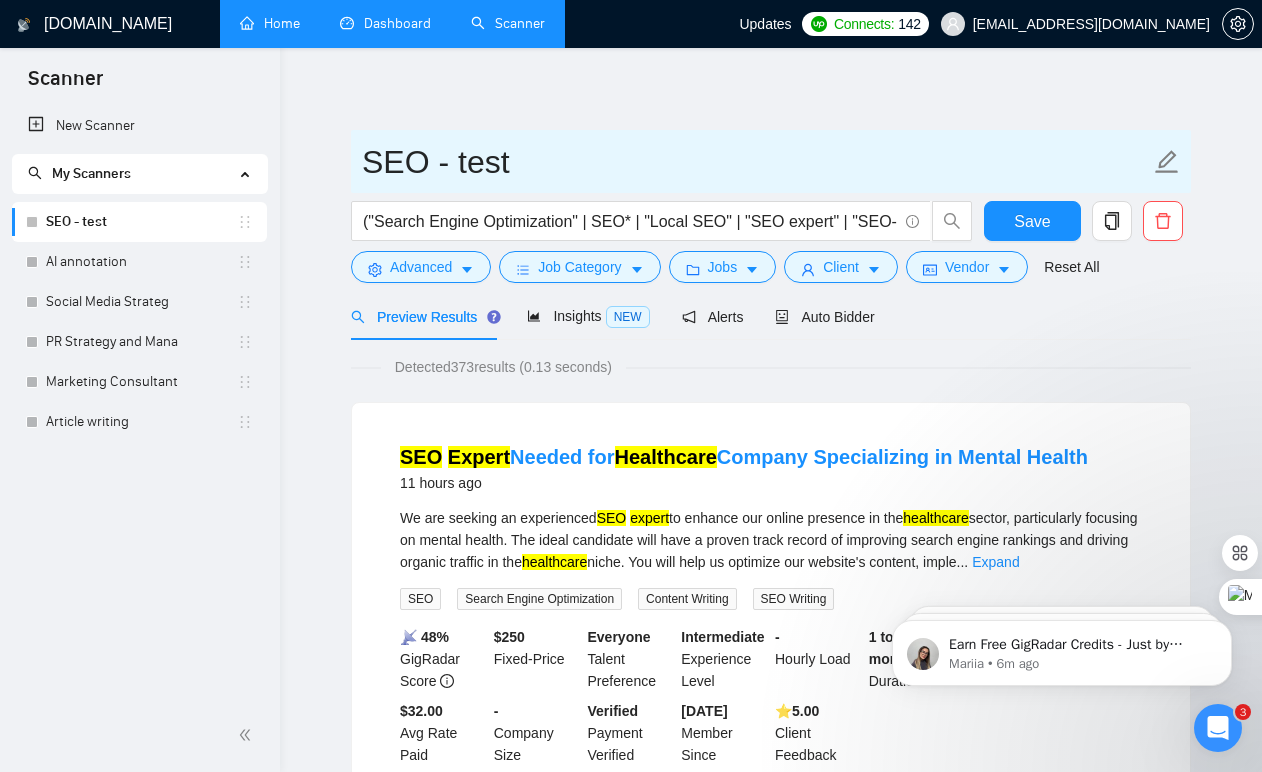 click on "SEO - test" at bounding box center (756, 162) 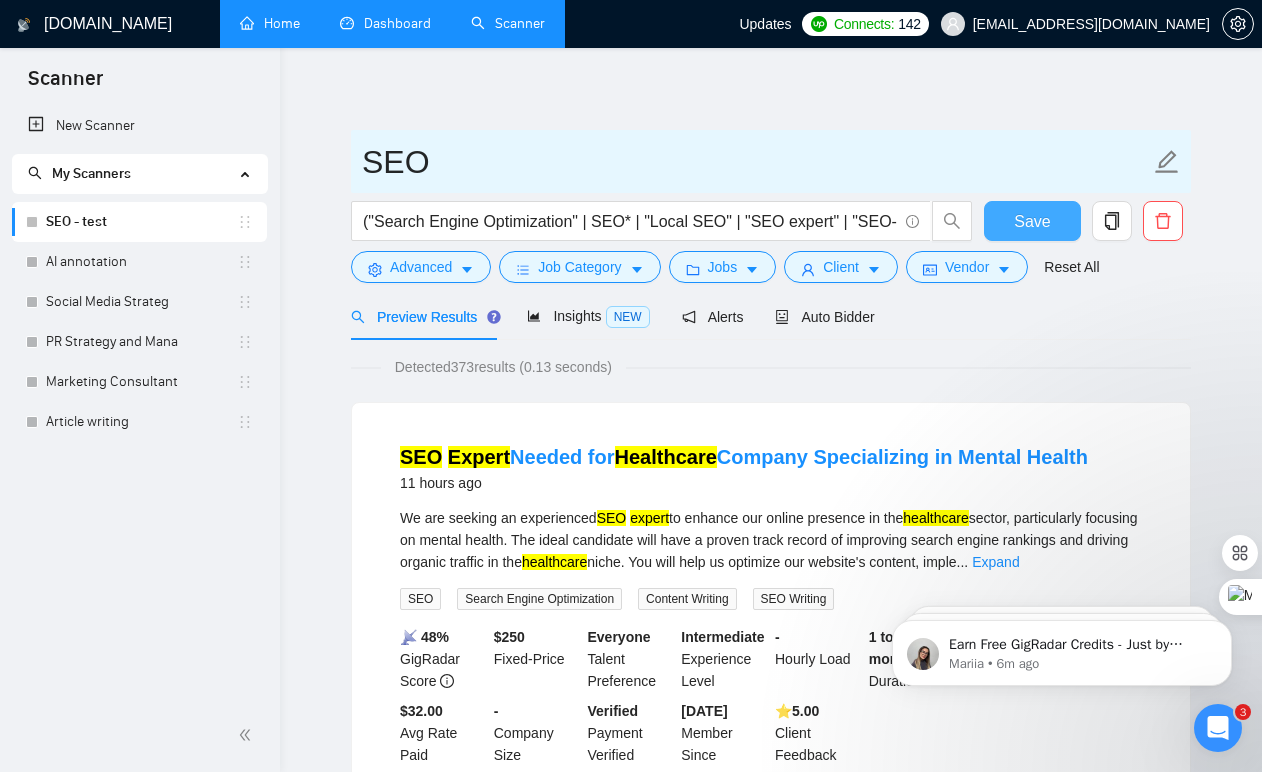 type on "SEO" 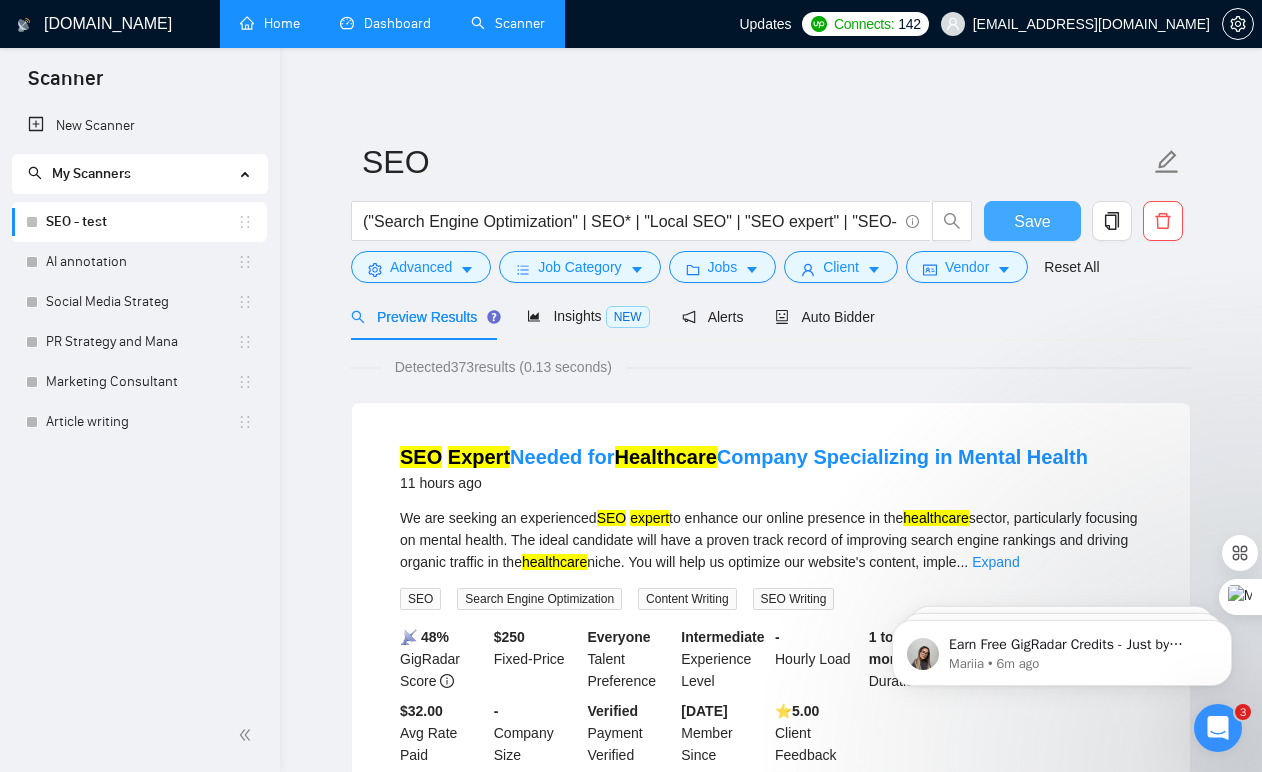 click on "Save" at bounding box center [1032, 221] 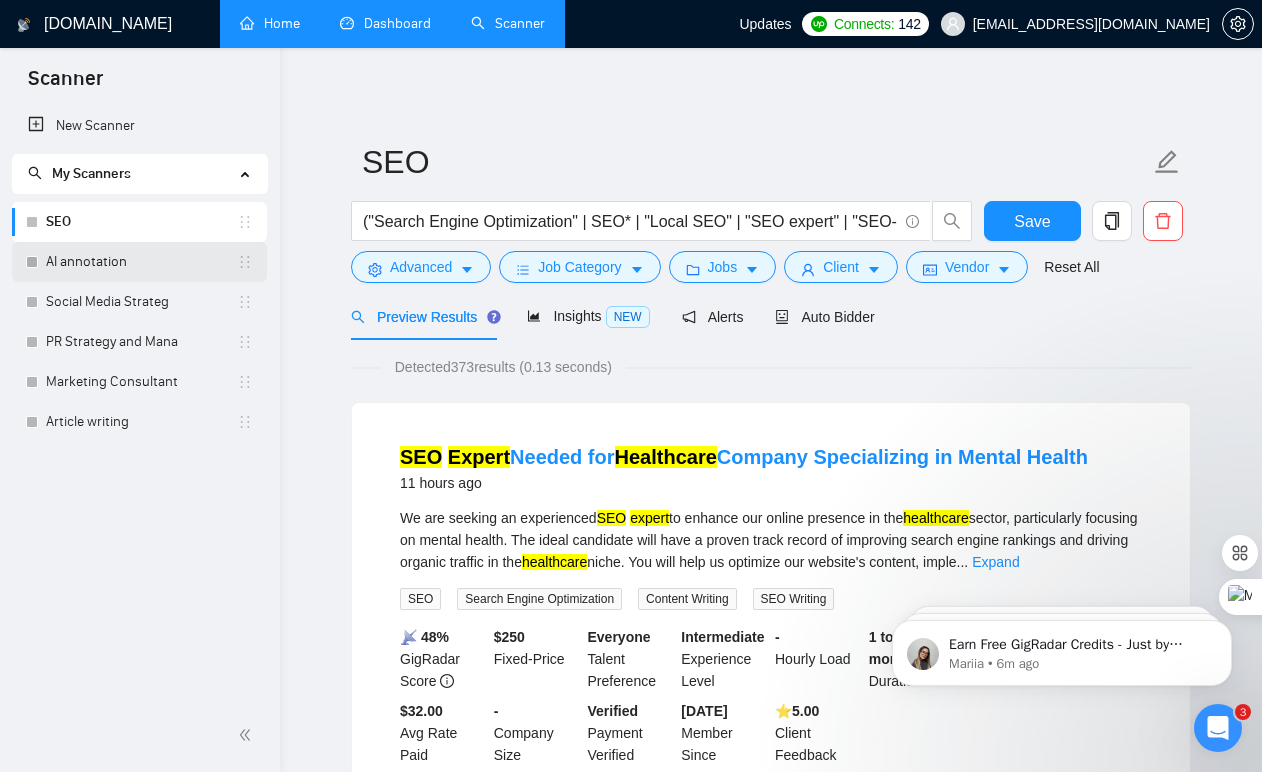 click on "AI annotation" at bounding box center [141, 262] 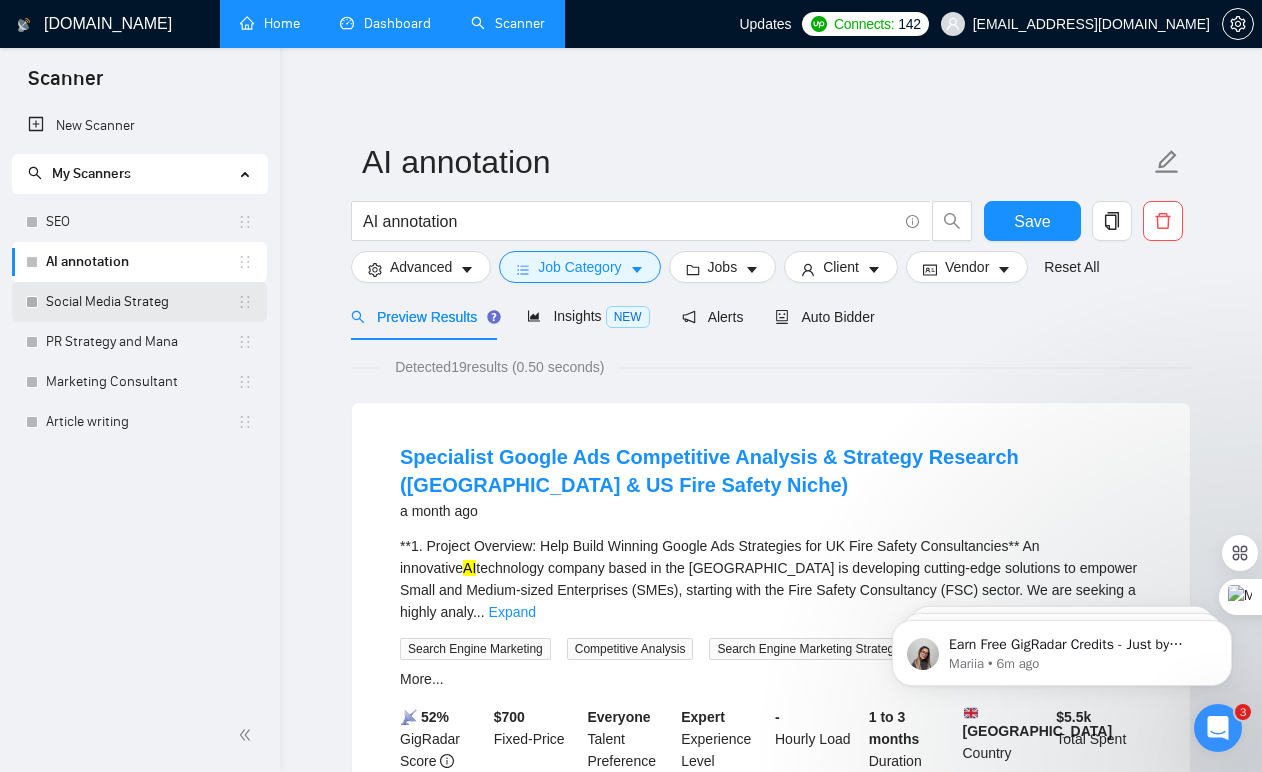 click on "Social Media Strateg" at bounding box center (141, 302) 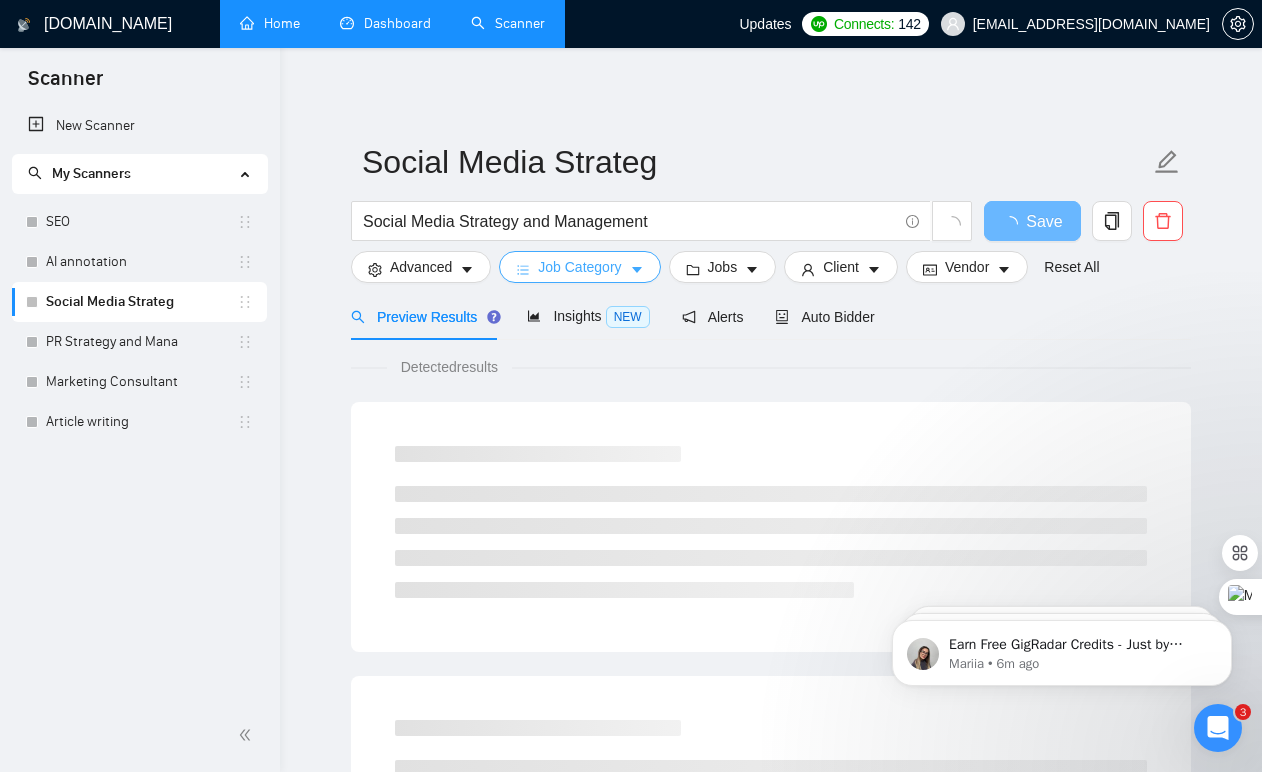 click on "Job Category" at bounding box center (579, 267) 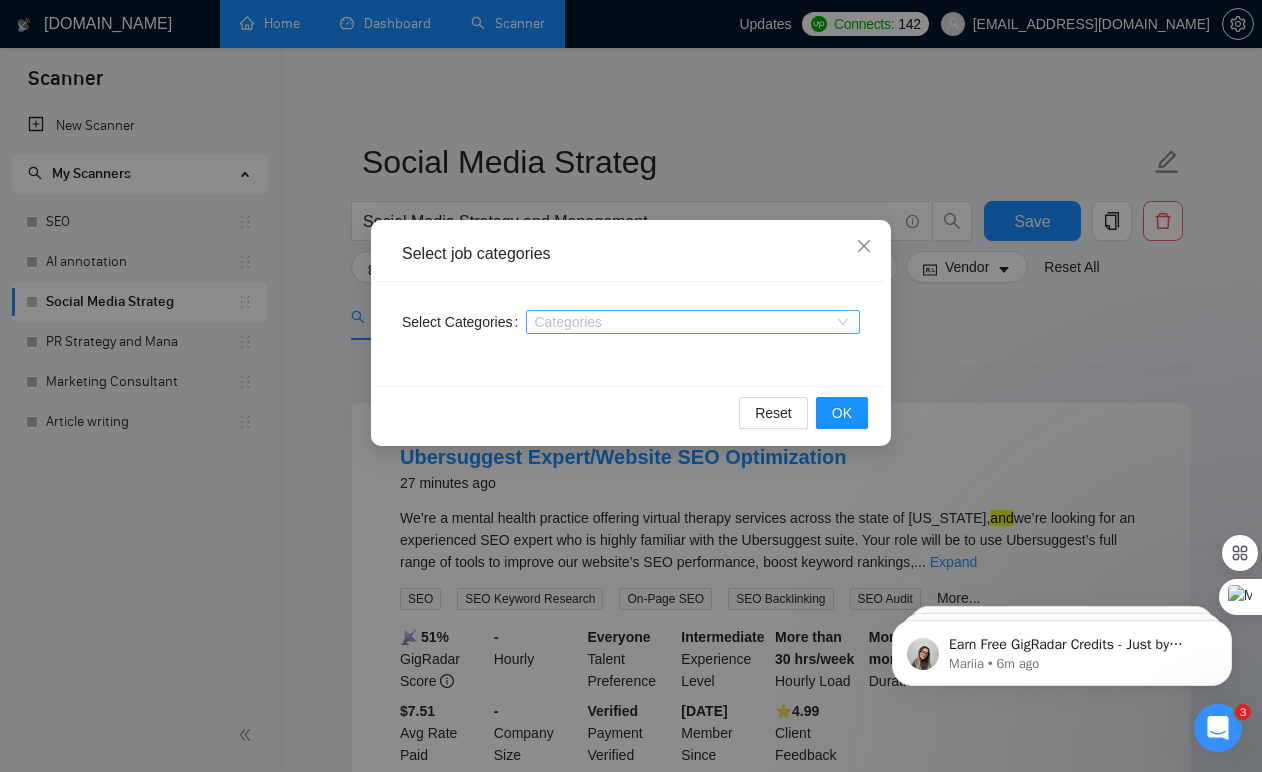 click at bounding box center (683, 322) 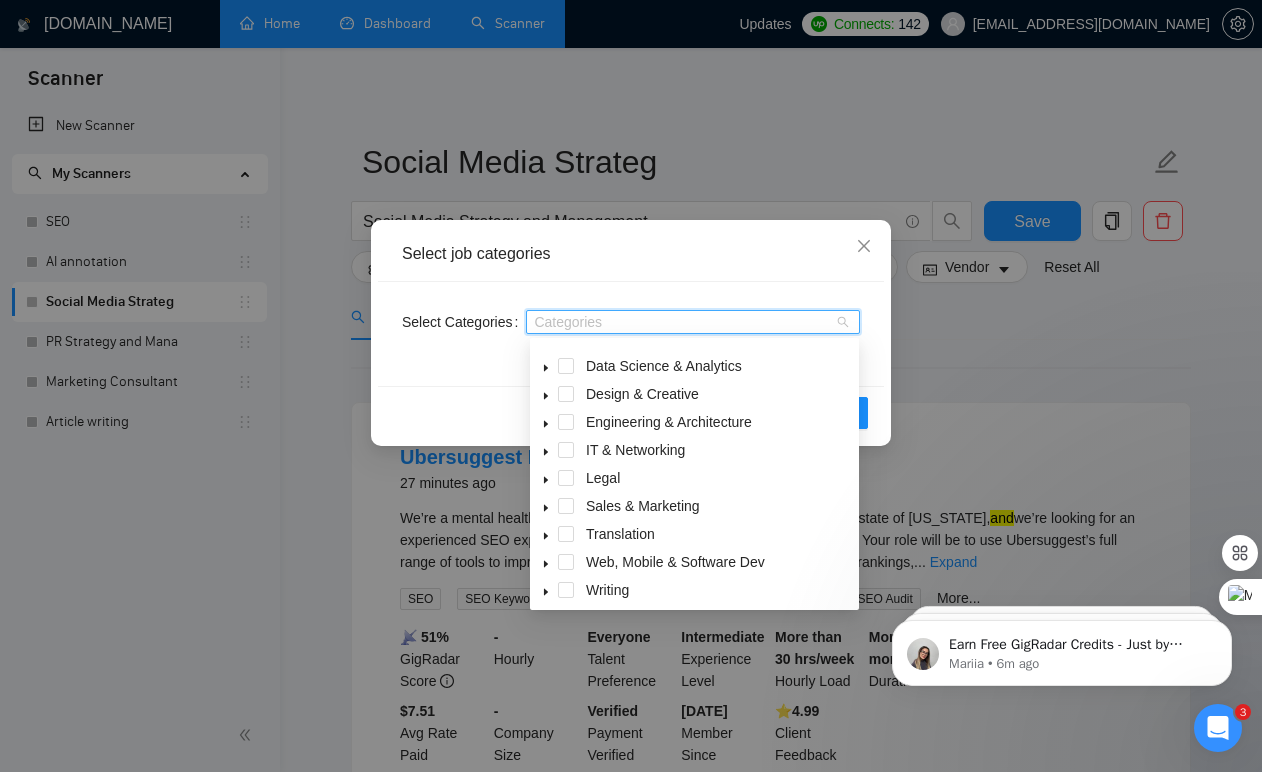 scroll, scrollTop: 80, scrollLeft: 0, axis: vertical 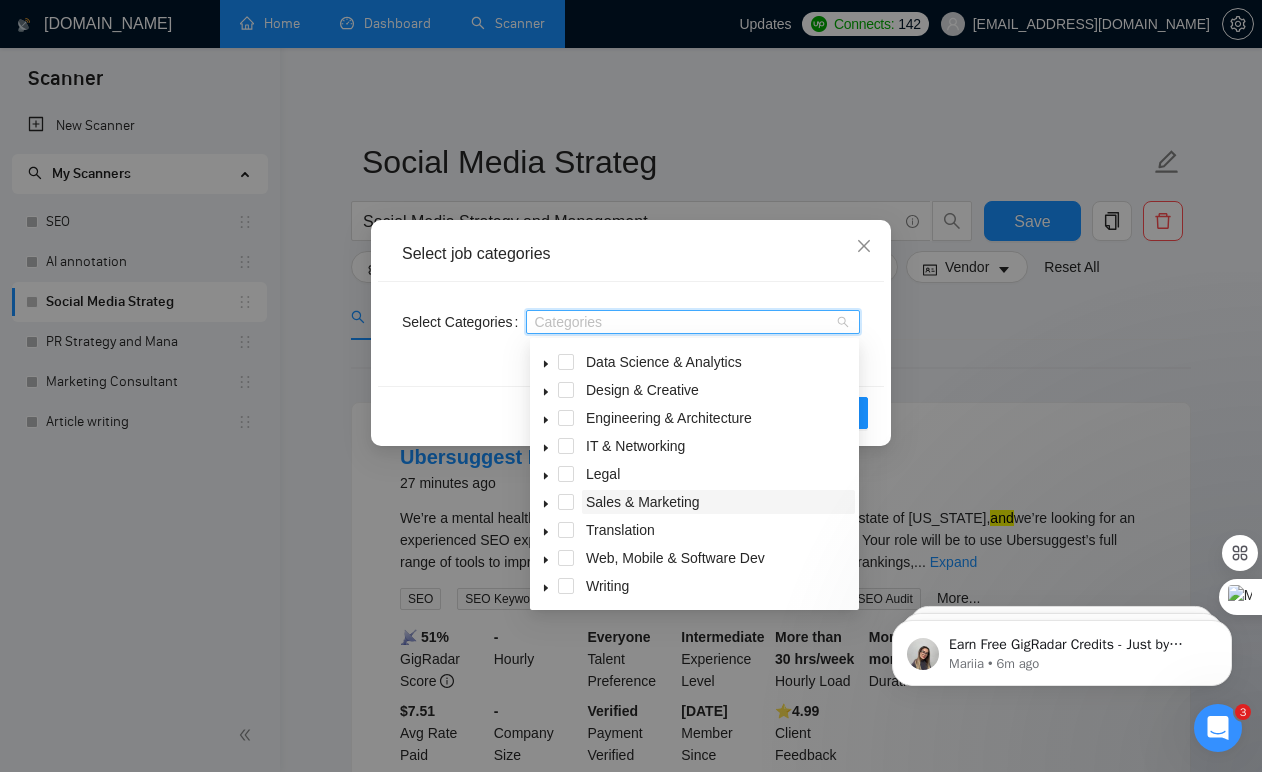 click on "Sales & Marketing" at bounding box center [643, 502] 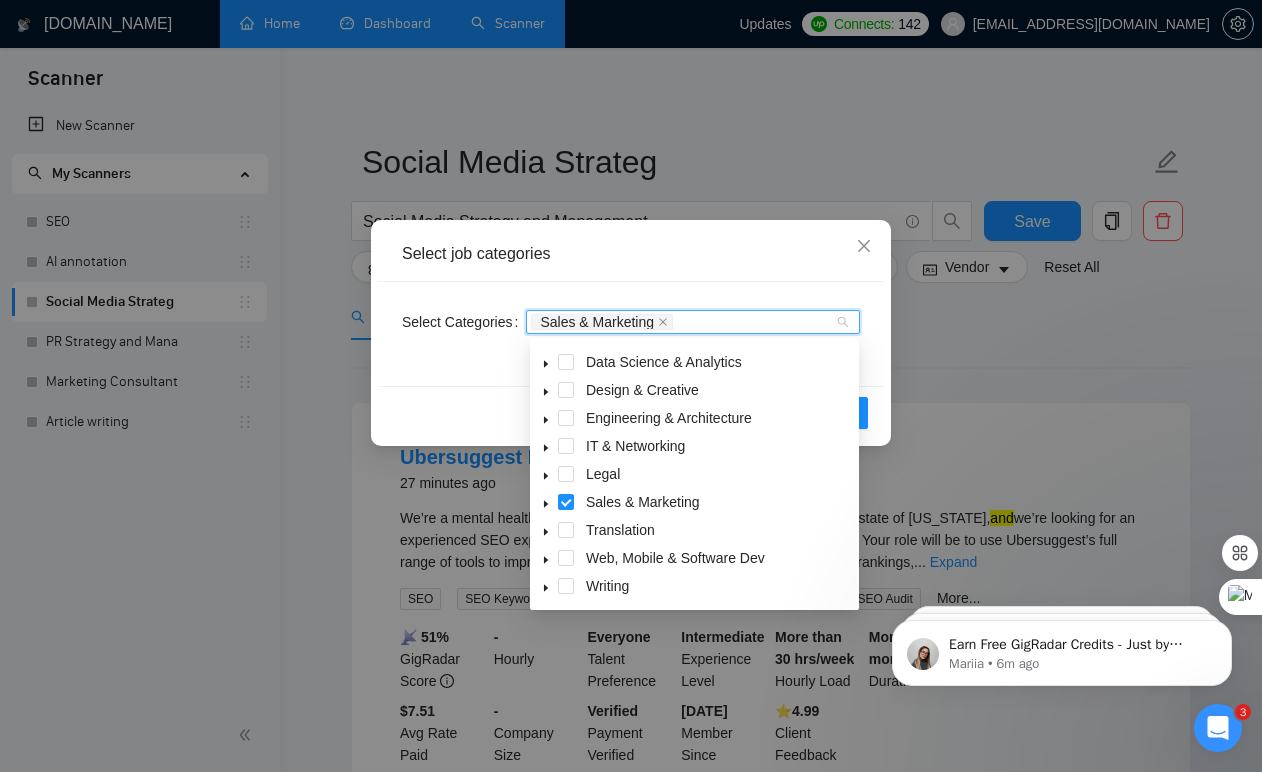 click on "Writing" at bounding box center (694, 588) 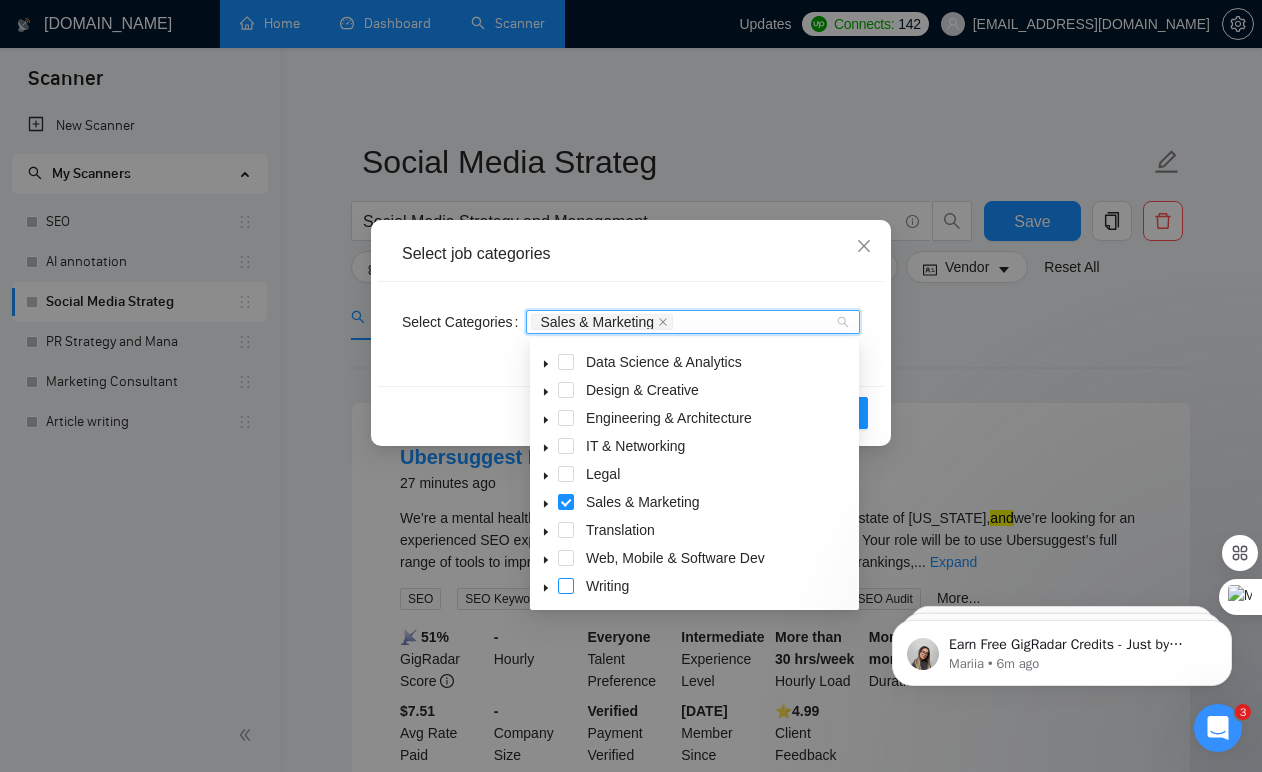 click at bounding box center (566, 586) 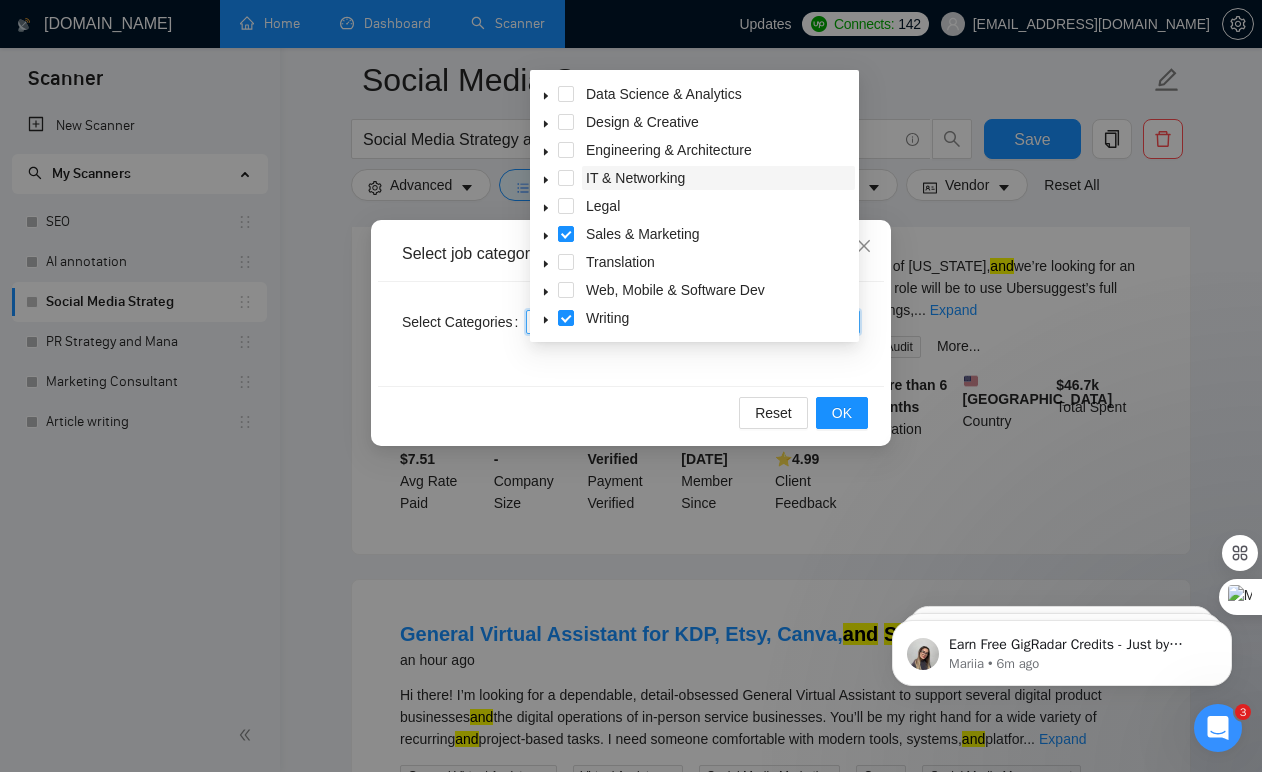 scroll, scrollTop: 323, scrollLeft: 0, axis: vertical 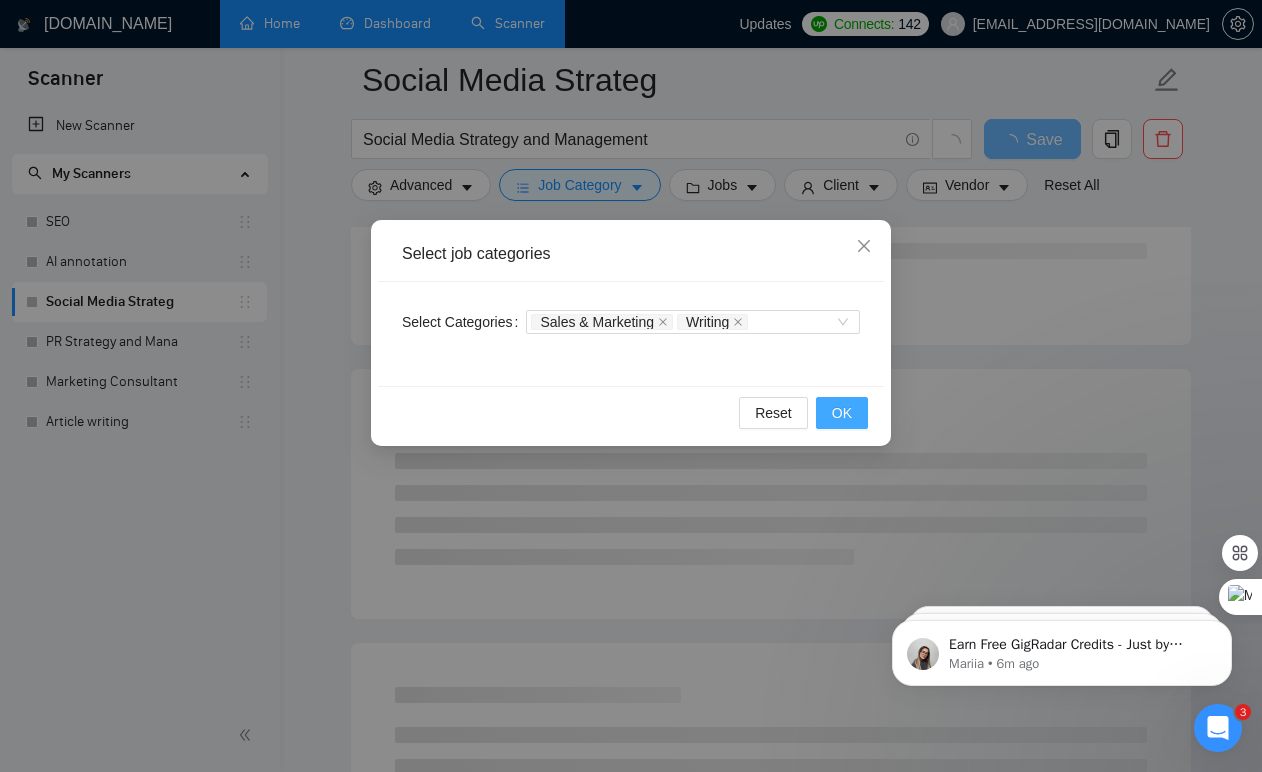 click on "OK" at bounding box center [842, 413] 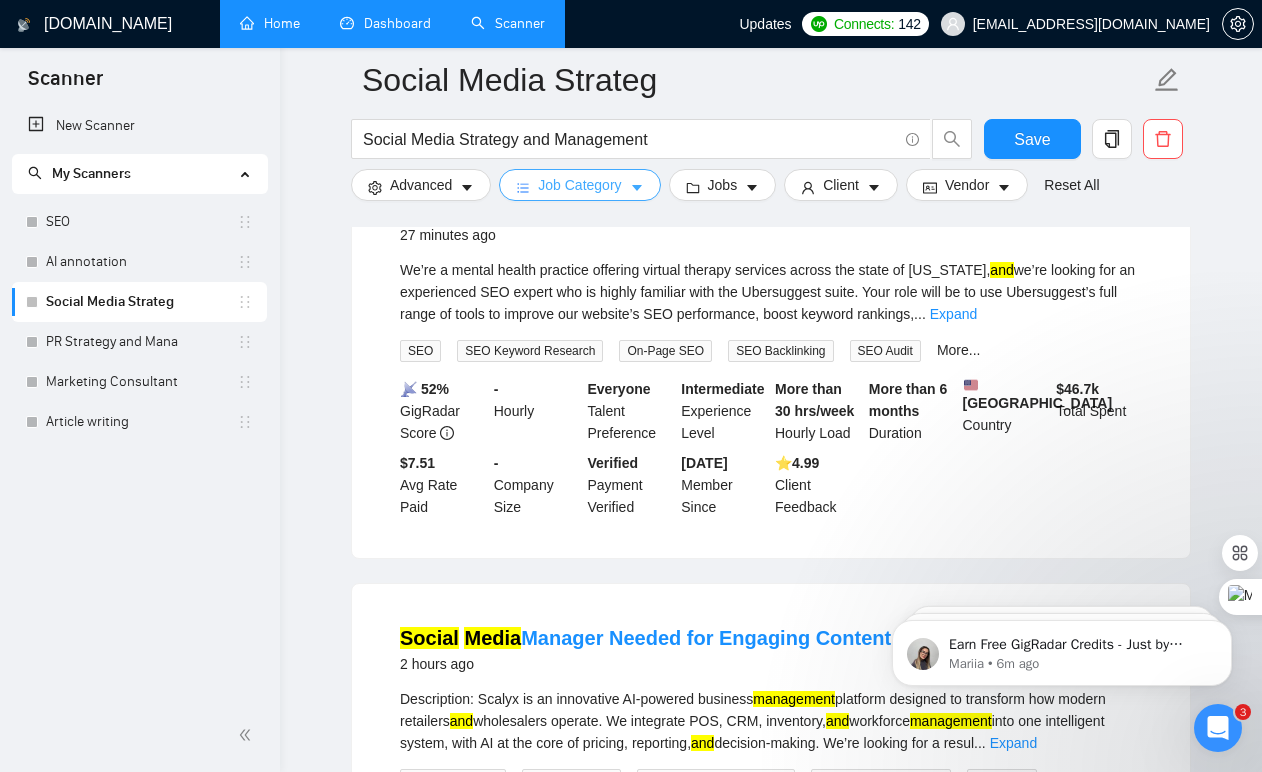 scroll, scrollTop: 245, scrollLeft: 0, axis: vertical 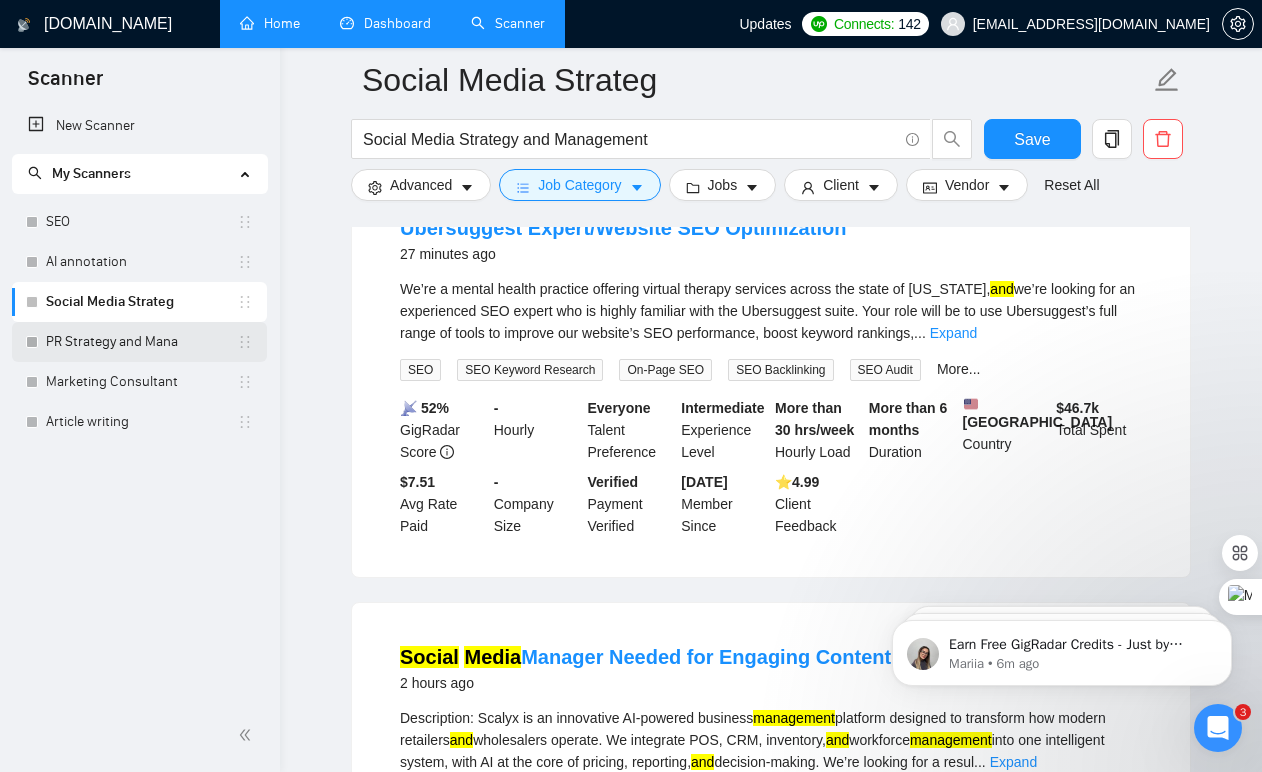 click on "PR Strategy and Mana" at bounding box center (141, 342) 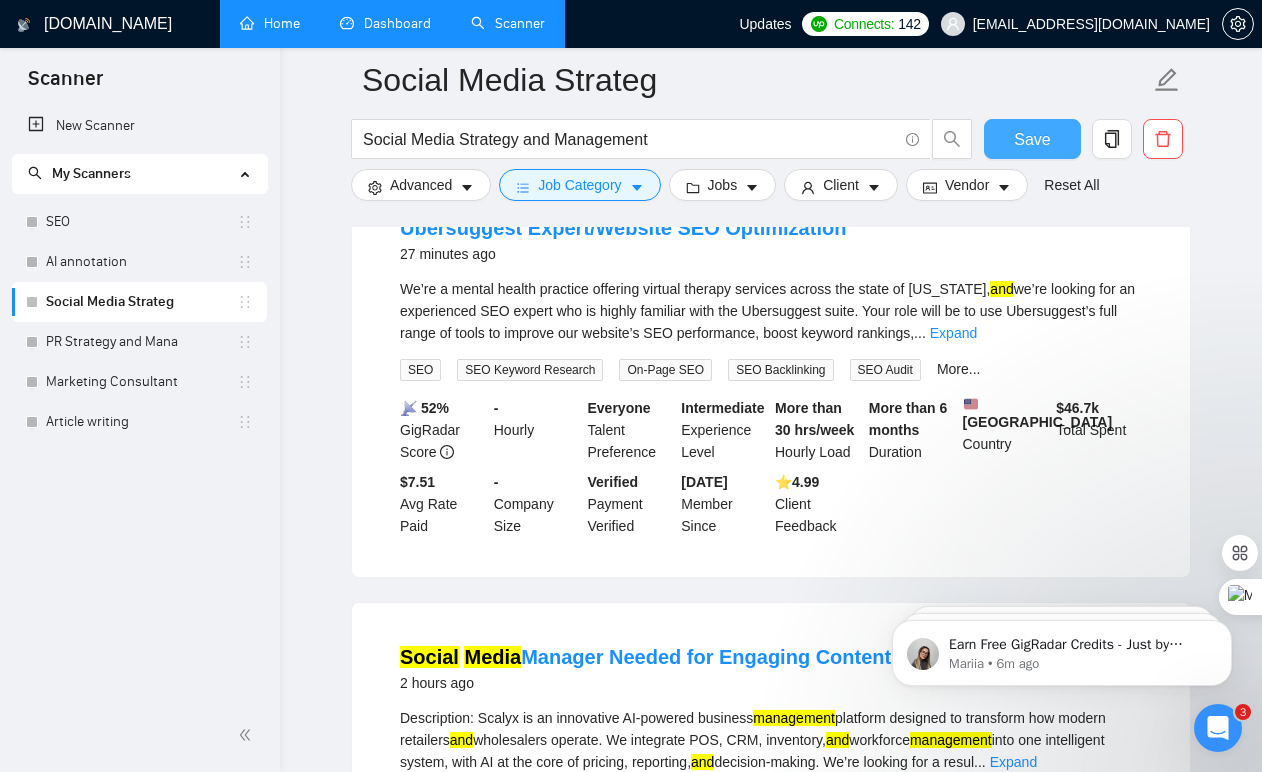 click on "Save" at bounding box center (1032, 139) 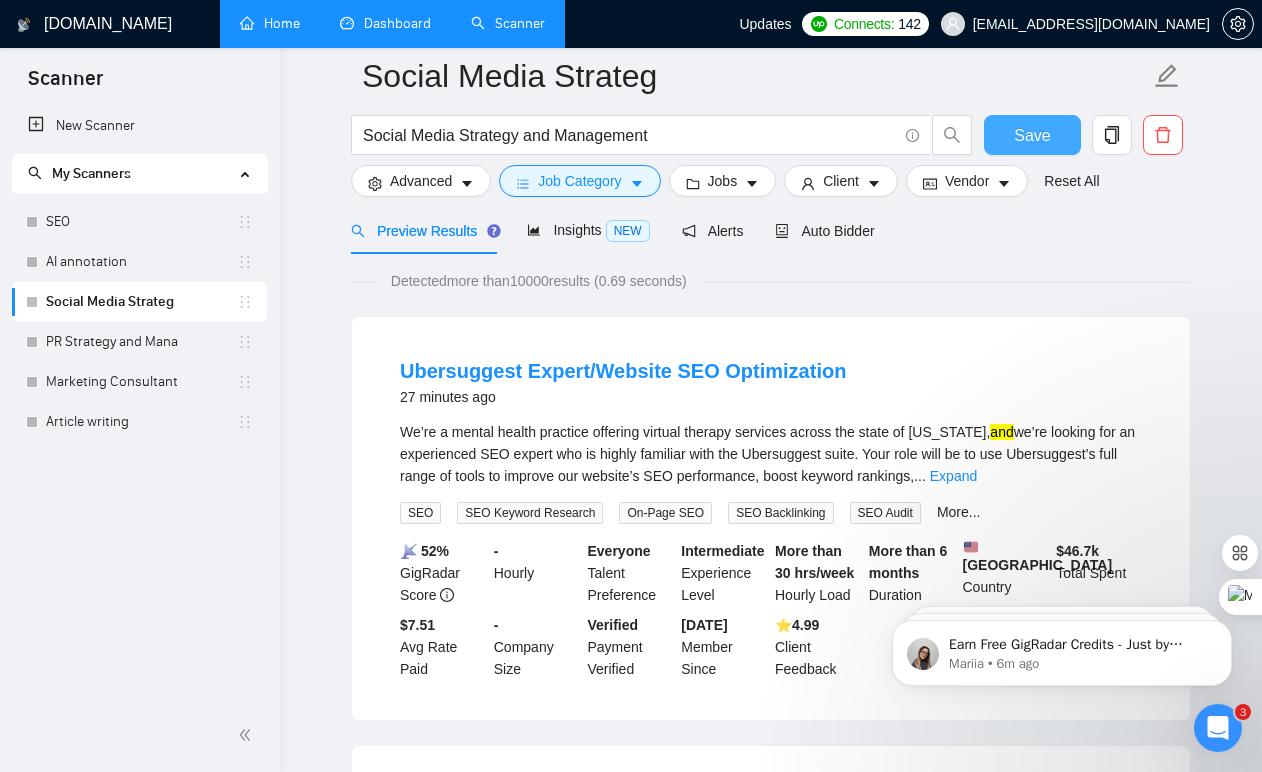 scroll, scrollTop: 0, scrollLeft: 0, axis: both 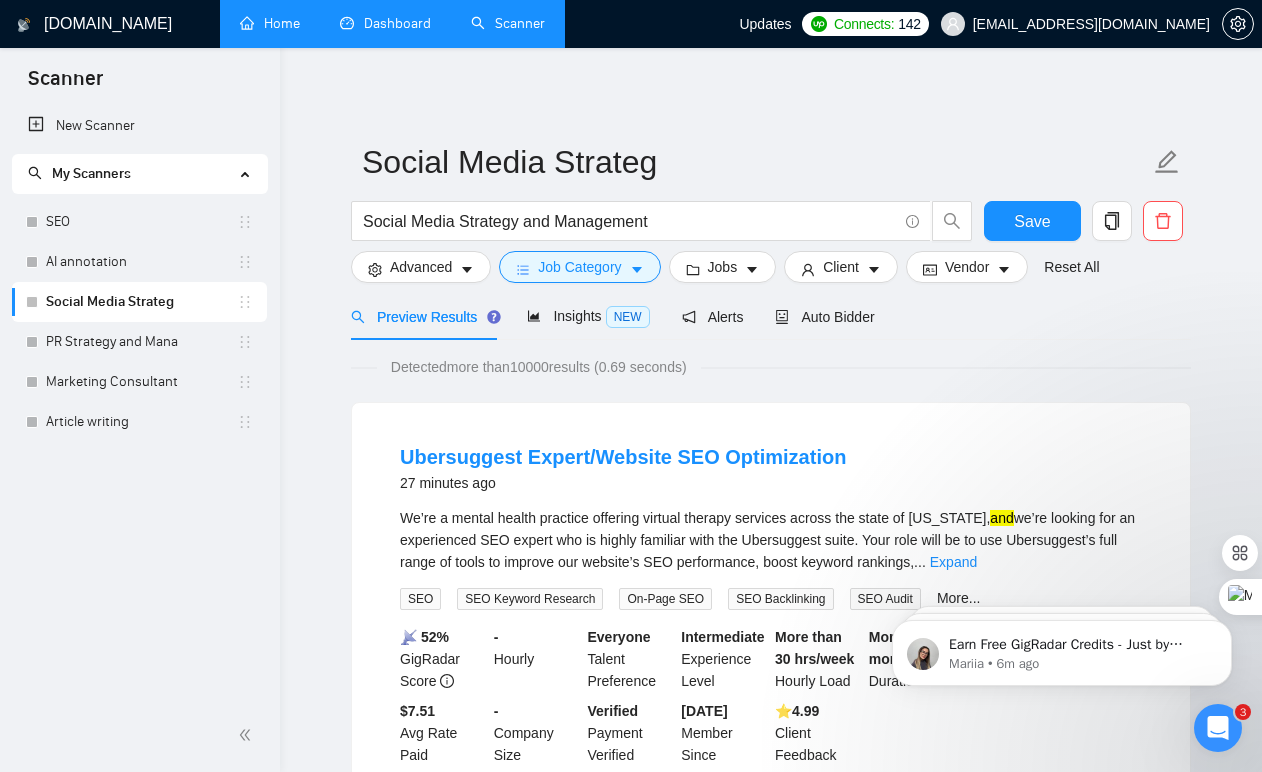 click on "Dashboard" at bounding box center [385, 23] 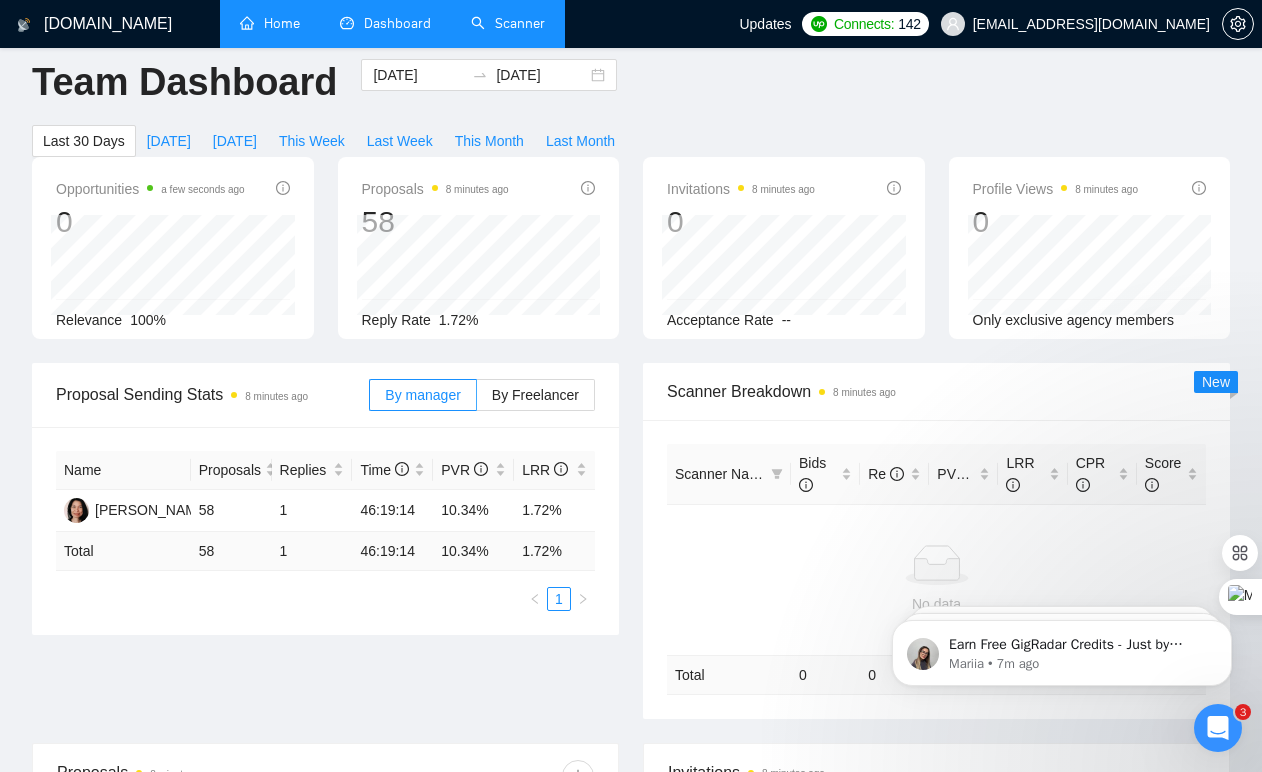 scroll, scrollTop: 16, scrollLeft: 0, axis: vertical 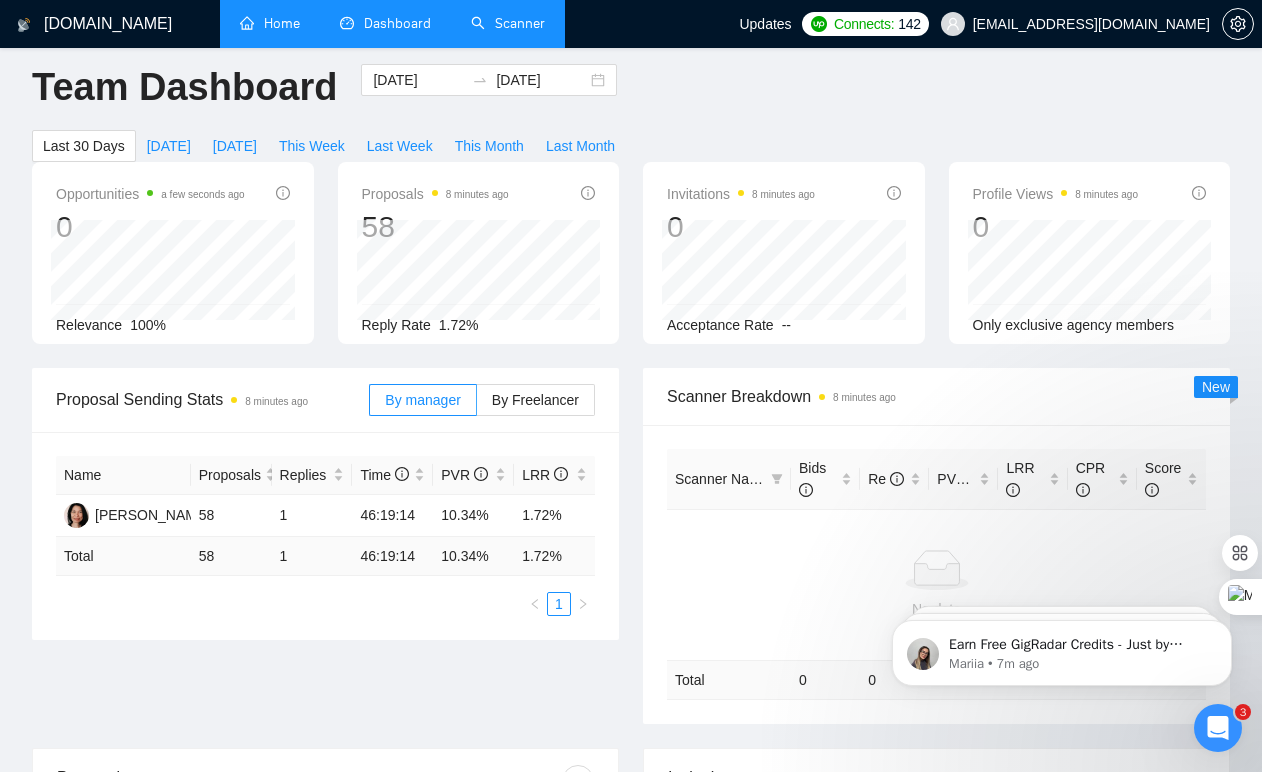 click on "Home" at bounding box center [270, 23] 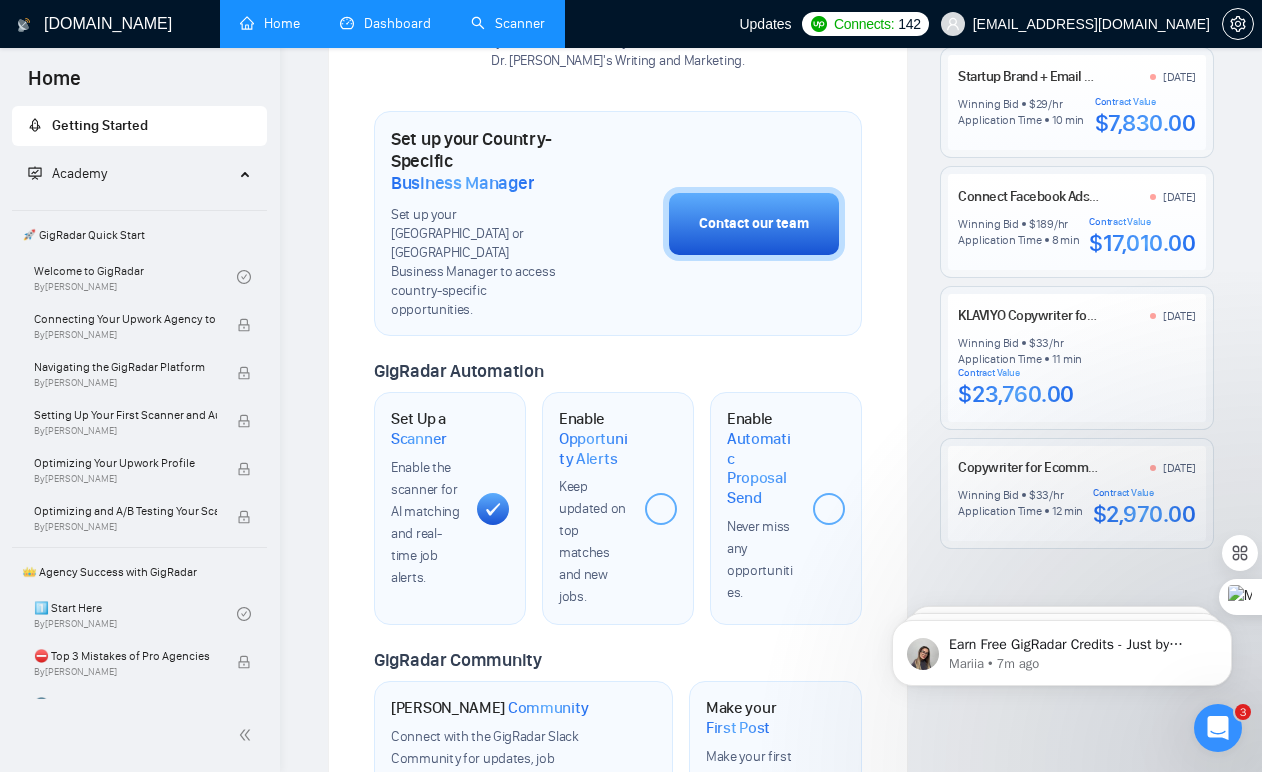 scroll, scrollTop: 627, scrollLeft: 0, axis: vertical 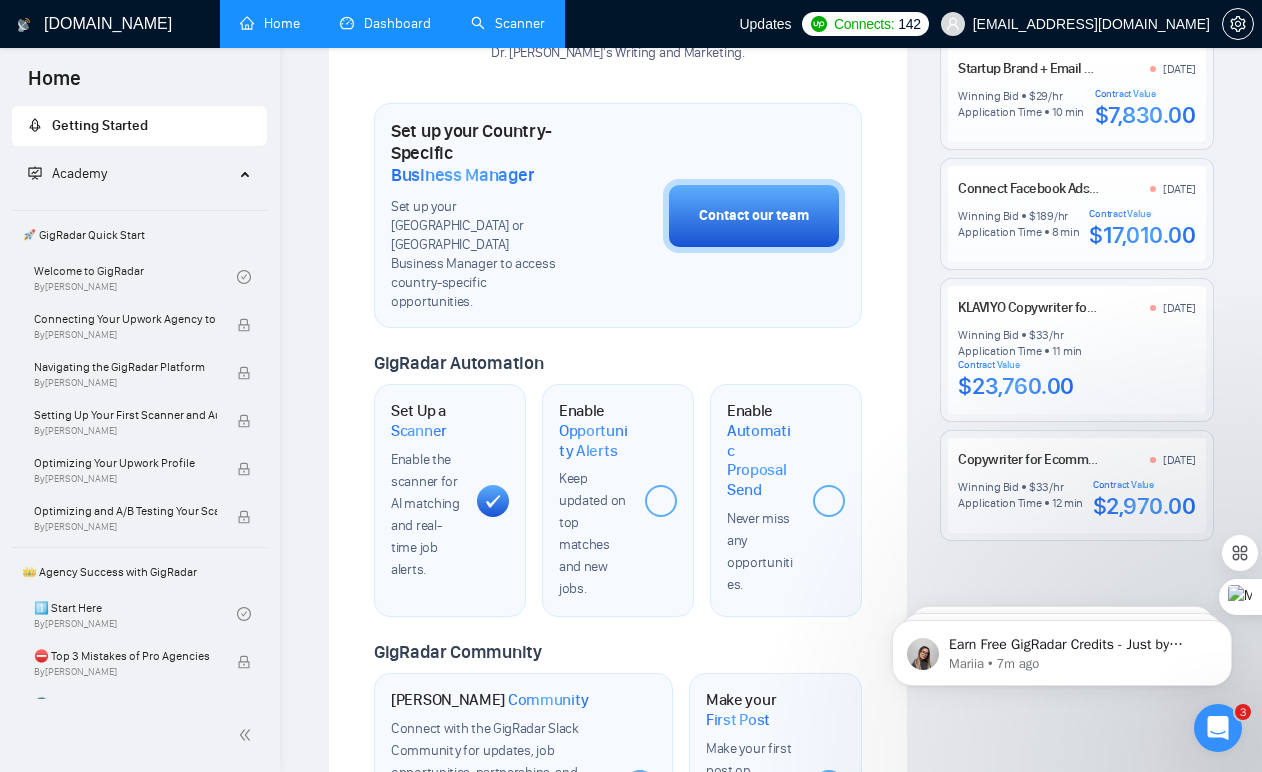 click on "Enable   Opportunity Alerts Keep updated on top matches and new jobs." at bounding box center [618, 500] 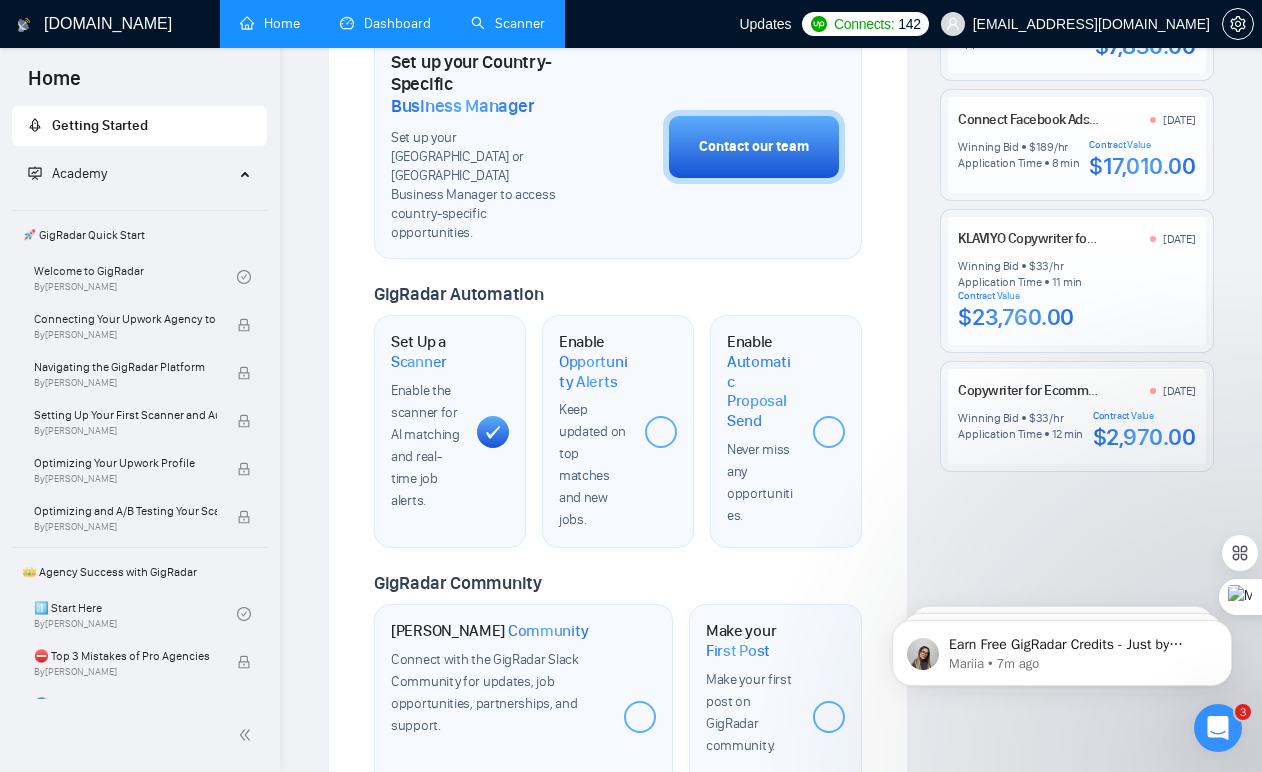 click on "Enable   Automatic Proposal Send Never miss any opportunities." at bounding box center (786, 431) 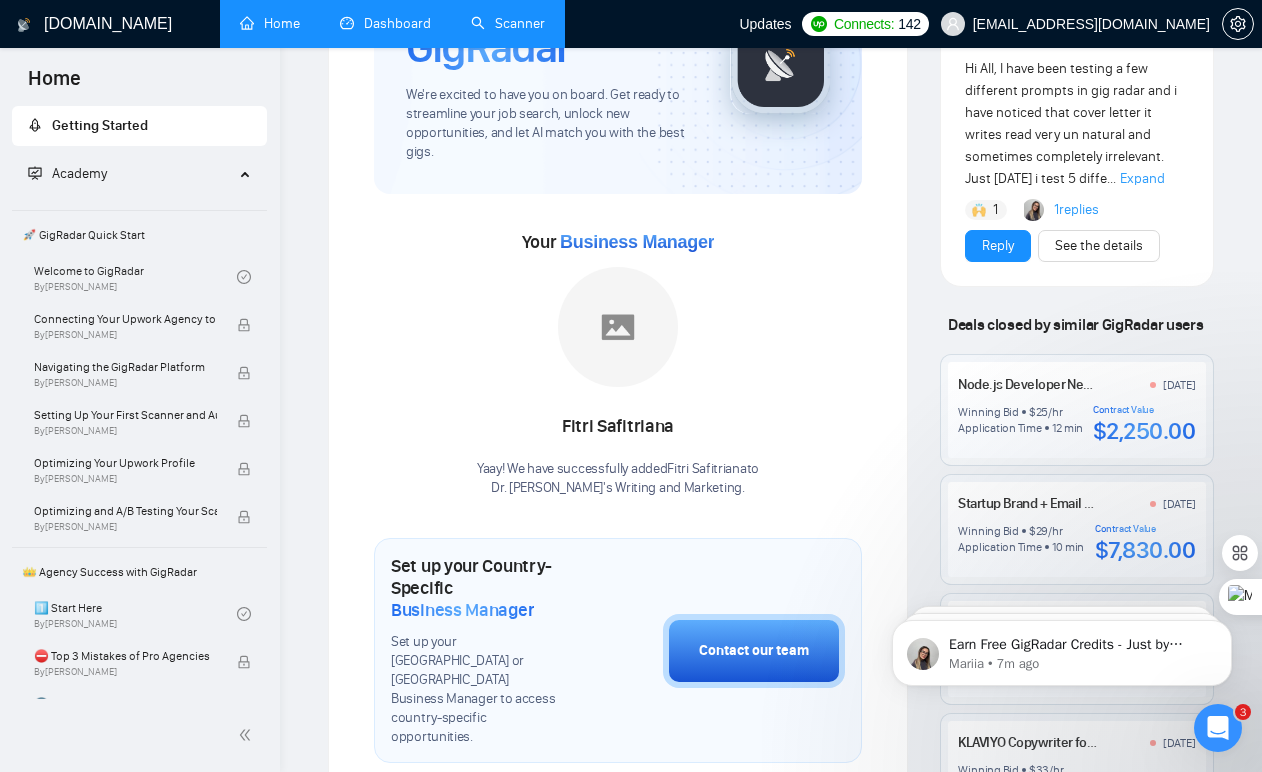scroll, scrollTop: 0, scrollLeft: 0, axis: both 